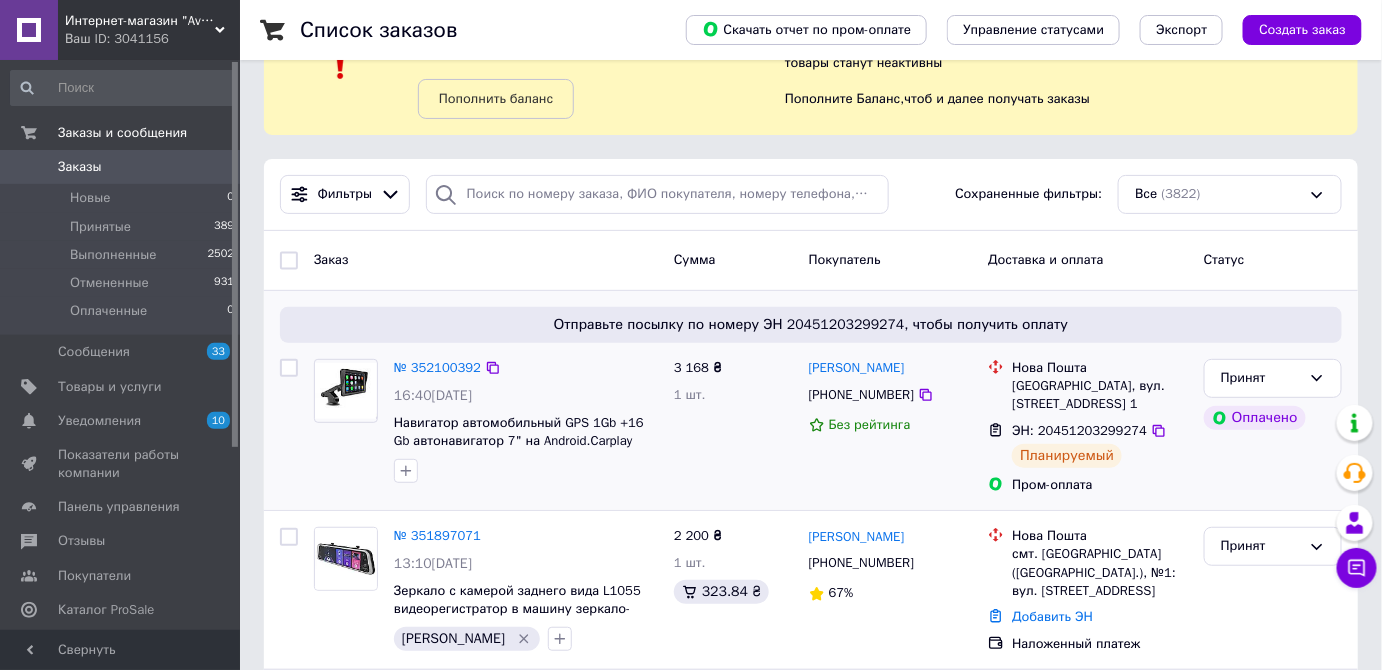 scroll, scrollTop: 181, scrollLeft: 0, axis: vertical 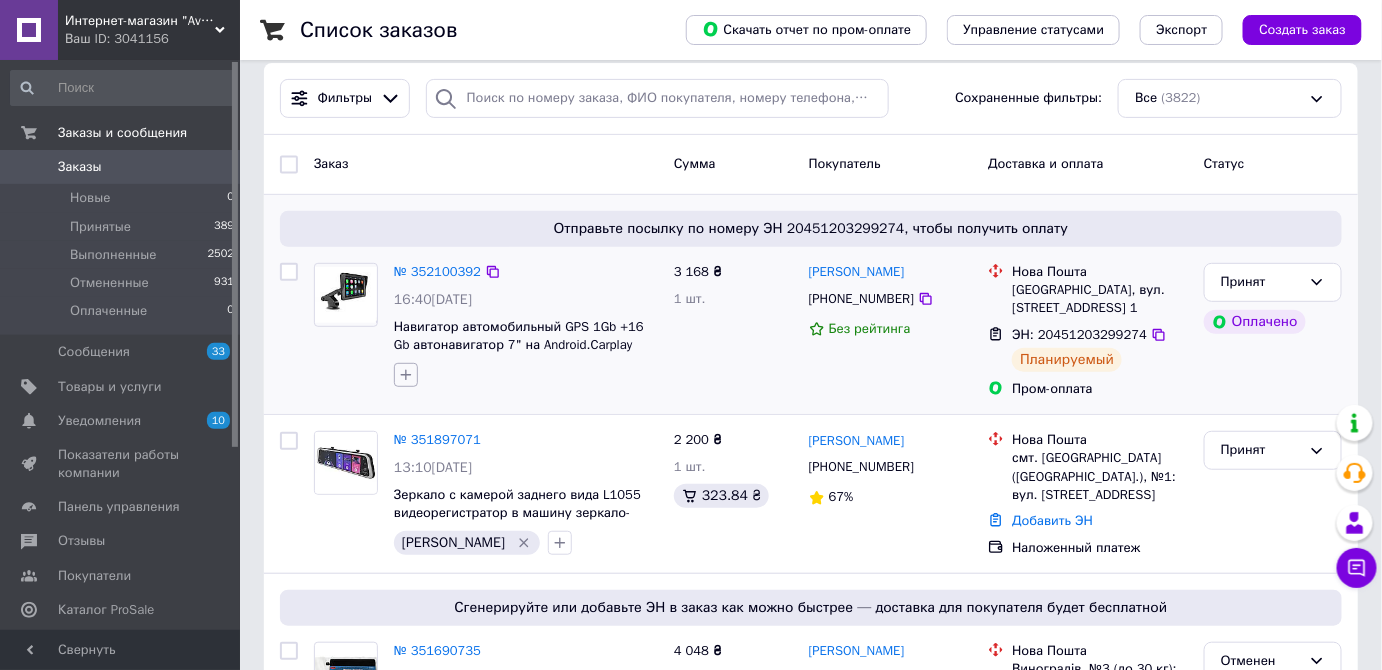 click 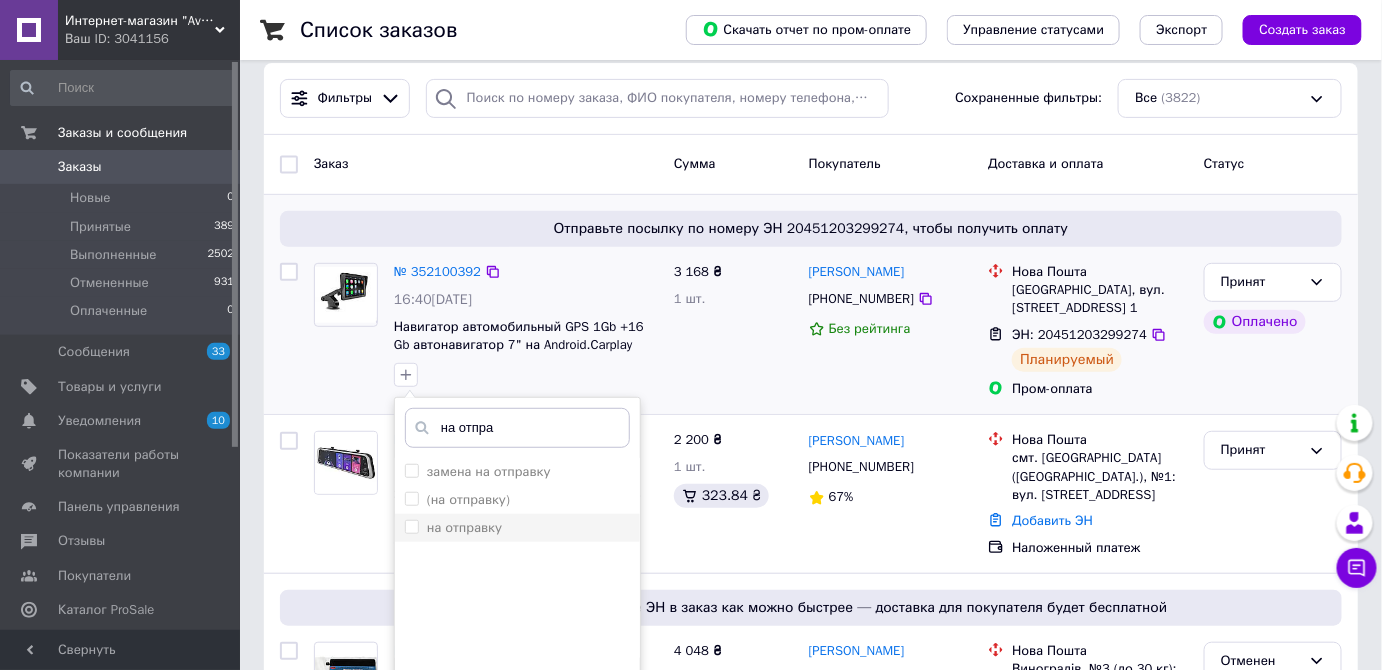 type on "на отпра" 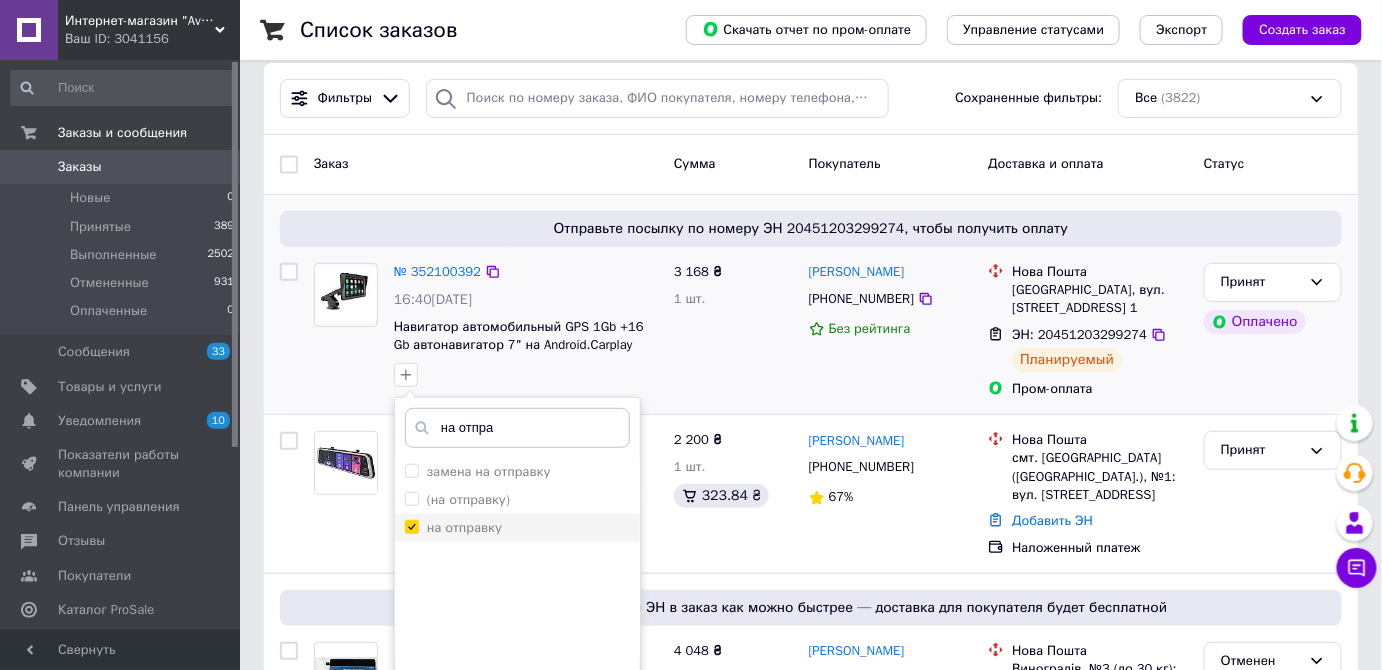 checkbox on "true" 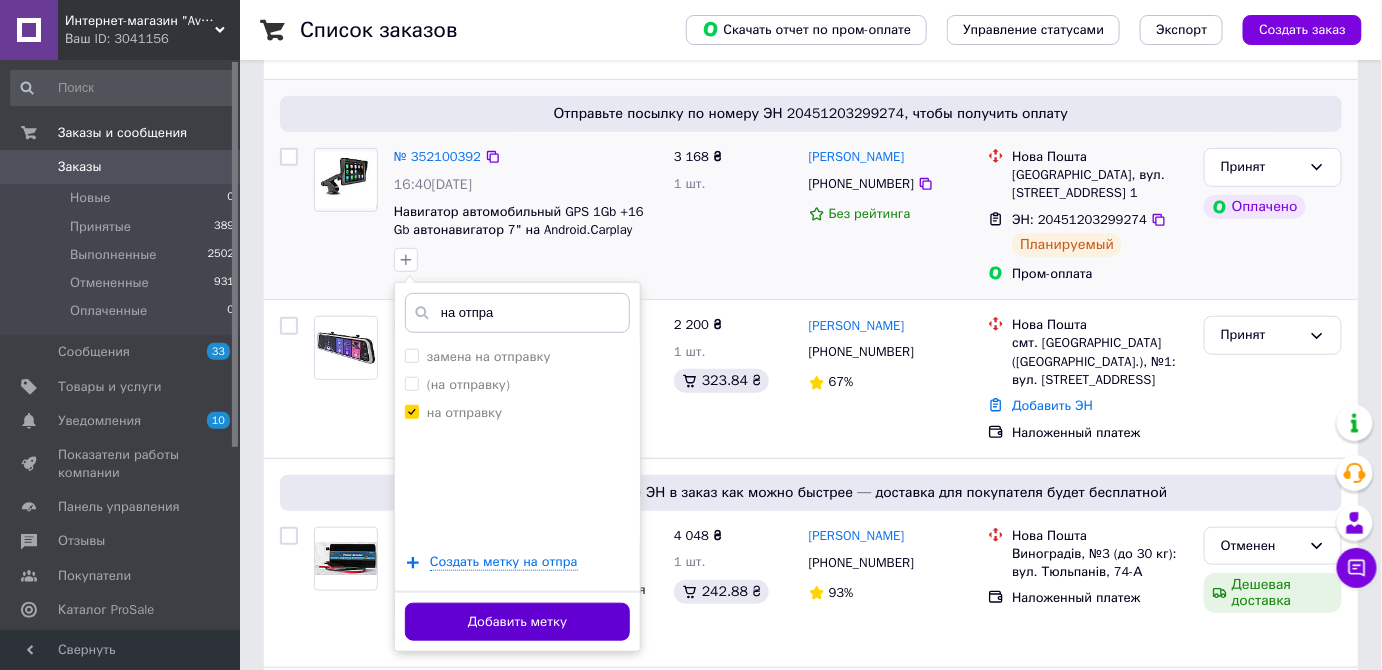 scroll, scrollTop: 454, scrollLeft: 0, axis: vertical 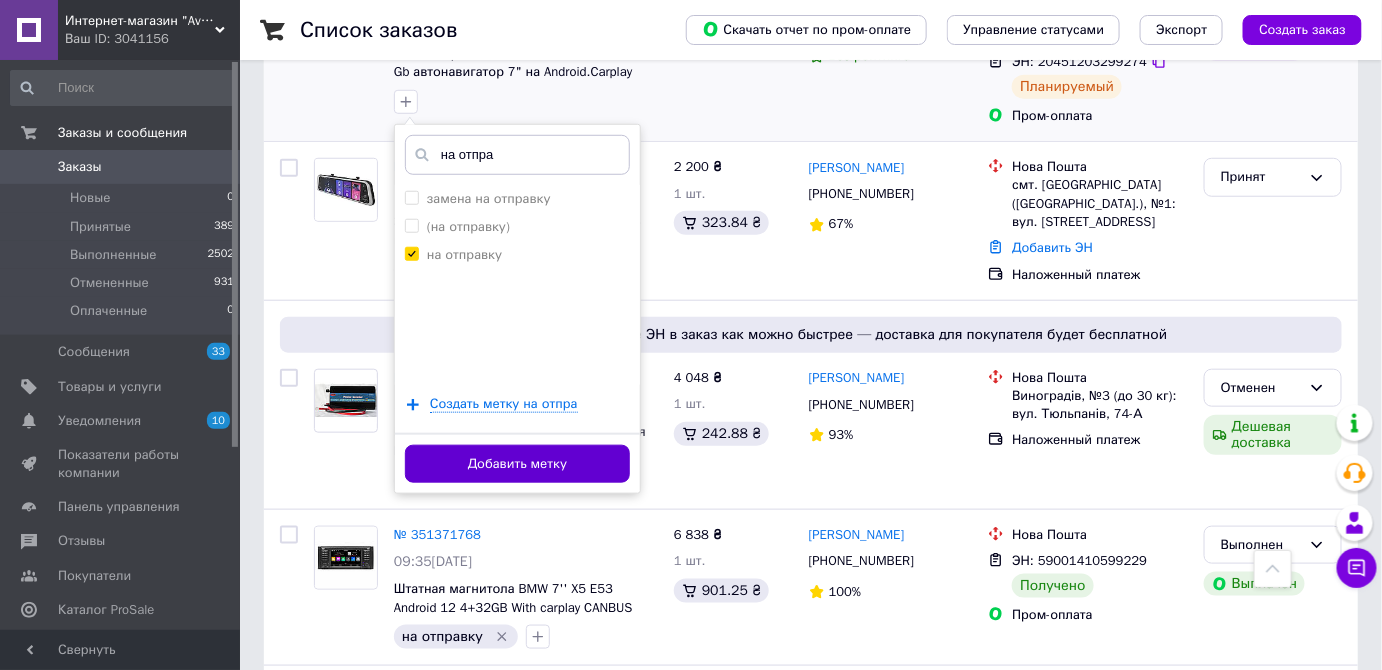 click on "Добавить метку" at bounding box center (517, 464) 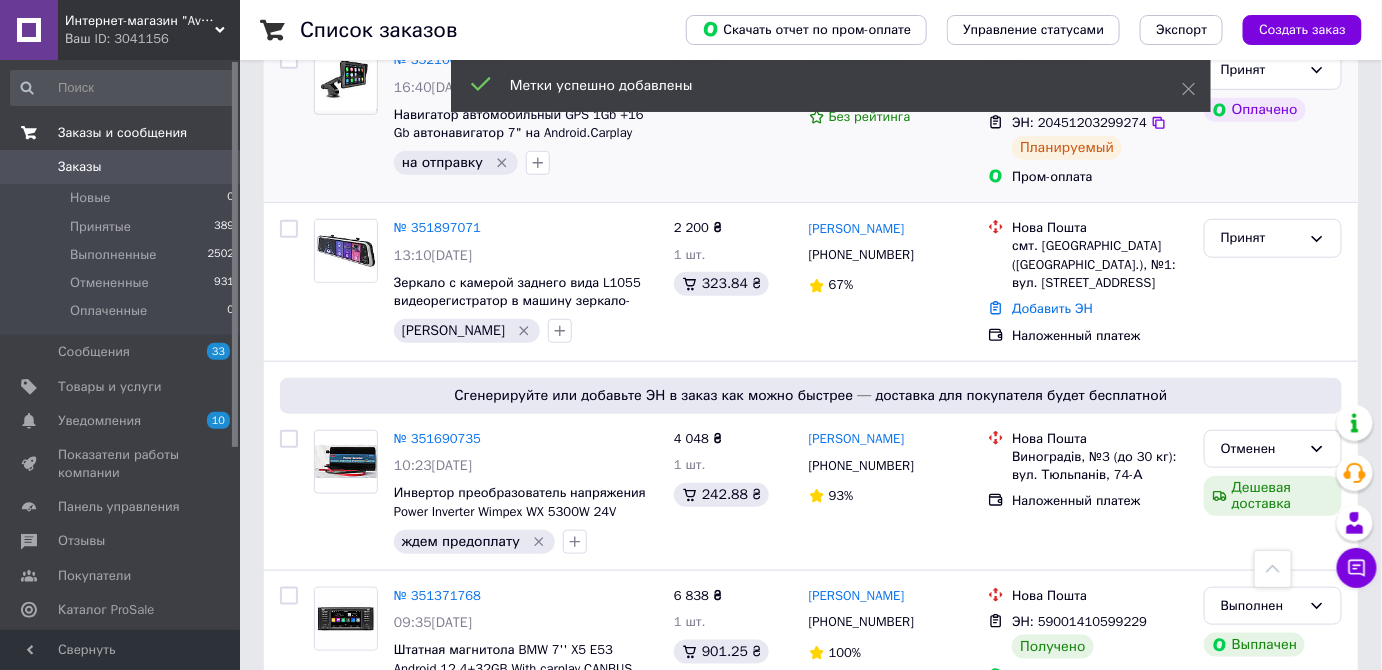 scroll, scrollTop: 272, scrollLeft: 0, axis: vertical 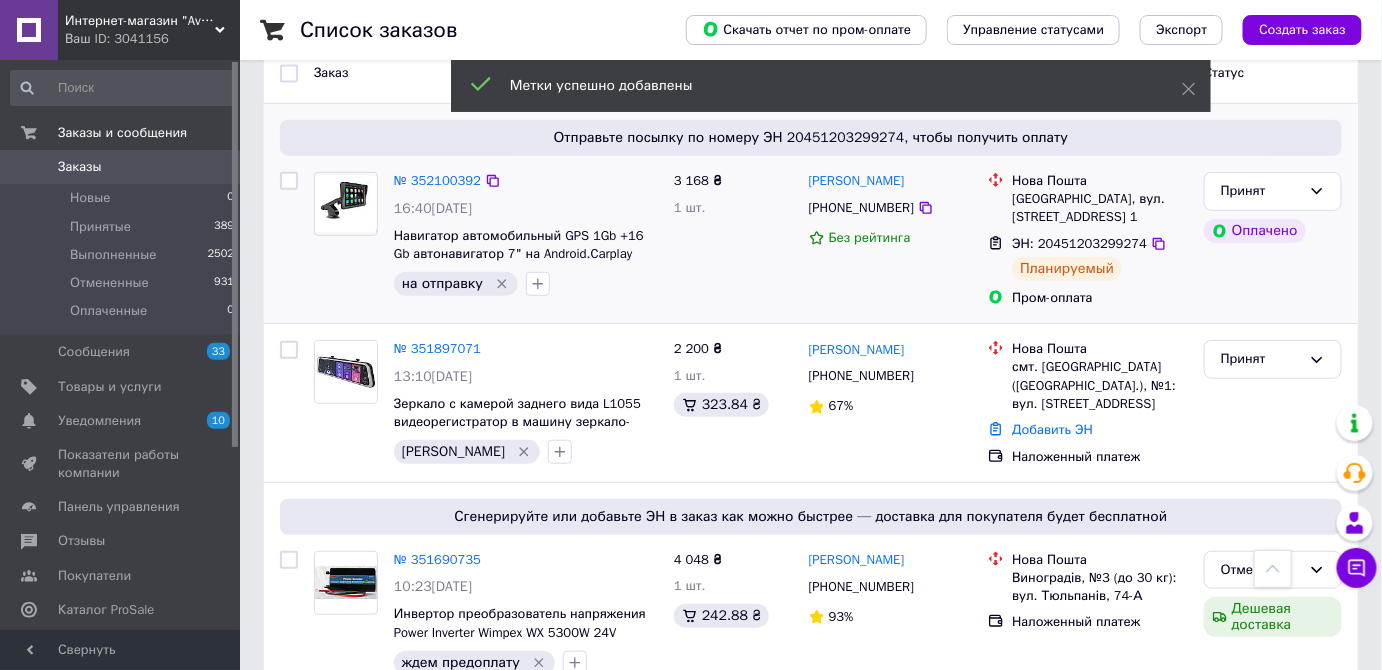 click on "Ваш ID: 3041156" at bounding box center [152, 39] 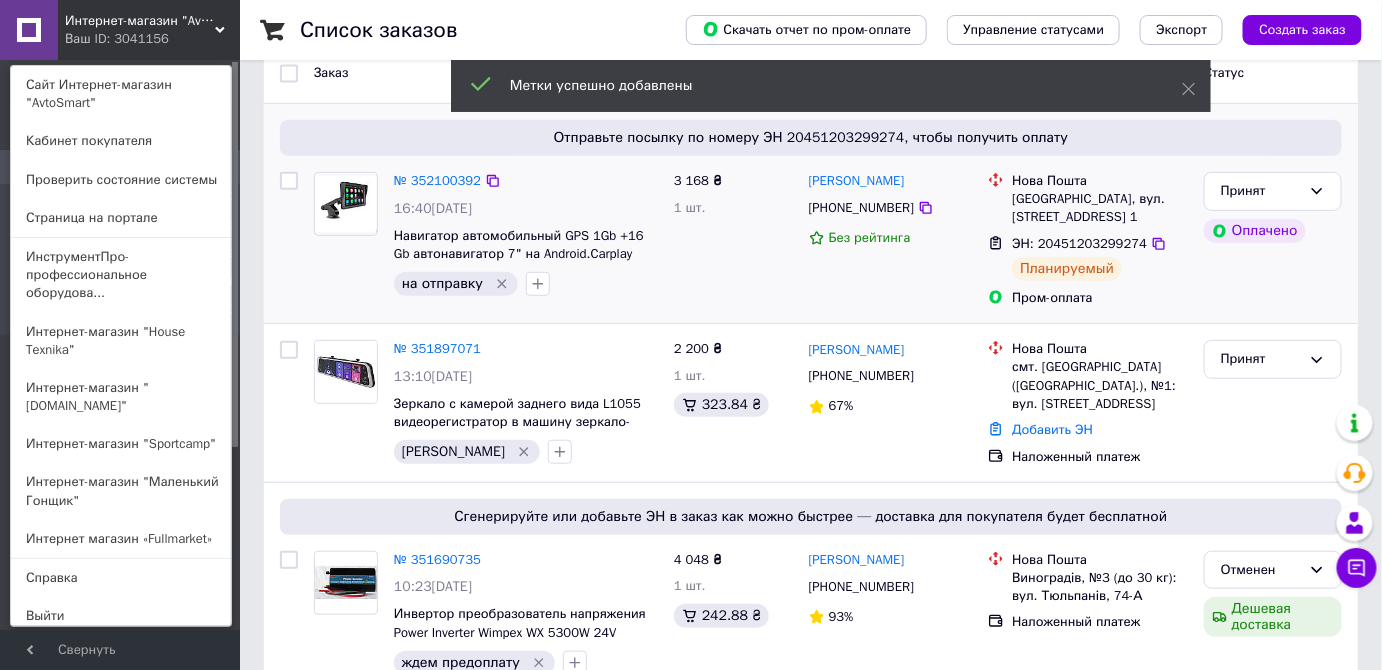 click on "Интернет-магазин "AvtoSmart" Ваш ID: 3041156 Сайт Интернет-магазин "AvtoSmart" Кабинет покупателя Проверить состояние системы Страница на портале ИнструментПро-профессиональное оборудова... Интернет-магазин "House Texnika" Интернет-магазин "Deto4kam.com.ua" Интернет-магазин "Sportcamp" Интернет-магазин "Маленький Гонщик" Интернет магазин «Fullmarket» Справка Выйти" at bounding box center (120, 30) 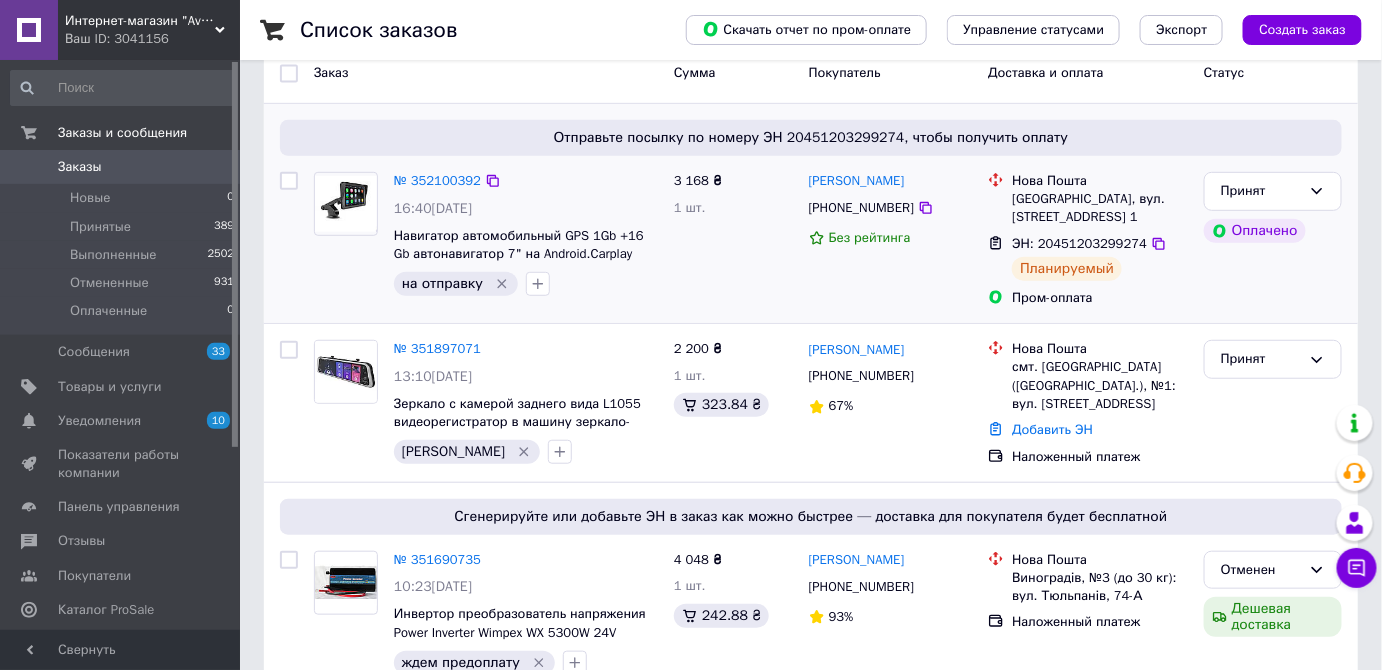 click on "Ваш ID: 3041156" at bounding box center [152, 39] 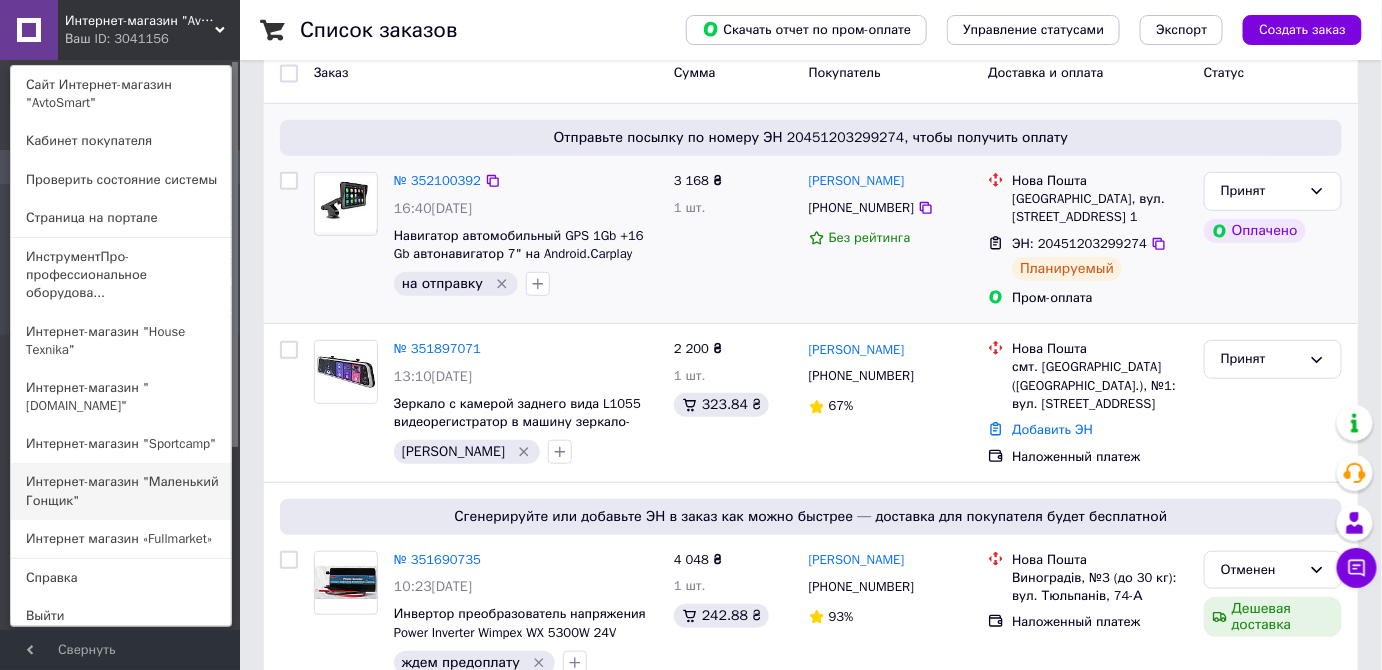 click on "Интернет-магазин "Маленький Гонщик"" at bounding box center (121, 491) 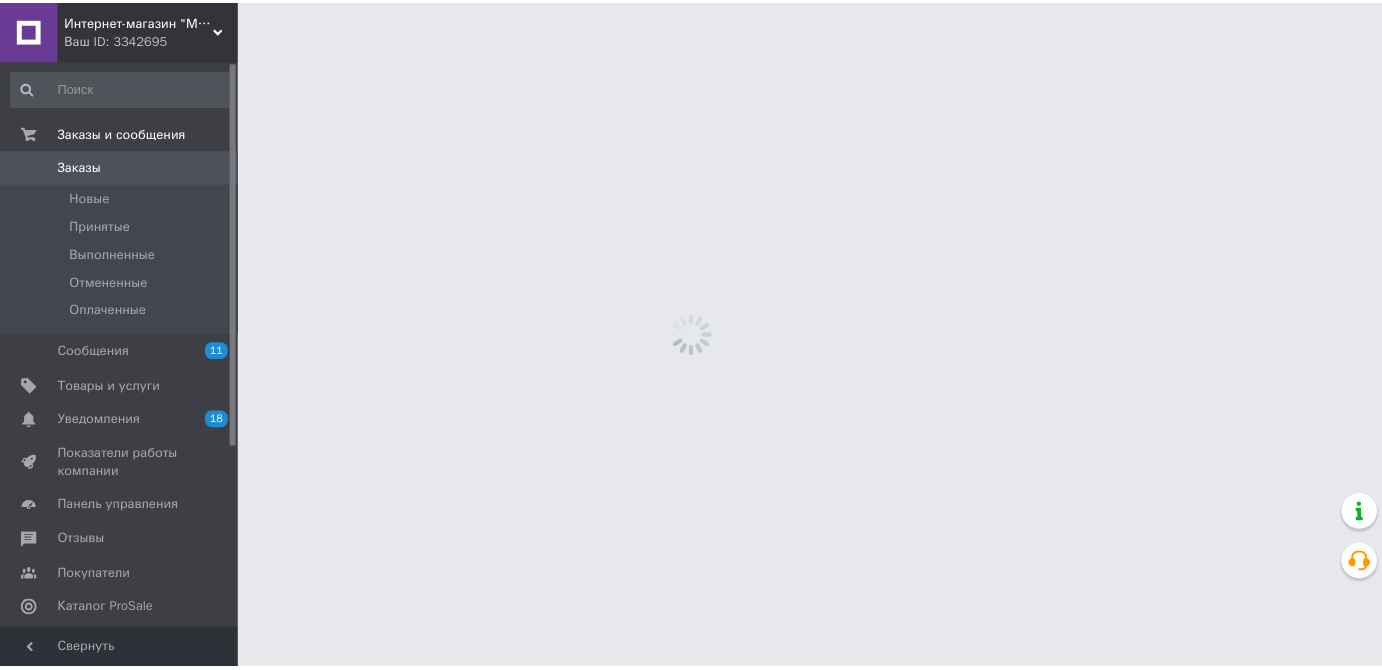 scroll, scrollTop: 0, scrollLeft: 0, axis: both 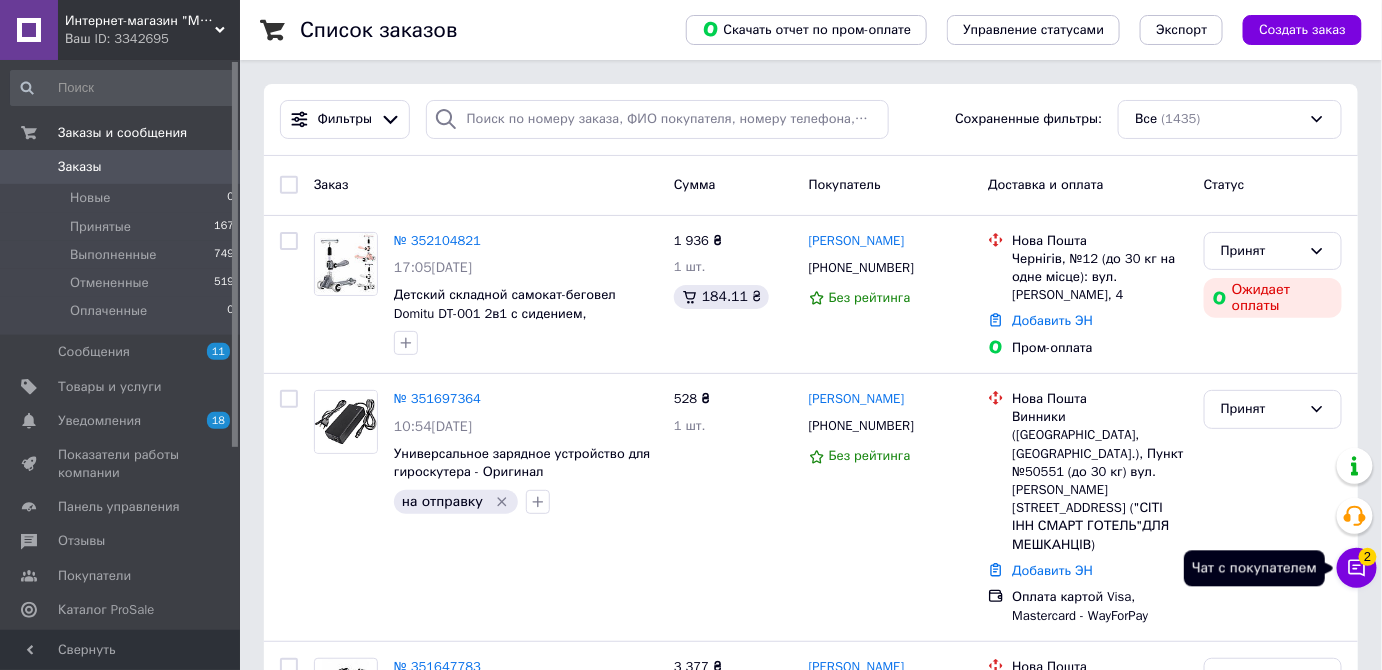 click 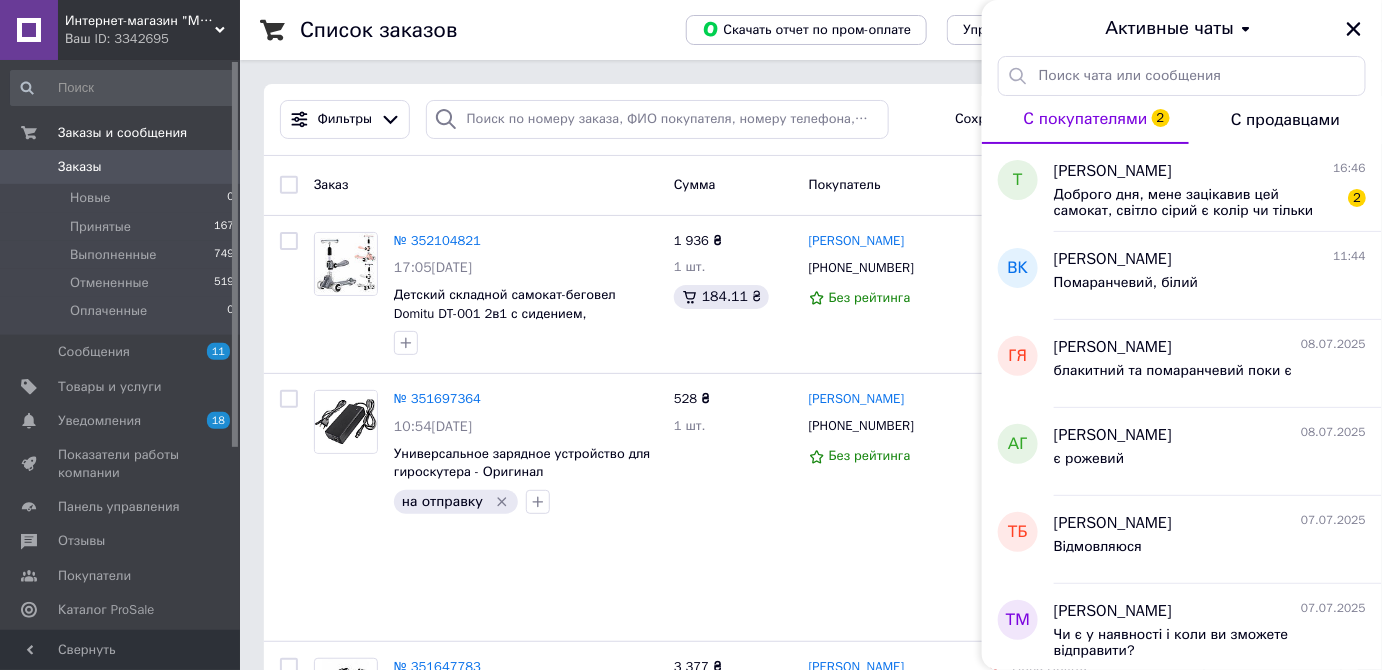 click on "Активные чаты" at bounding box center [1182, 29] 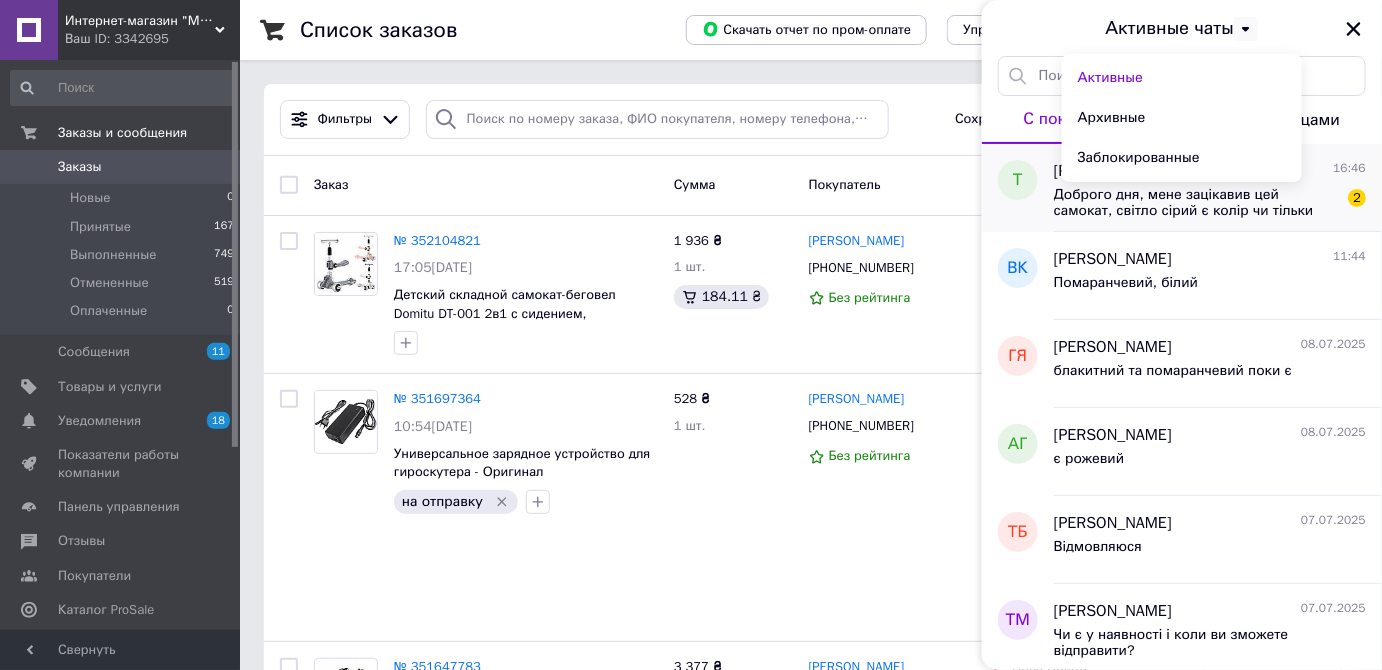 click on "Доброго дня, мене зацікавив цей самокат, світло сірий є колір чи тільки сірий ?" at bounding box center (1196, 203) 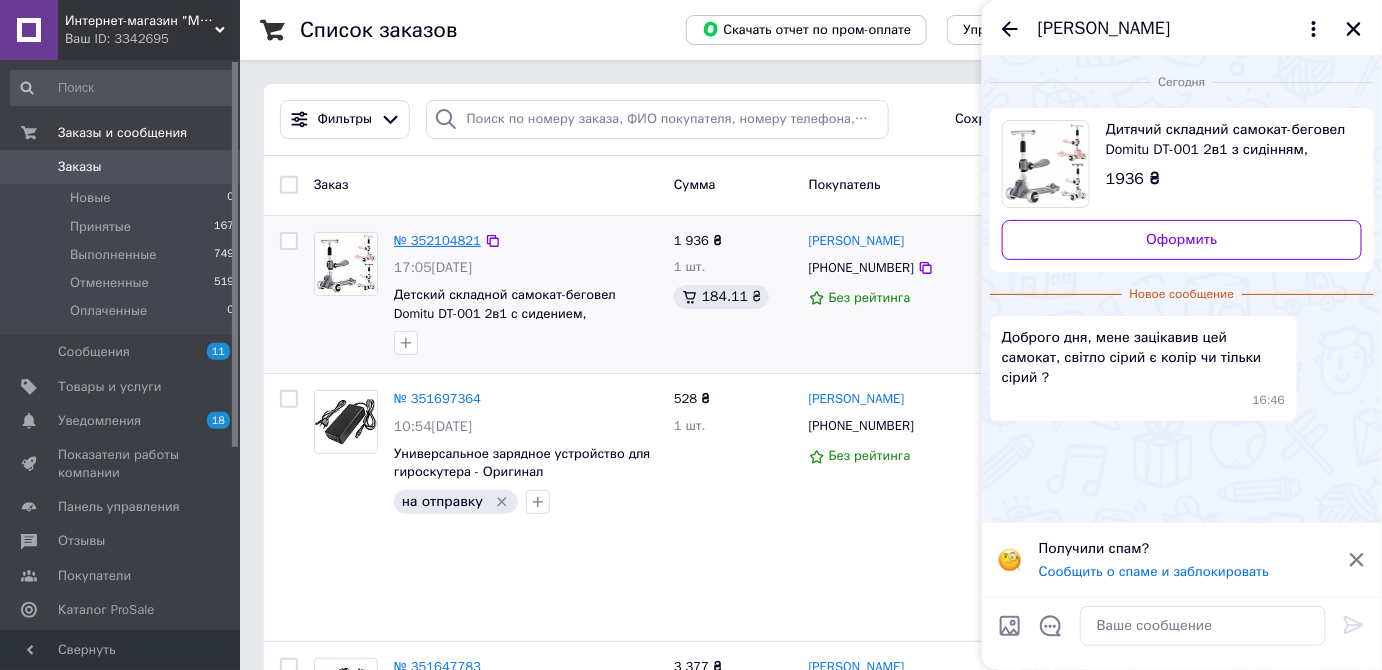 click on "№ 352104821" at bounding box center [437, 240] 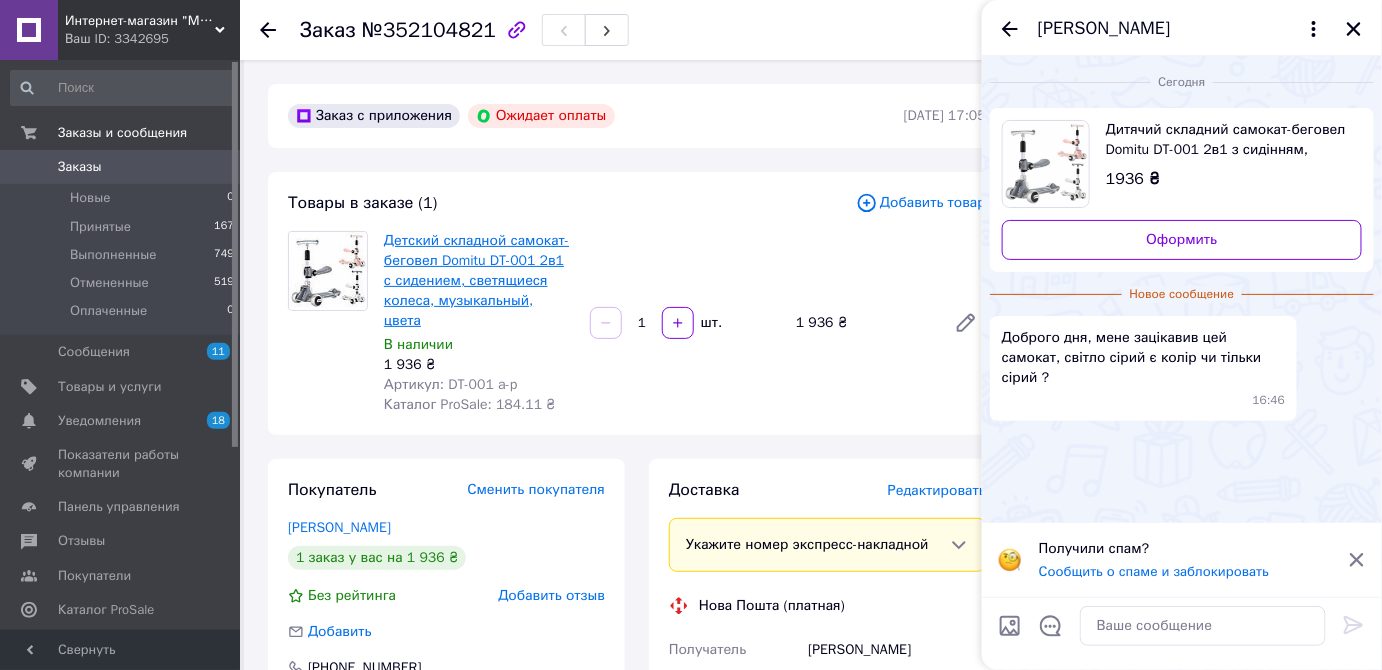 click on "Детский складной самокат-беговел Domitu DT-001 2в1 с сидением, светящиеся колеса, музыкальный, цвета" at bounding box center (476, 280) 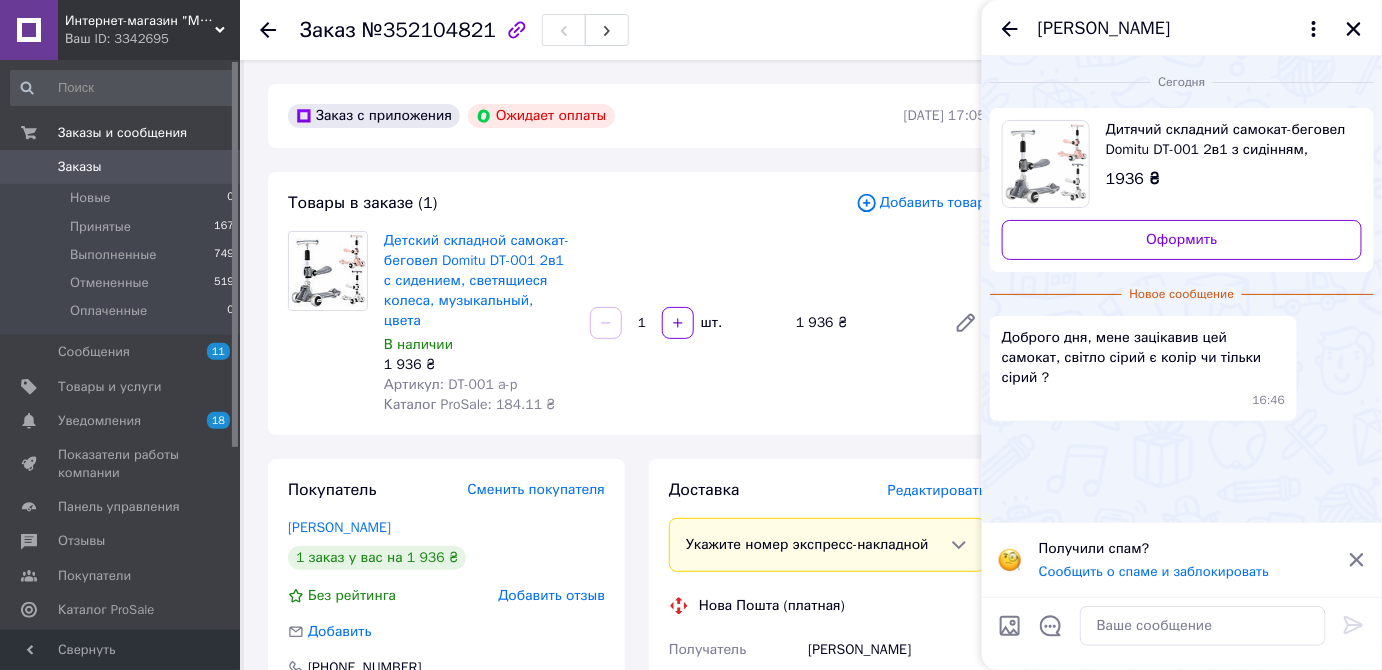 click on "Детский складной самокат-беговел Domitu DT-001 2в1 с сидением, светящиеся колеса, музыкальный, цвета В наличии 1 936 ₴ Артикул: DT-001 a-p Каталог ProSale: 184.11 ₴  1   шт. 1 936 ₴" at bounding box center (685, 323) 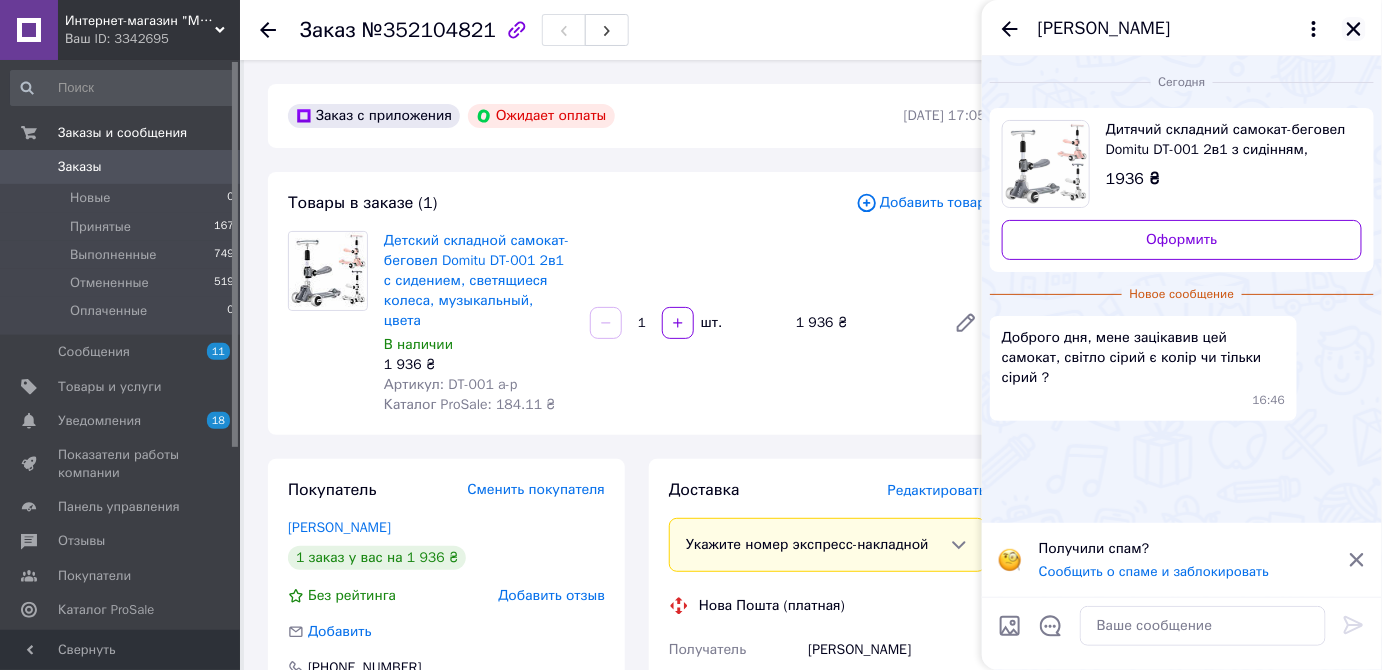 click 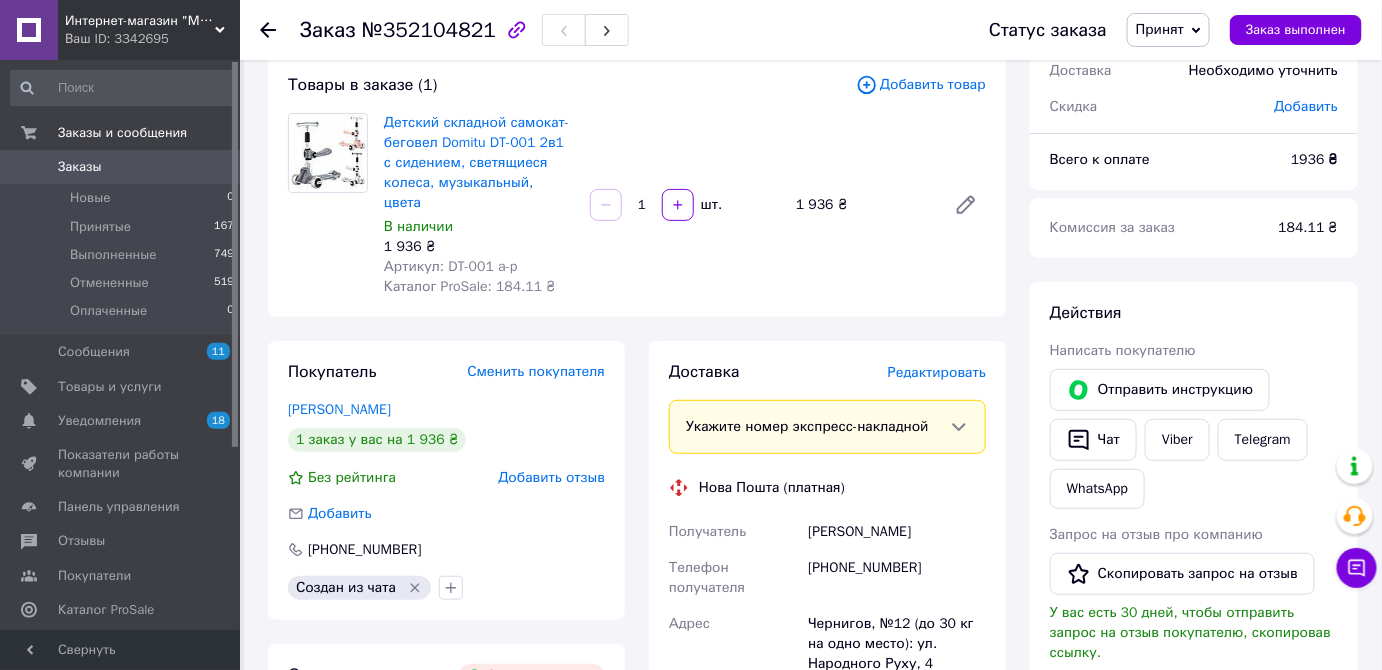 scroll, scrollTop: 272, scrollLeft: 0, axis: vertical 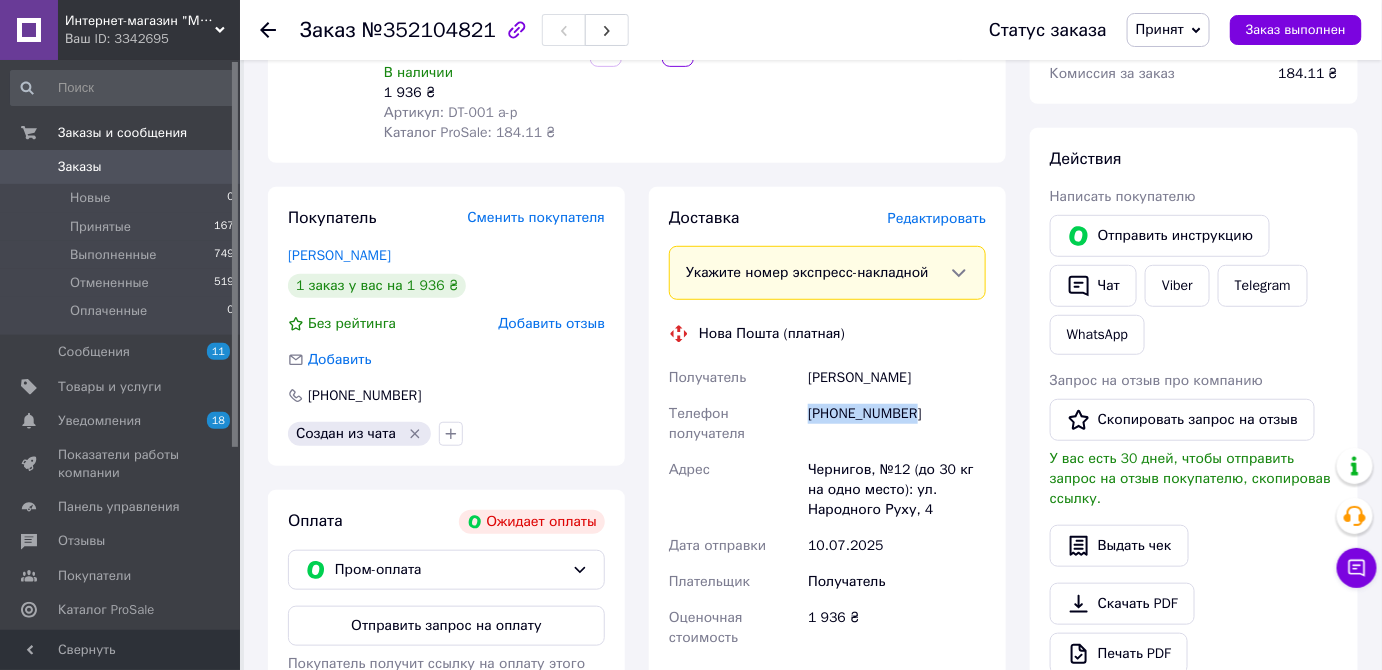 drag, startPoint x: 915, startPoint y: 391, endPoint x: 807, endPoint y: 394, distance: 108.04166 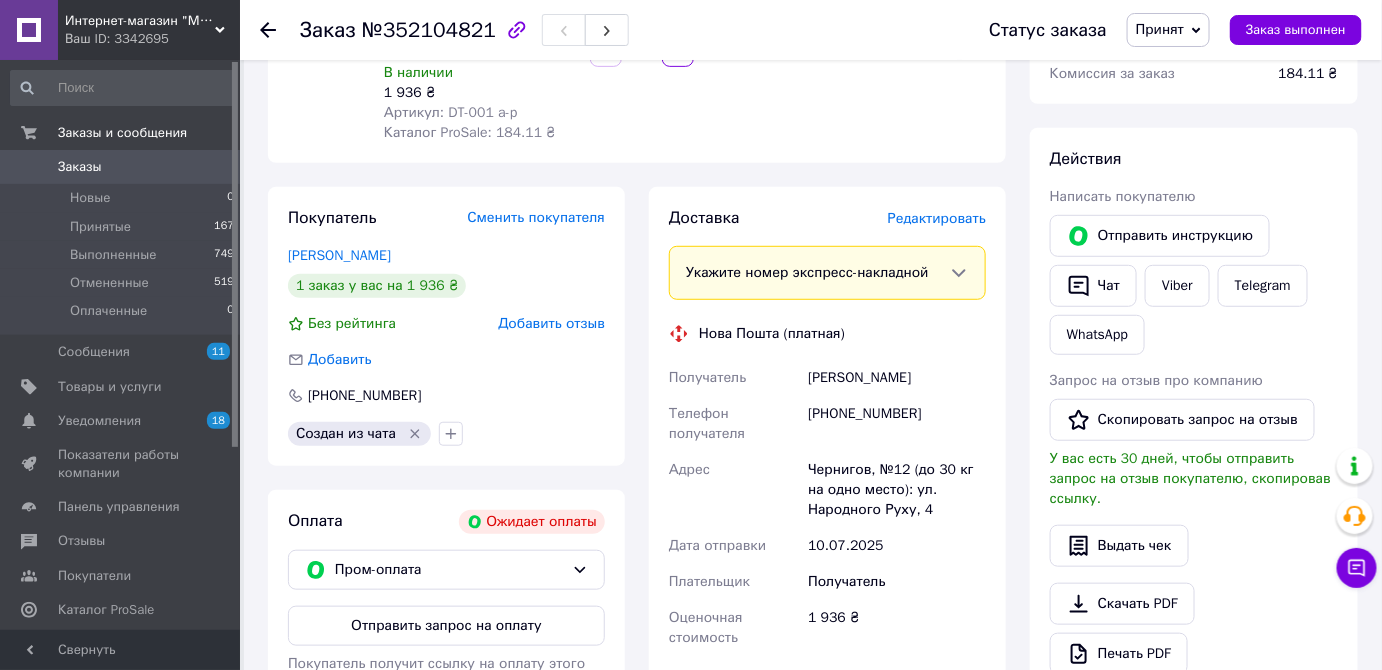 click 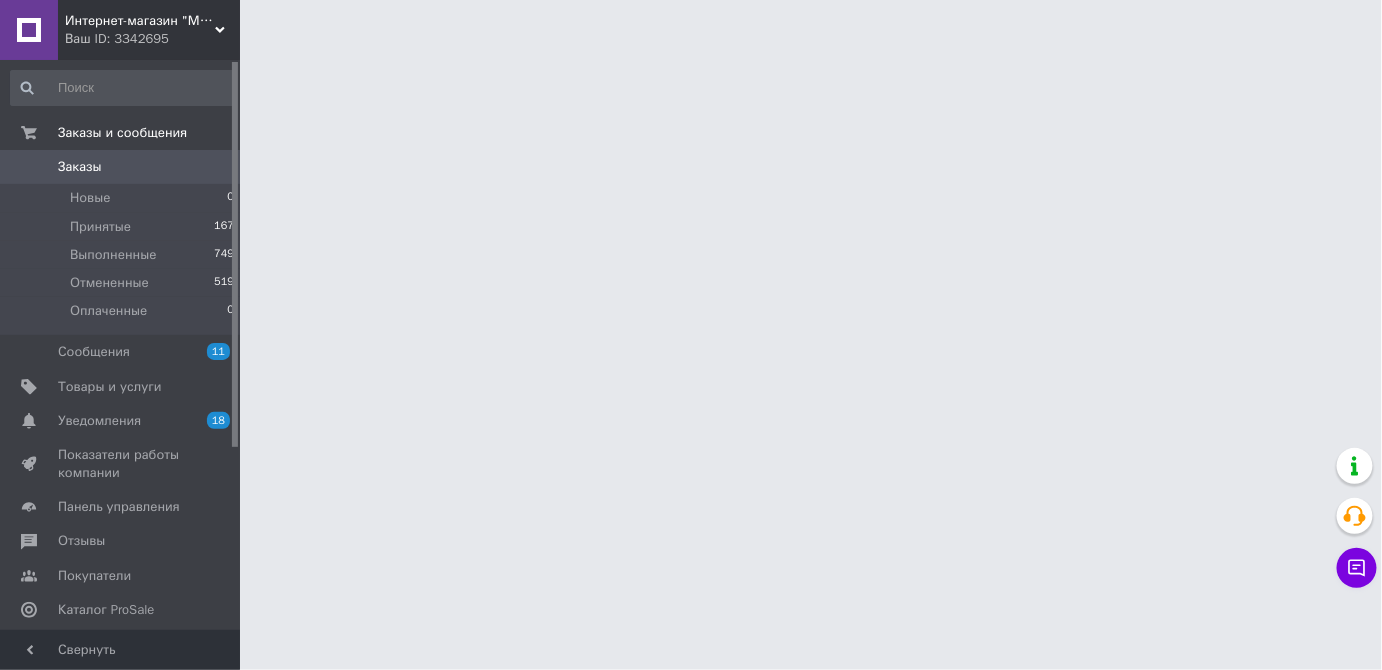 scroll, scrollTop: 0, scrollLeft: 0, axis: both 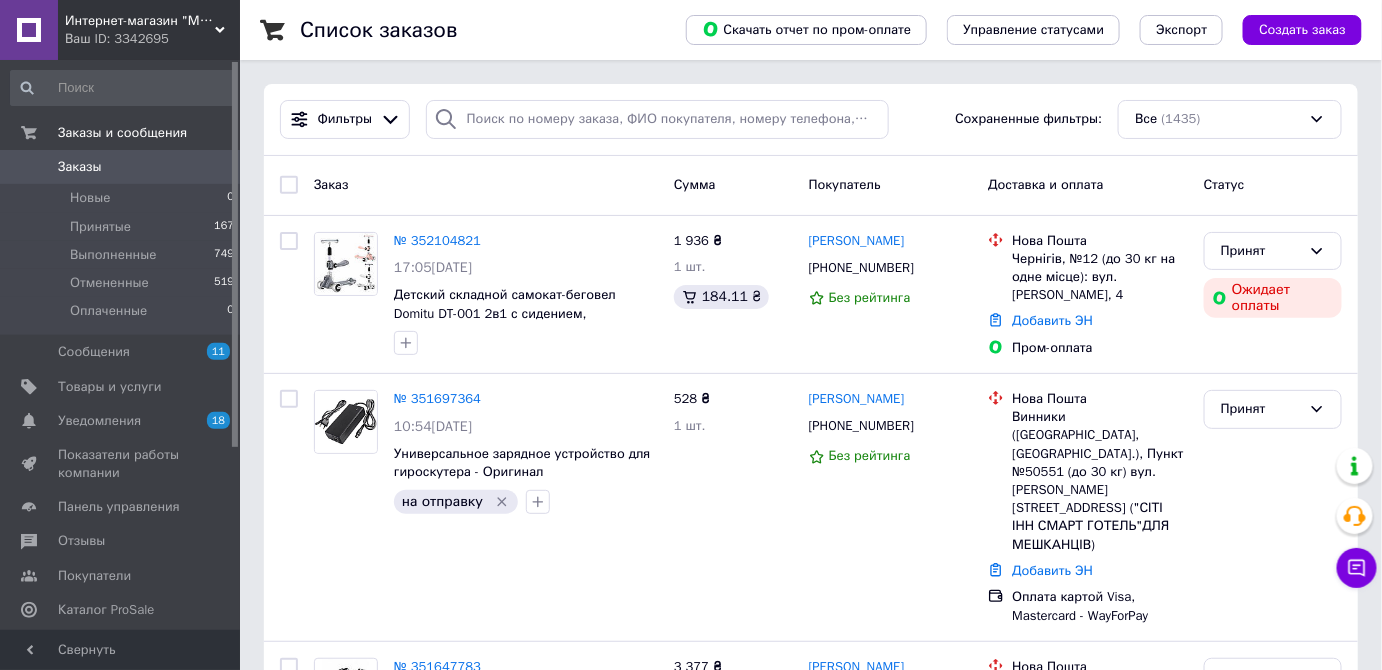 drag, startPoint x: 567, startPoint y: 189, endPoint x: 581, endPoint y: 190, distance: 14.035668 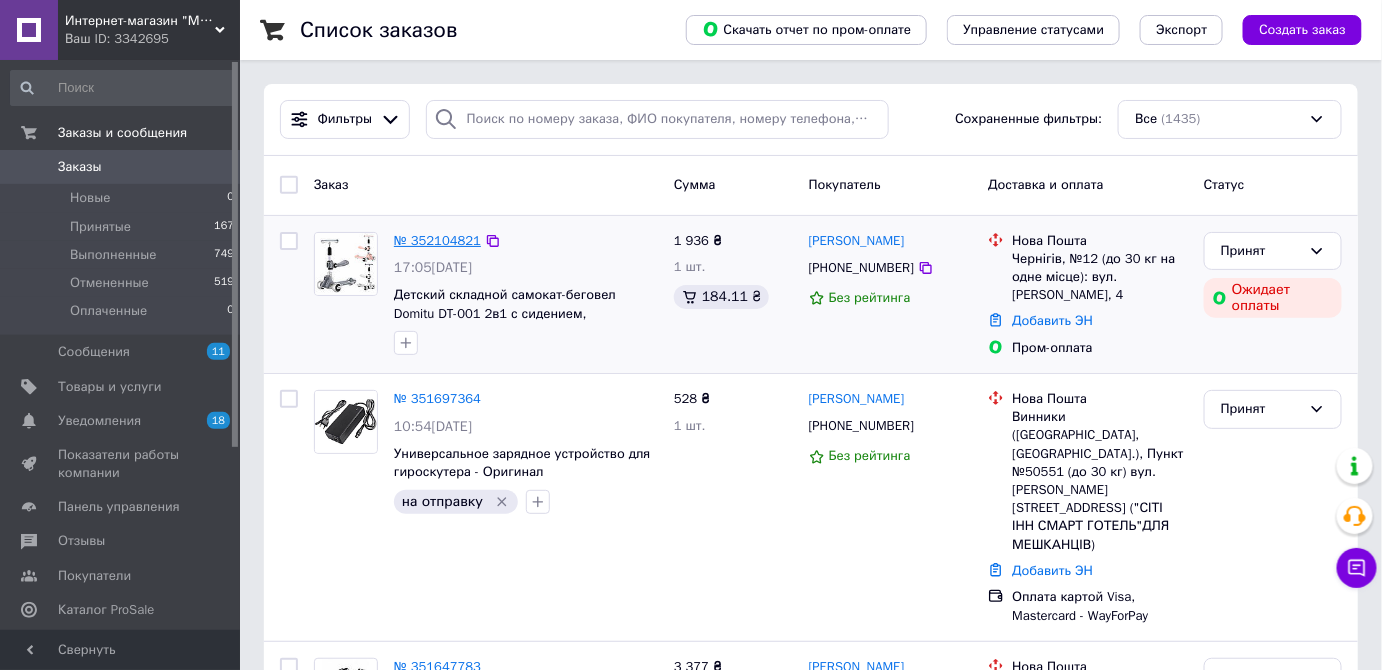 click on "№ 352104821" at bounding box center [437, 240] 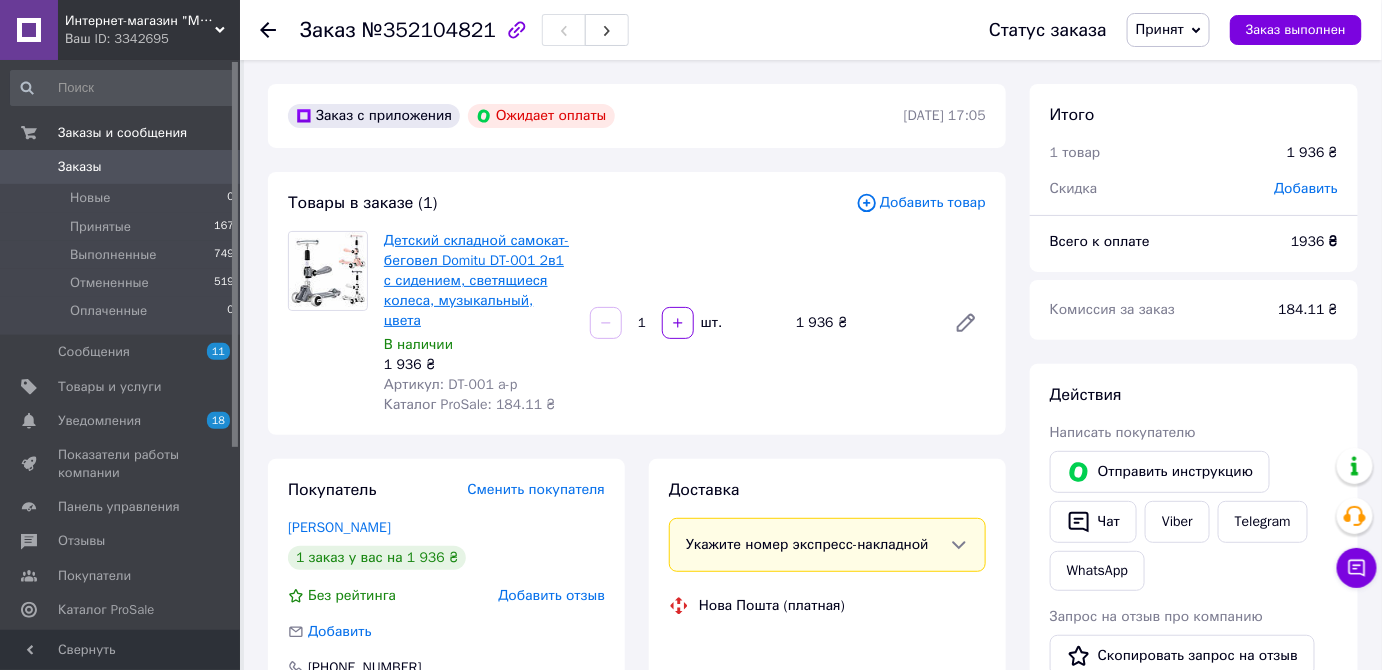 click on "Детский складной самокат-беговел Domitu DT-001 2в1 с сидением, светящиеся колеса, музыкальный, цвета" at bounding box center [476, 280] 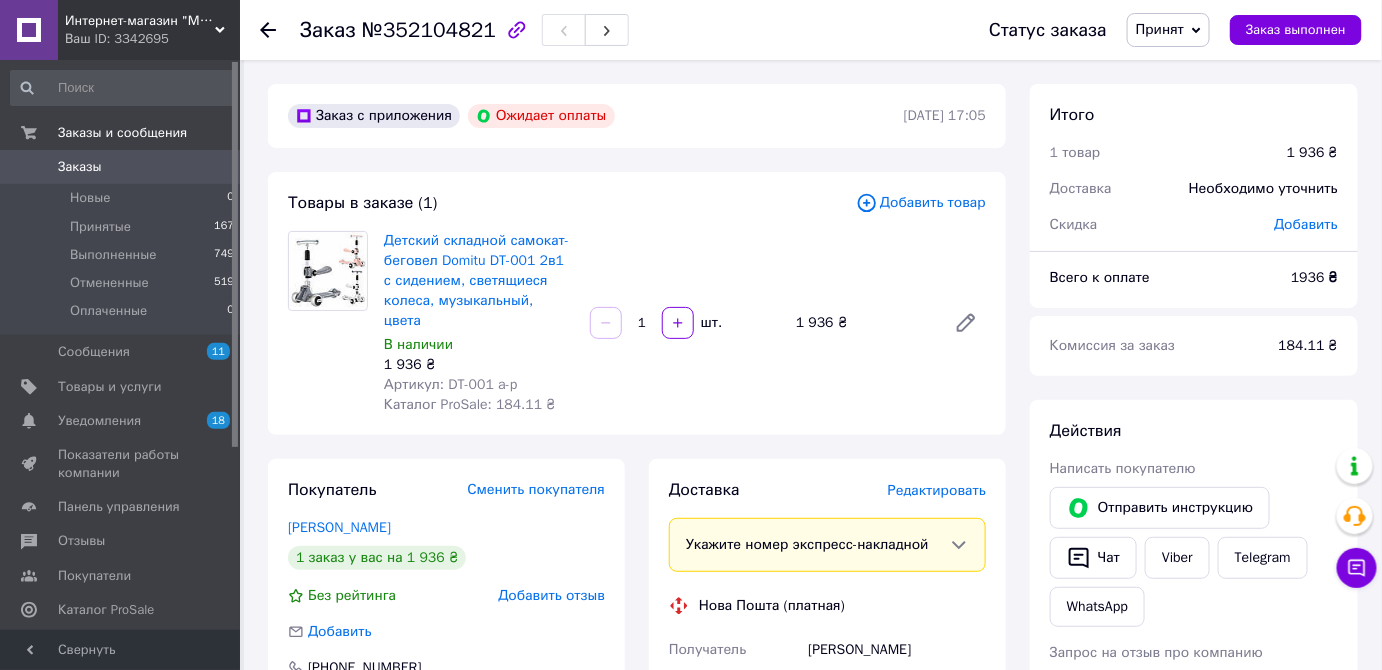 click 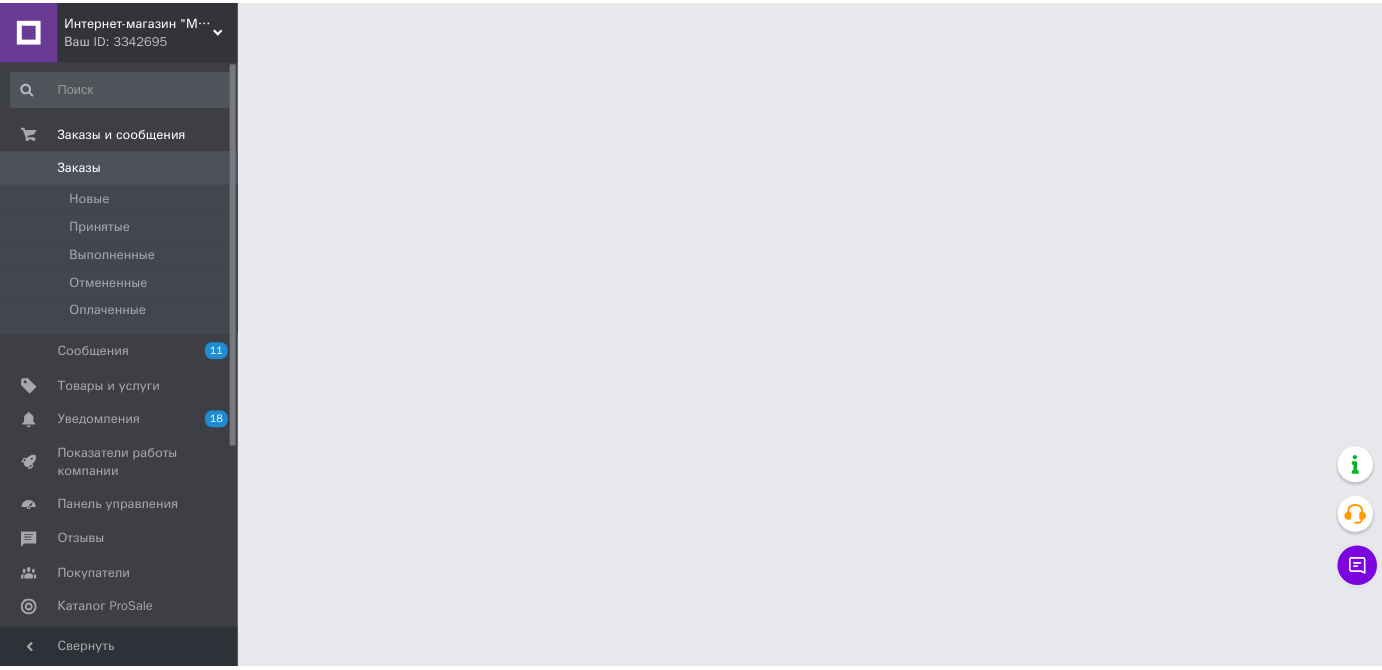 scroll, scrollTop: 0, scrollLeft: 0, axis: both 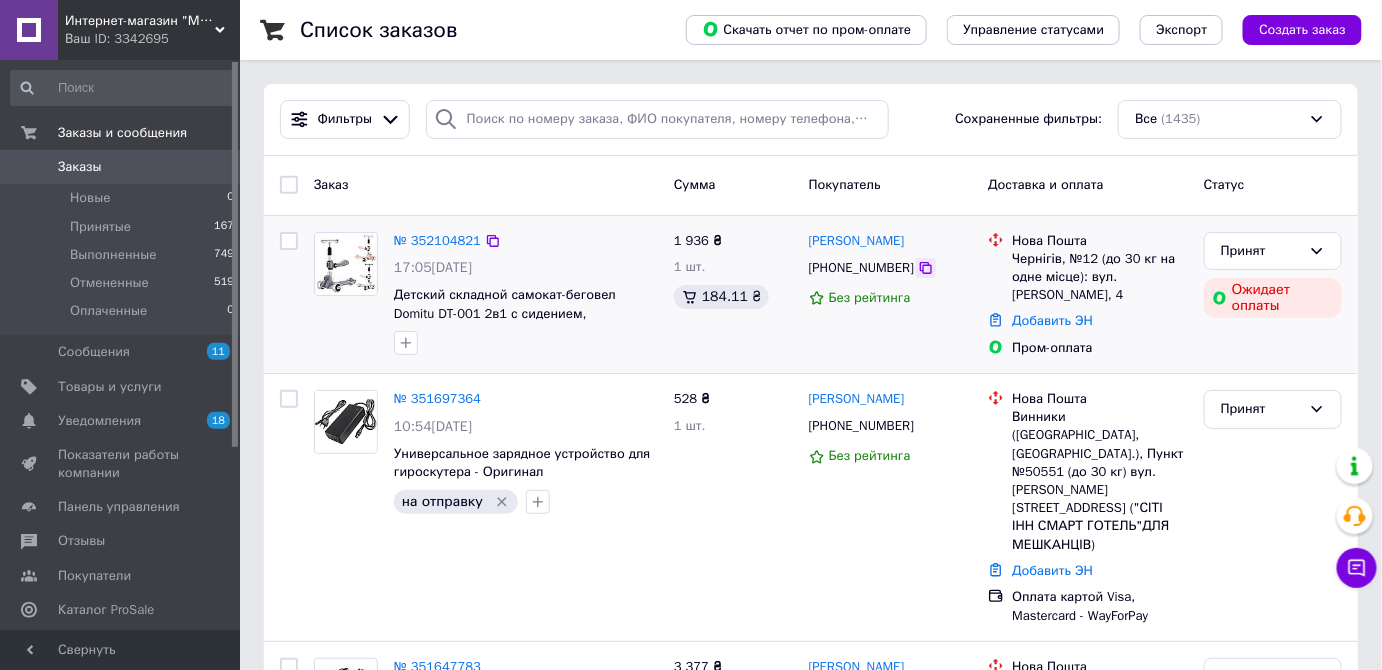 click 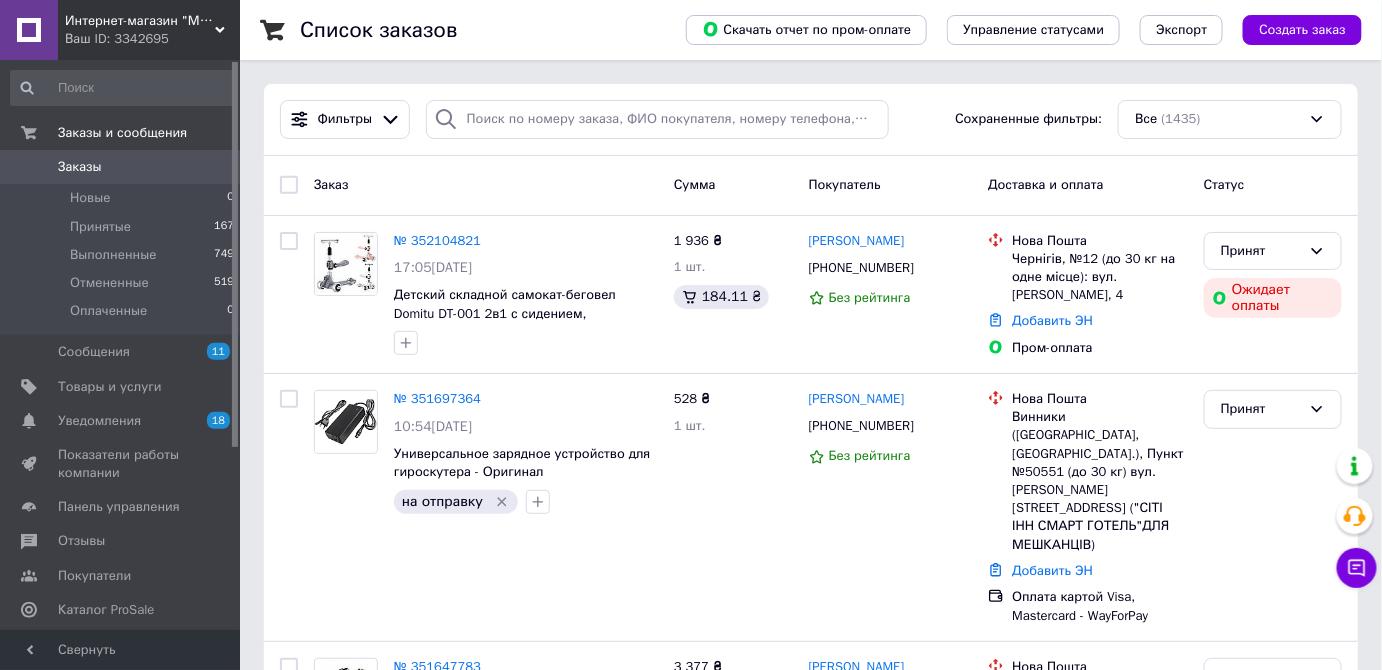 click on "Ваш ID: 3342695" at bounding box center (152, 39) 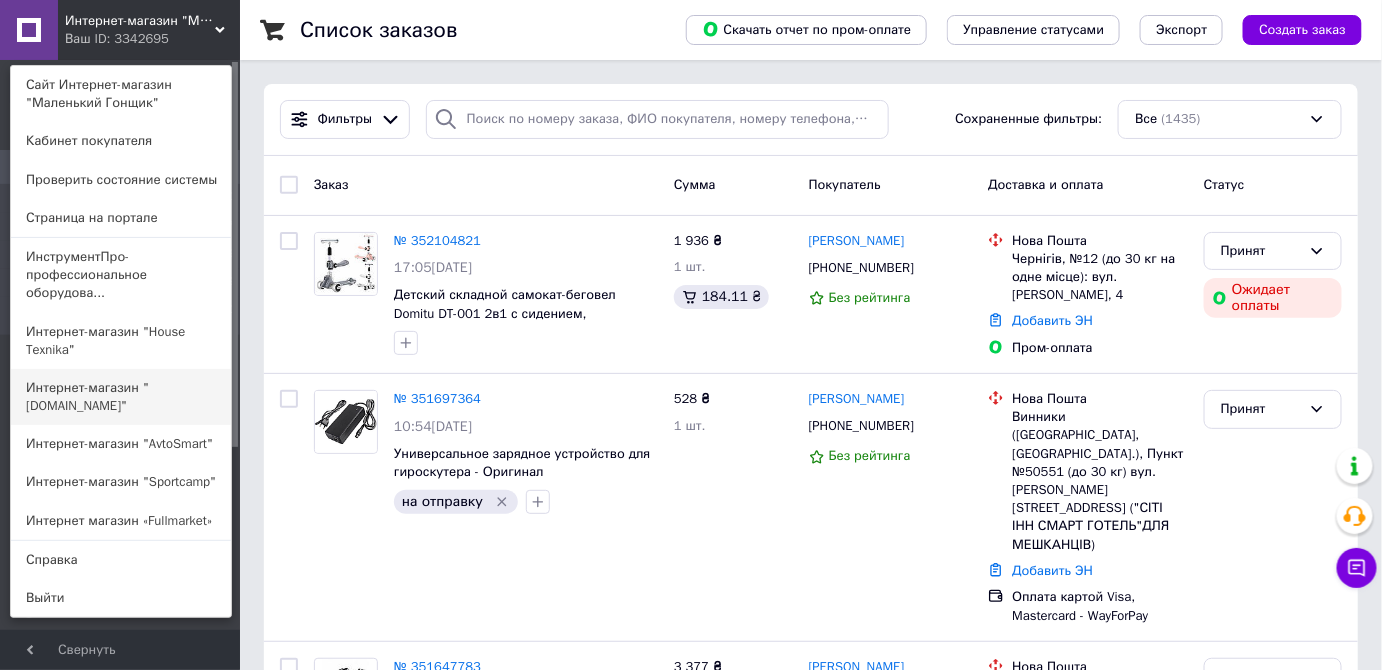 click on "Интернет-магазин "[DOMAIN_NAME]"" at bounding box center (121, 397) 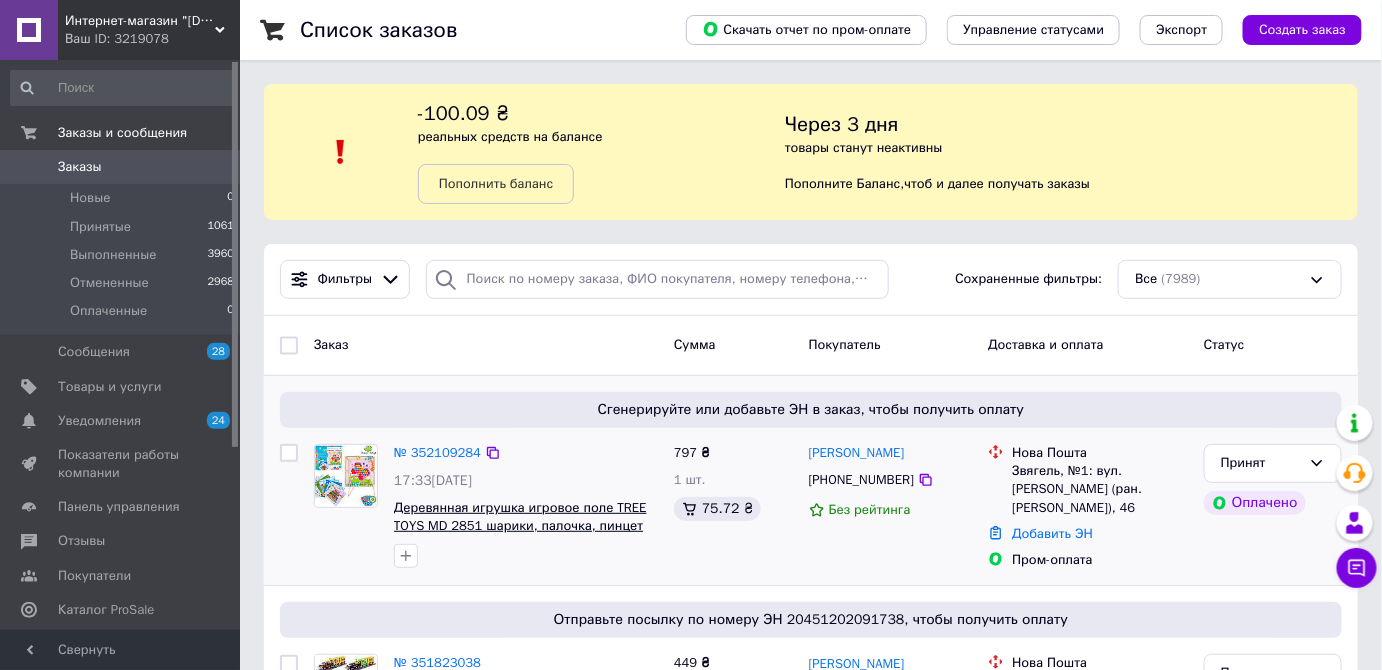 scroll, scrollTop: 90, scrollLeft: 0, axis: vertical 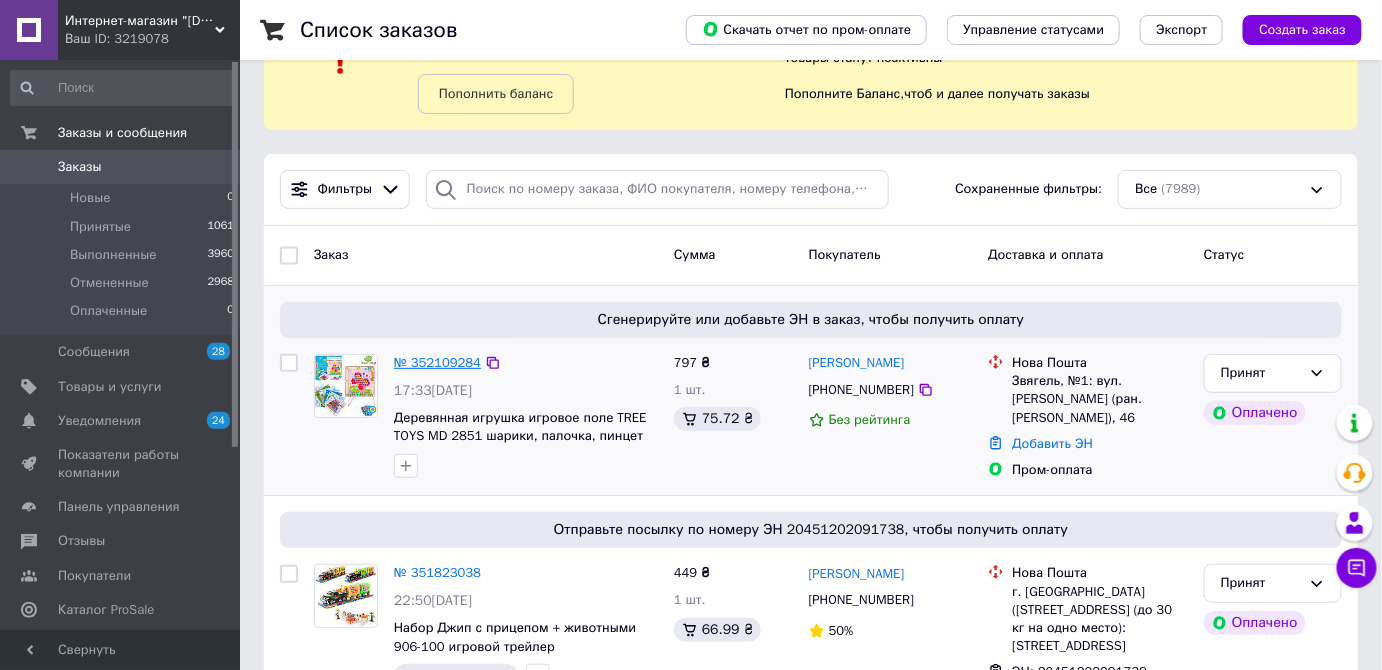 click on "№ 352109284" at bounding box center [437, 362] 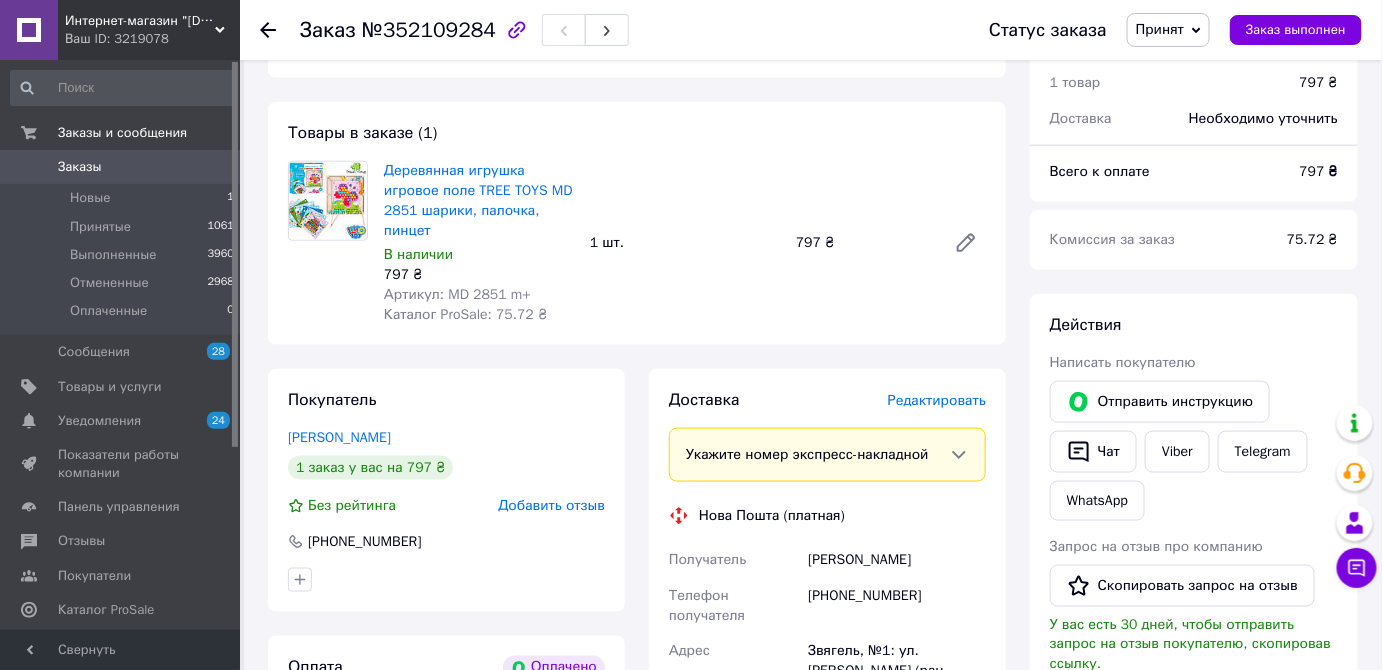 scroll, scrollTop: 636, scrollLeft: 0, axis: vertical 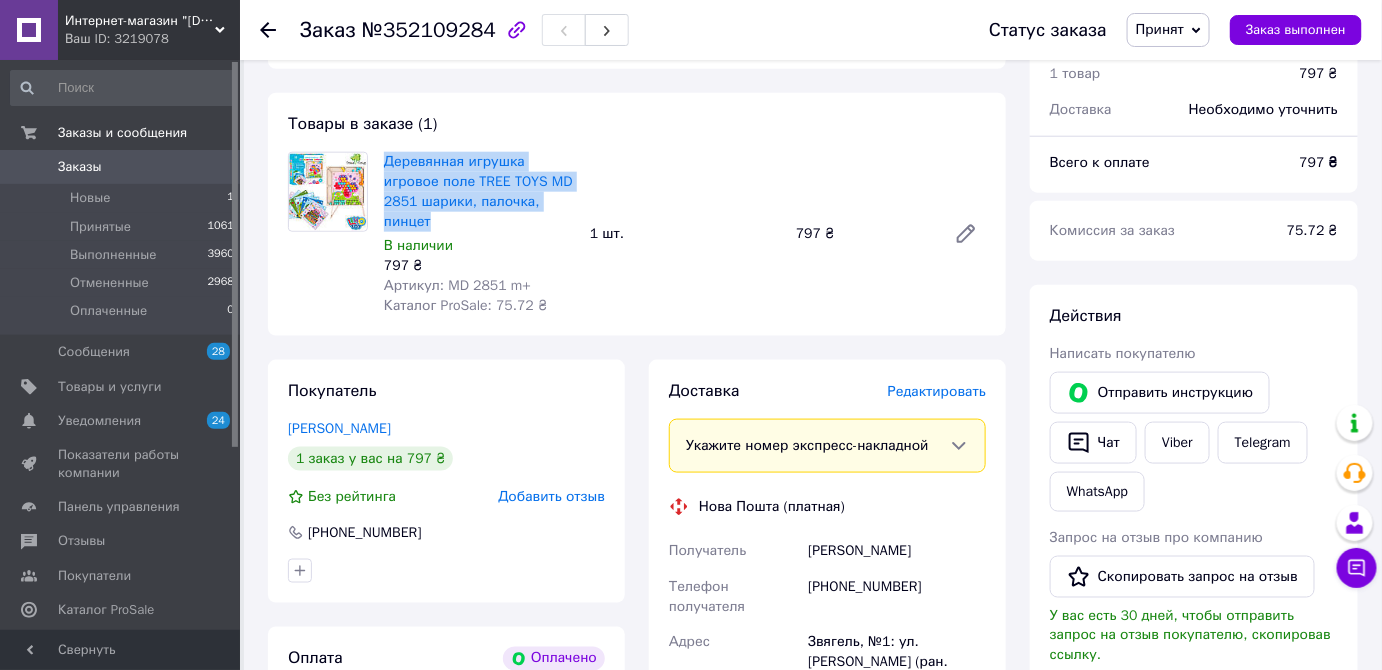 drag, startPoint x: 447, startPoint y: 219, endPoint x: 378, endPoint y: 162, distance: 89.498604 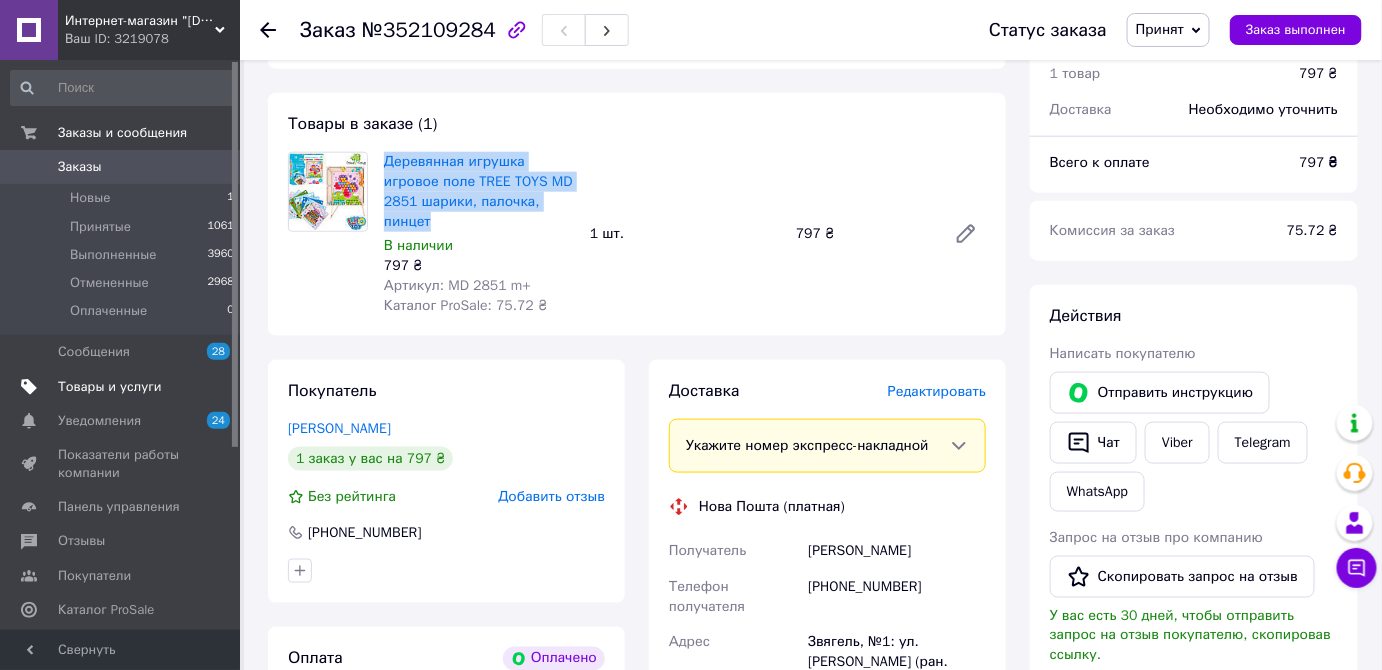 click on "Товары и услуги" at bounding box center [110, 387] 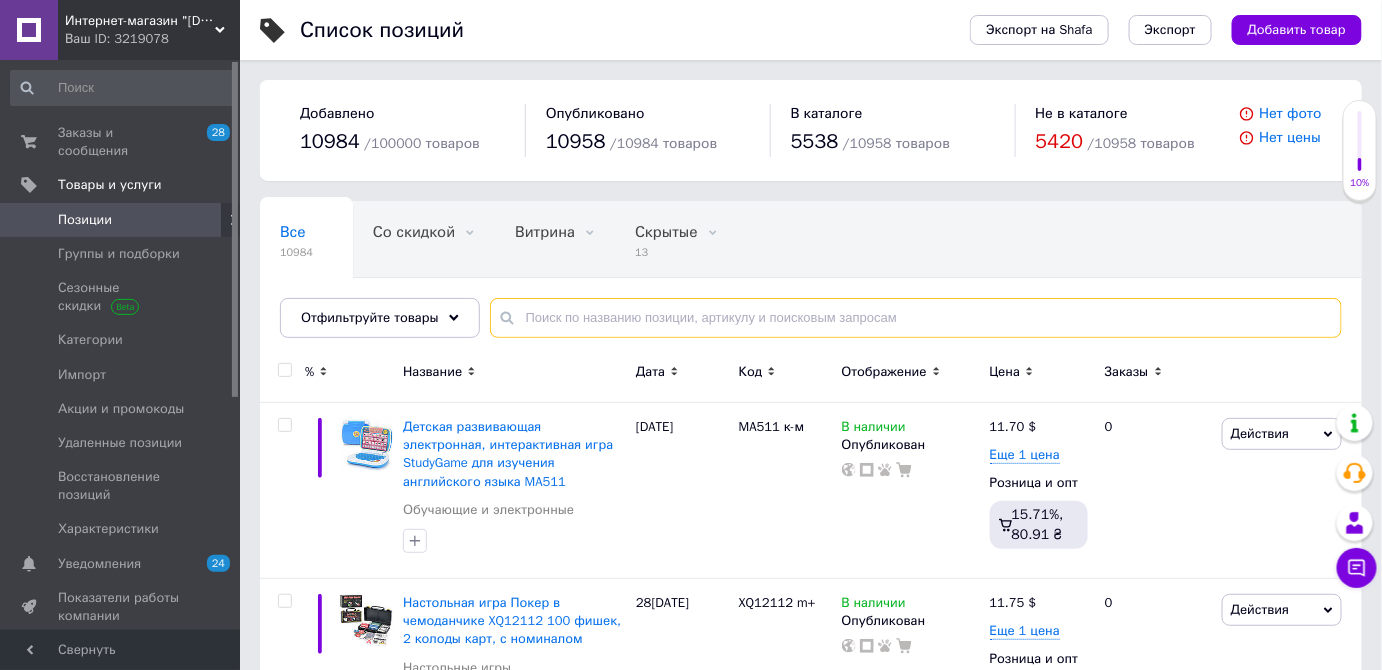 click at bounding box center [916, 318] 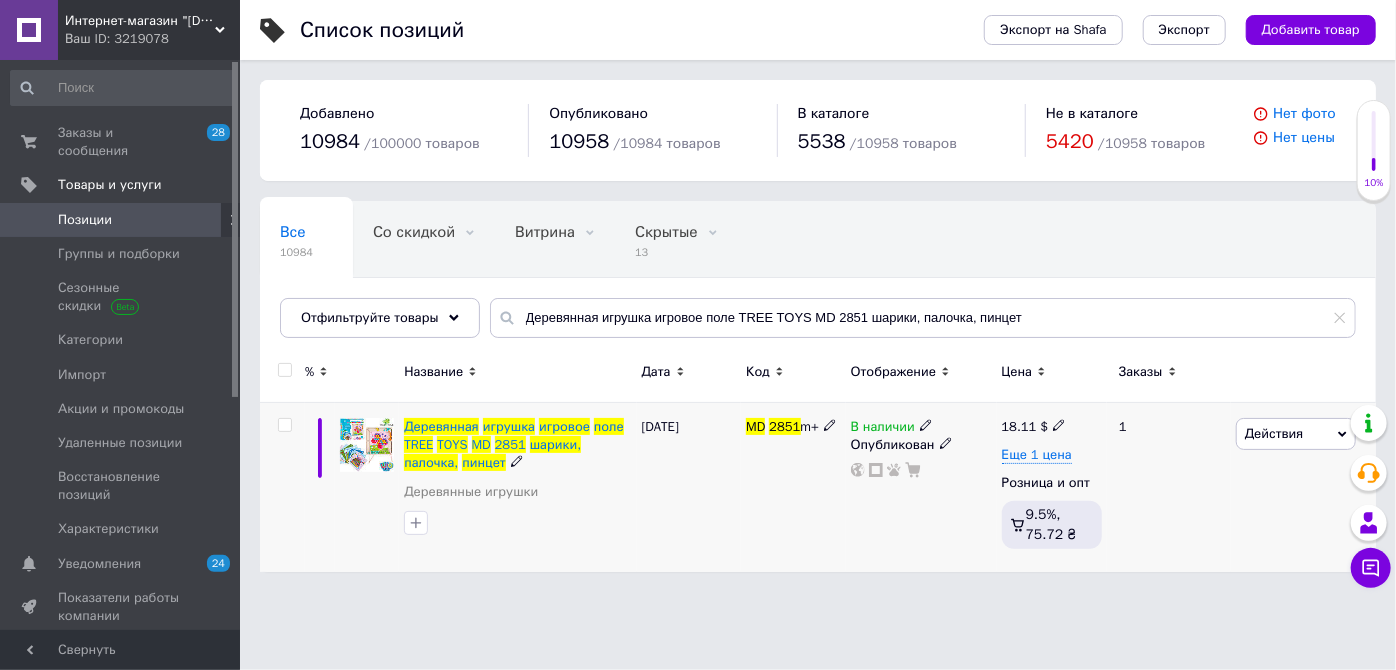 click 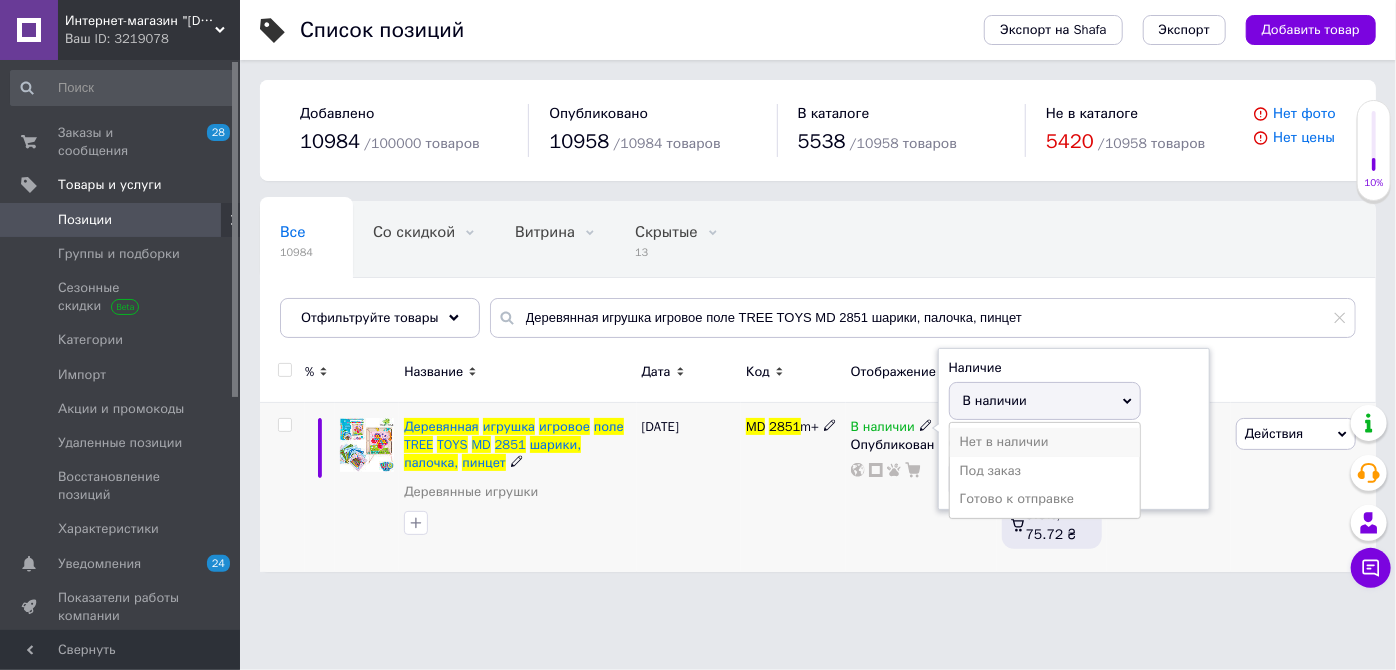 click on "Нет в наличии" at bounding box center (1045, 442) 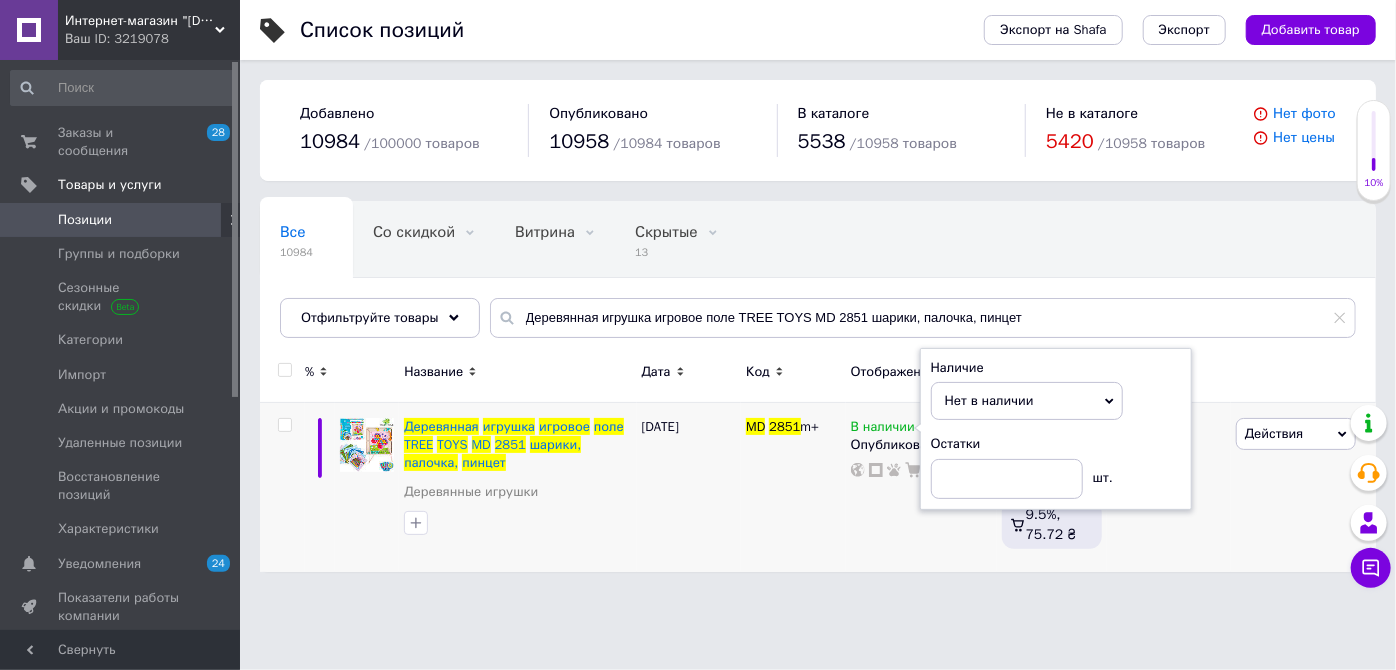 click on "Список позиций Экспорт на Shafa Экспорт Добавить товар Добавлено 10984   / 100000   товаров Опубликовано 10958   / 10984   товаров В каталоге 5538   / 10958   товаров Не в каталоге 5420   / 10958   товаров Нет фото Нет цены Все 10984 Со скидкой 0 Удалить Редактировать Витрина 0 Удалить Редактировать Скрытые 13 Удалить Редактировать Опубликованные 10958 Удалить Редактировать Ok Отфильтровано...  Сохранить Мы ничего не нашли Возможно, ошибка в слове  или нет соответствий по вашему запросу. Все 10984 Со скидкой 0 Витрина 0 Скрытые 13 Опубликованные 10958 Отфильтруйте товары % Название Дата Код Цена" at bounding box center [818, 296] 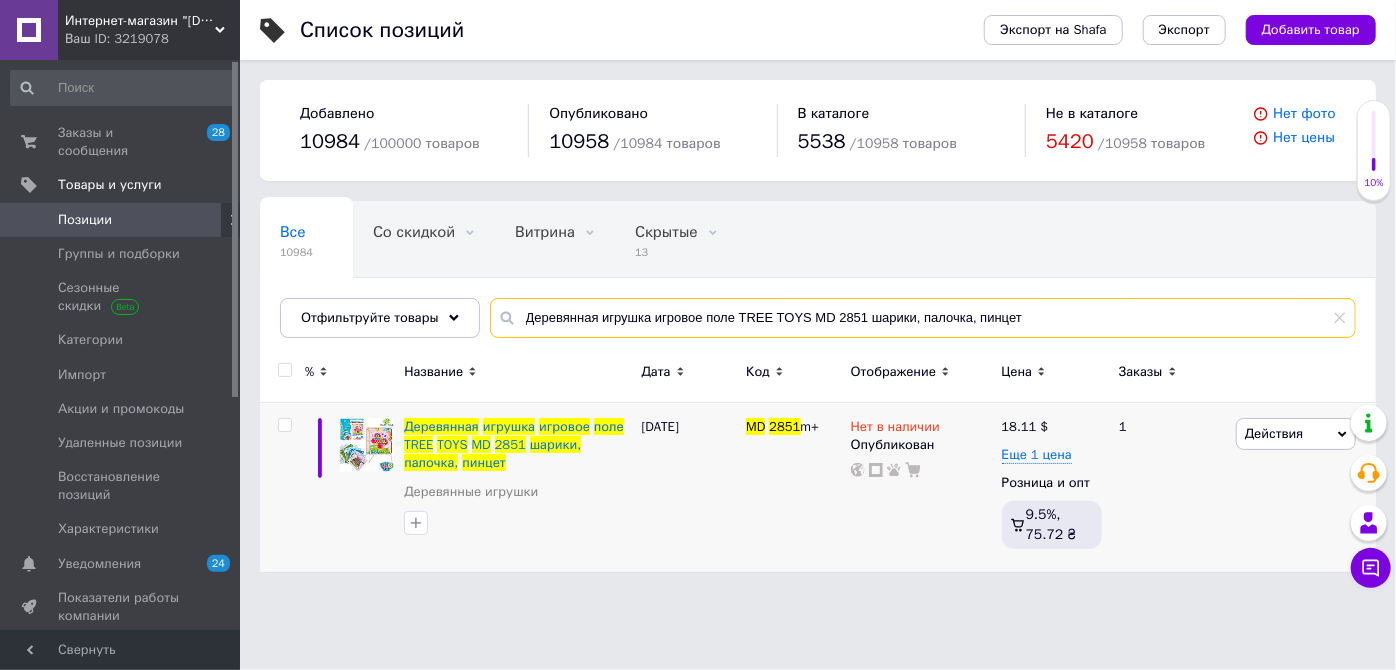 drag, startPoint x: 841, startPoint y: 332, endPoint x: 1130, endPoint y: 330, distance: 289.00693 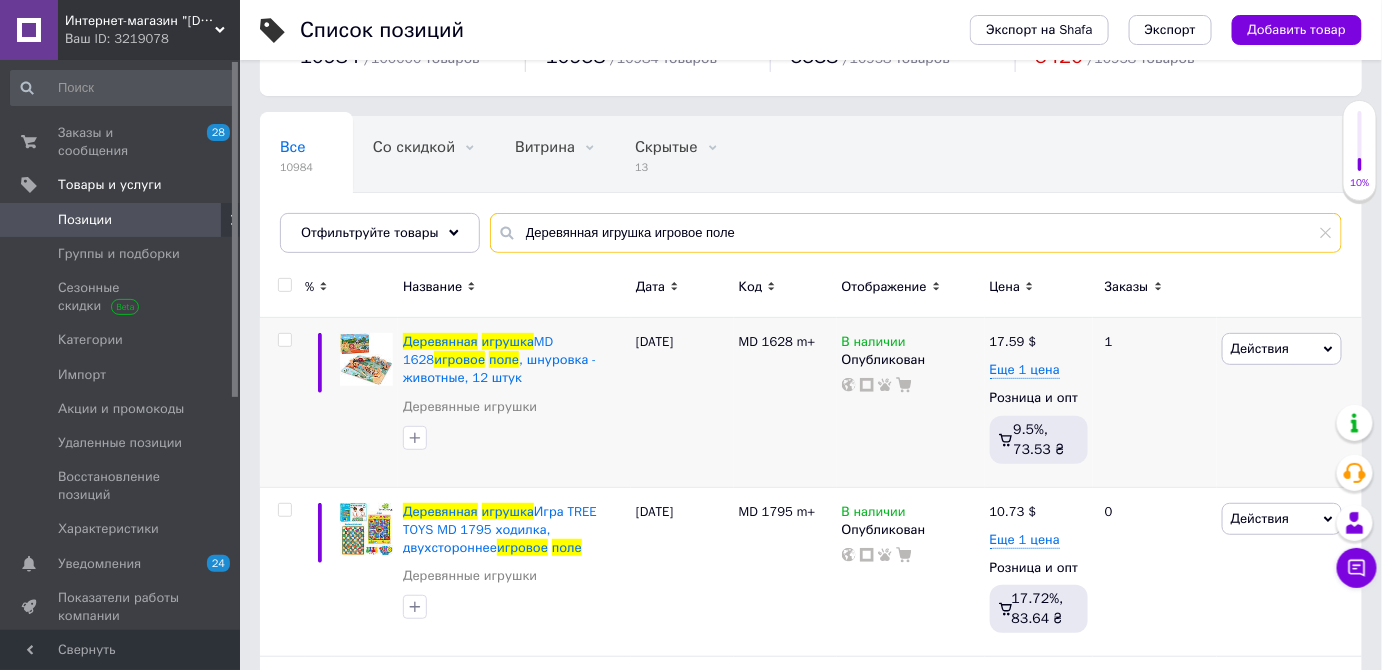 scroll, scrollTop: 181, scrollLeft: 0, axis: vertical 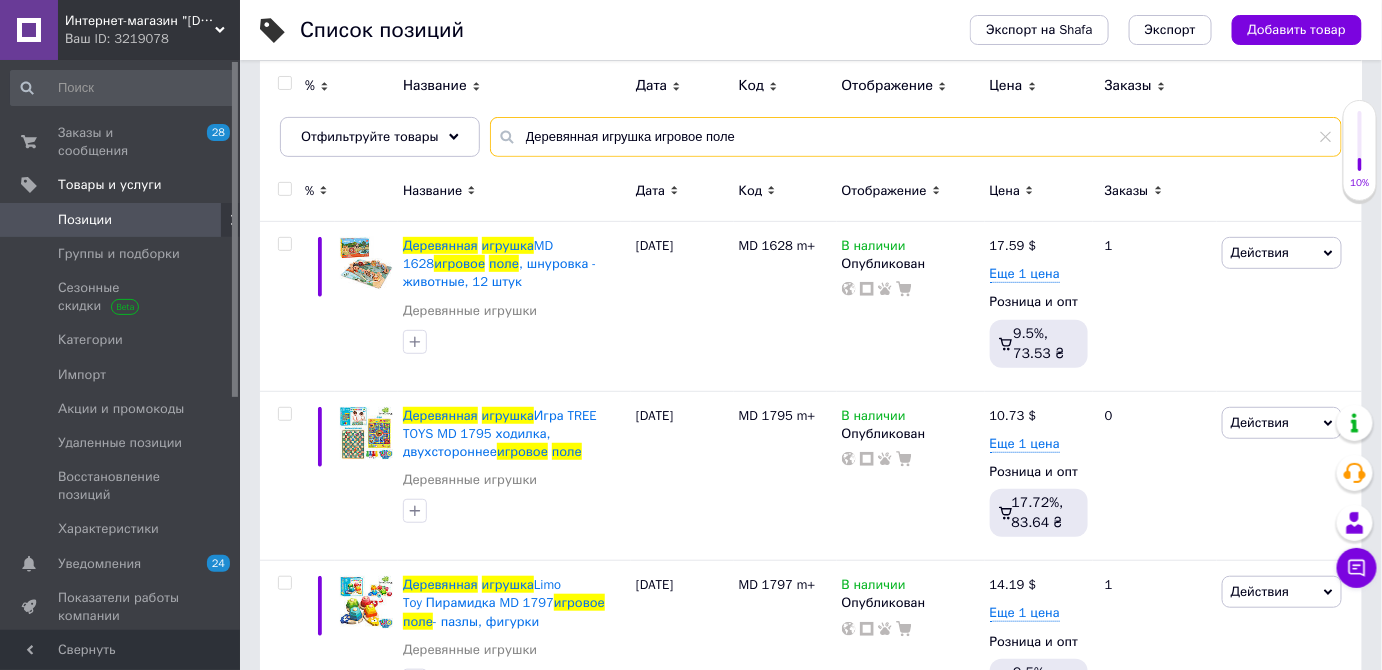 type on "Деревянная игрушка игровое поле" 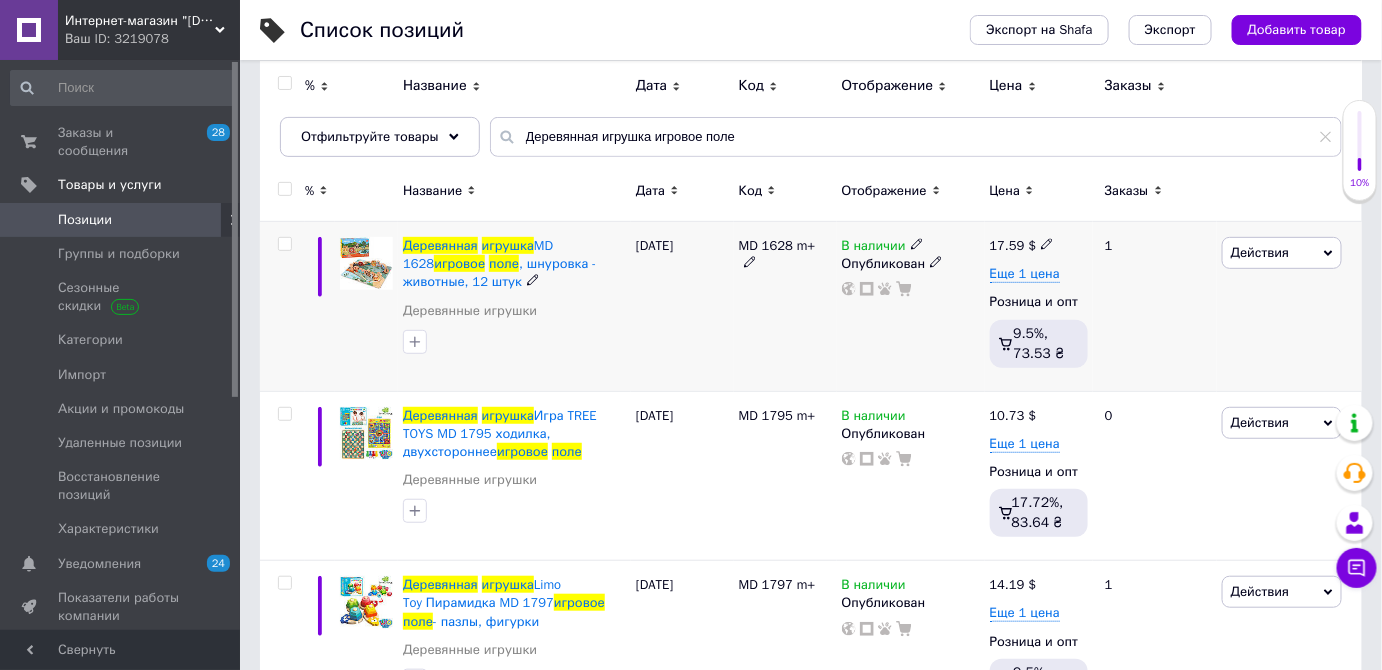 click at bounding box center (917, 243) 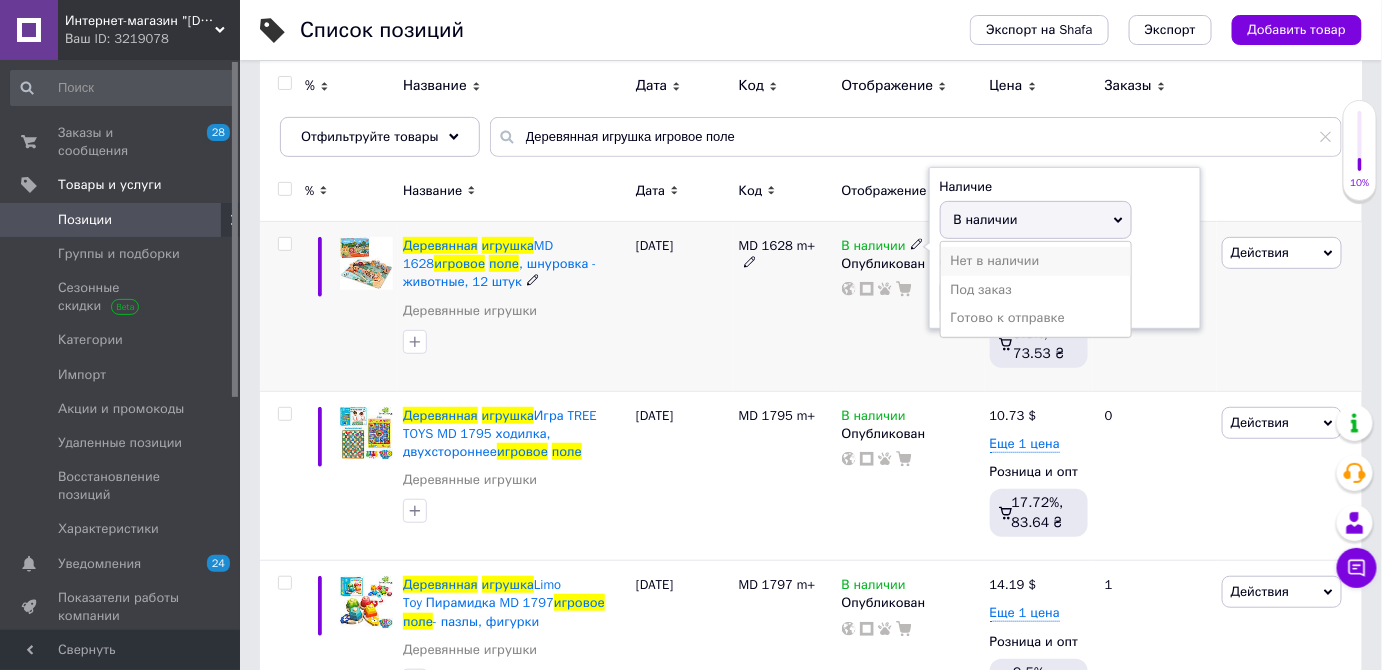 click on "Нет в наличии" at bounding box center (1036, 261) 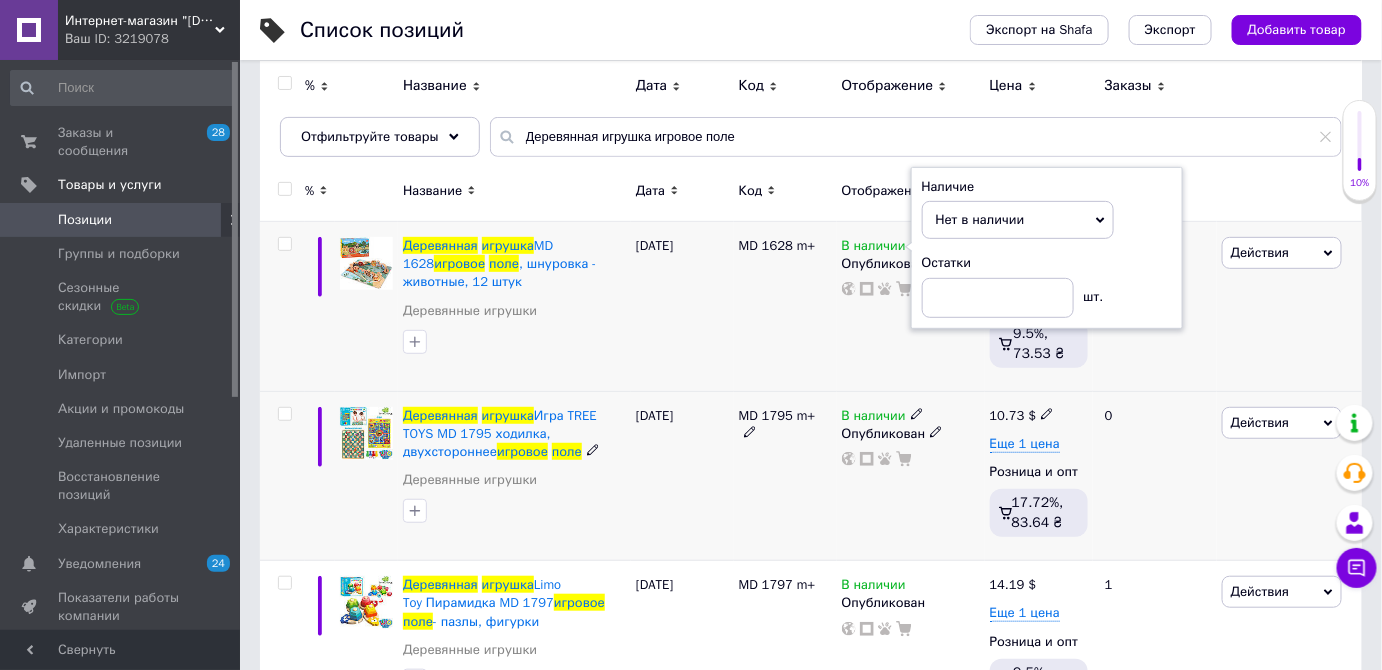 click at bounding box center (917, 413) 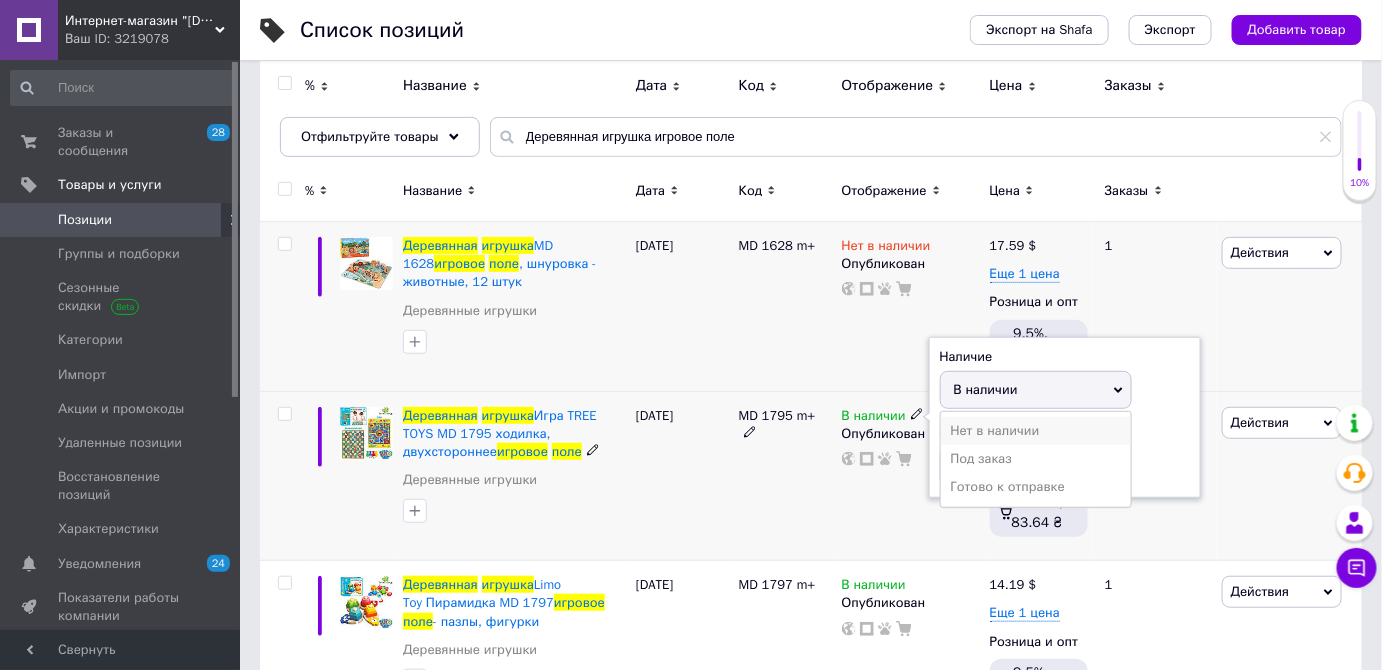 click on "Нет в наличии" at bounding box center (1036, 431) 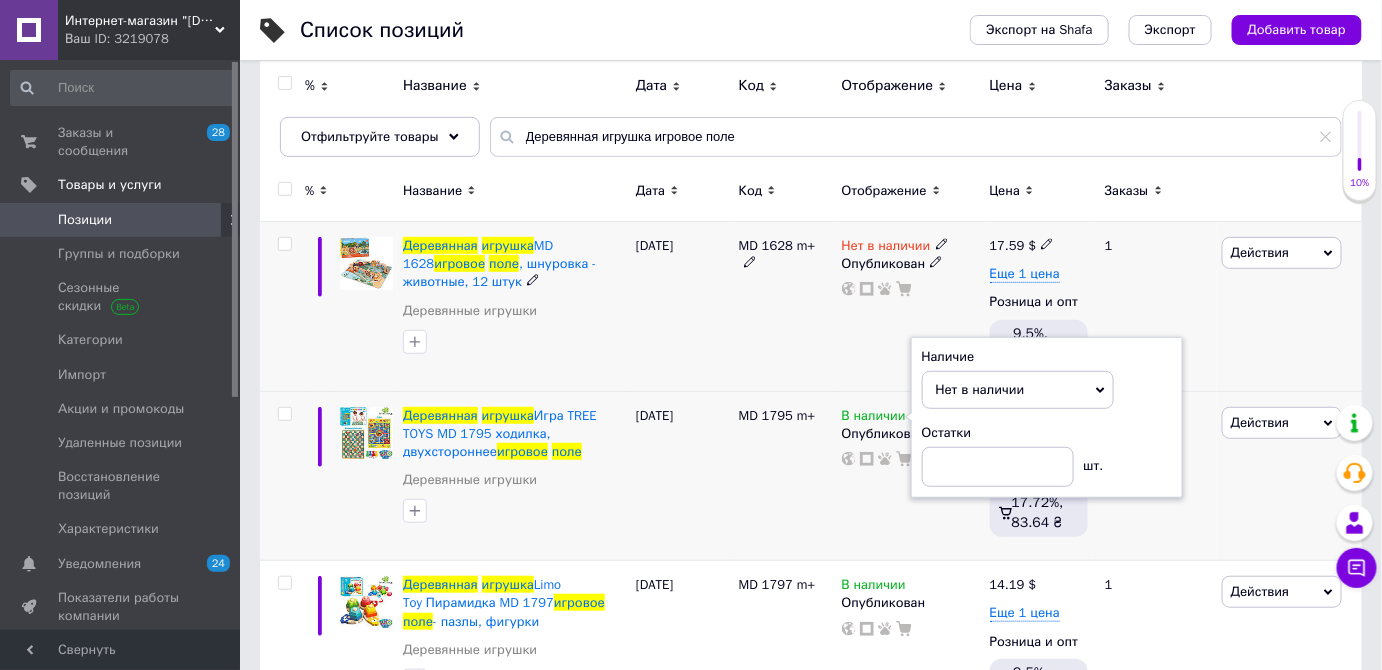 click on "MD 1628 m+" at bounding box center [785, 307] 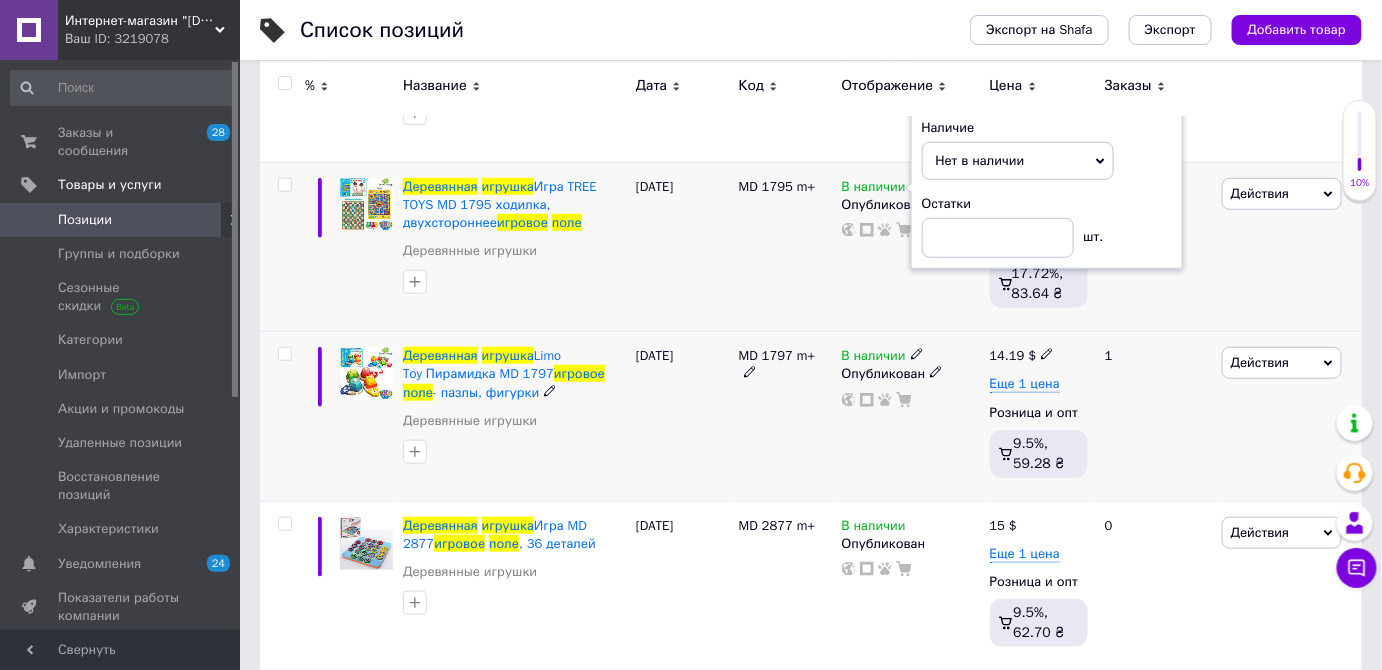 scroll, scrollTop: 454, scrollLeft: 0, axis: vertical 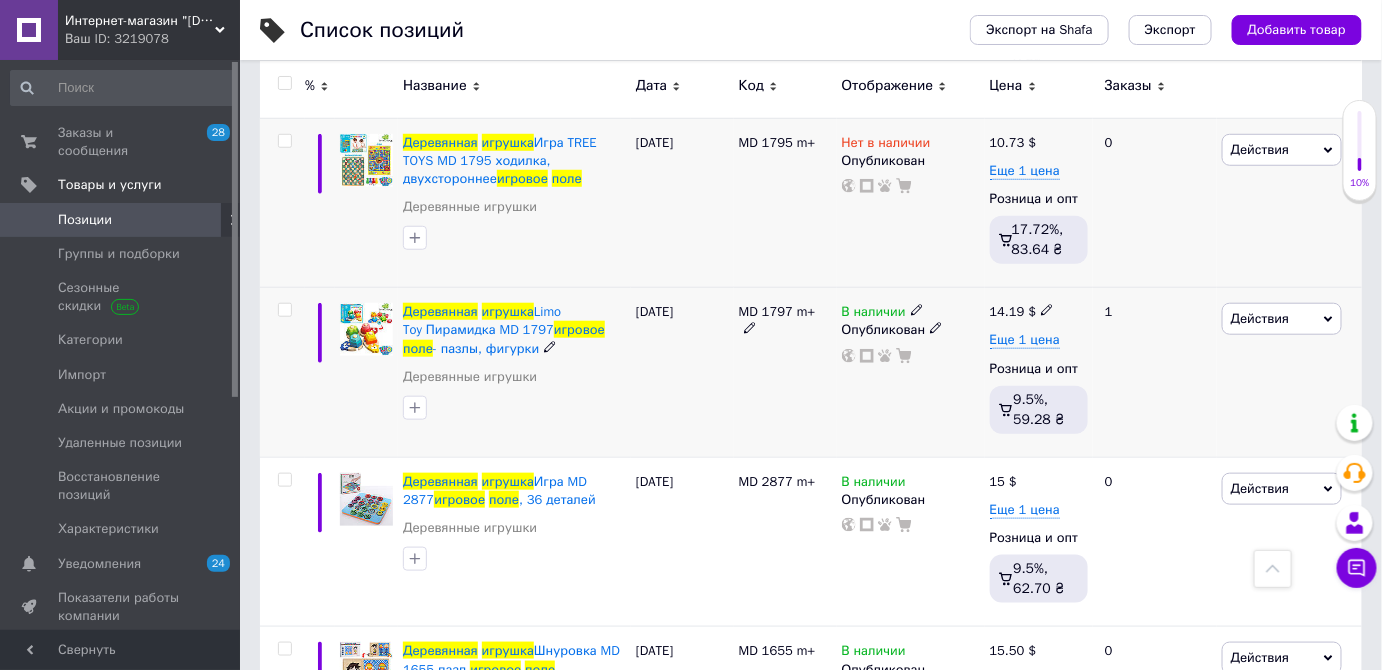 click 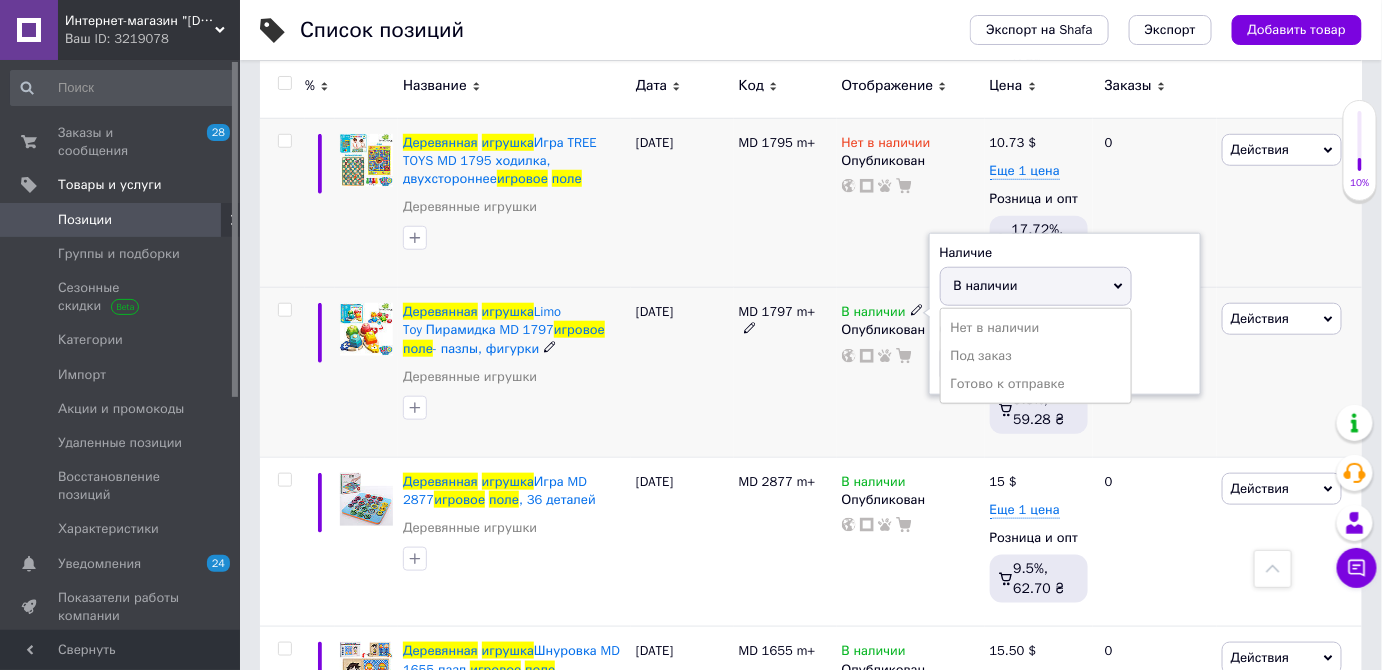 drag, startPoint x: 979, startPoint y: 328, endPoint x: 939, endPoint y: 347, distance: 44.28318 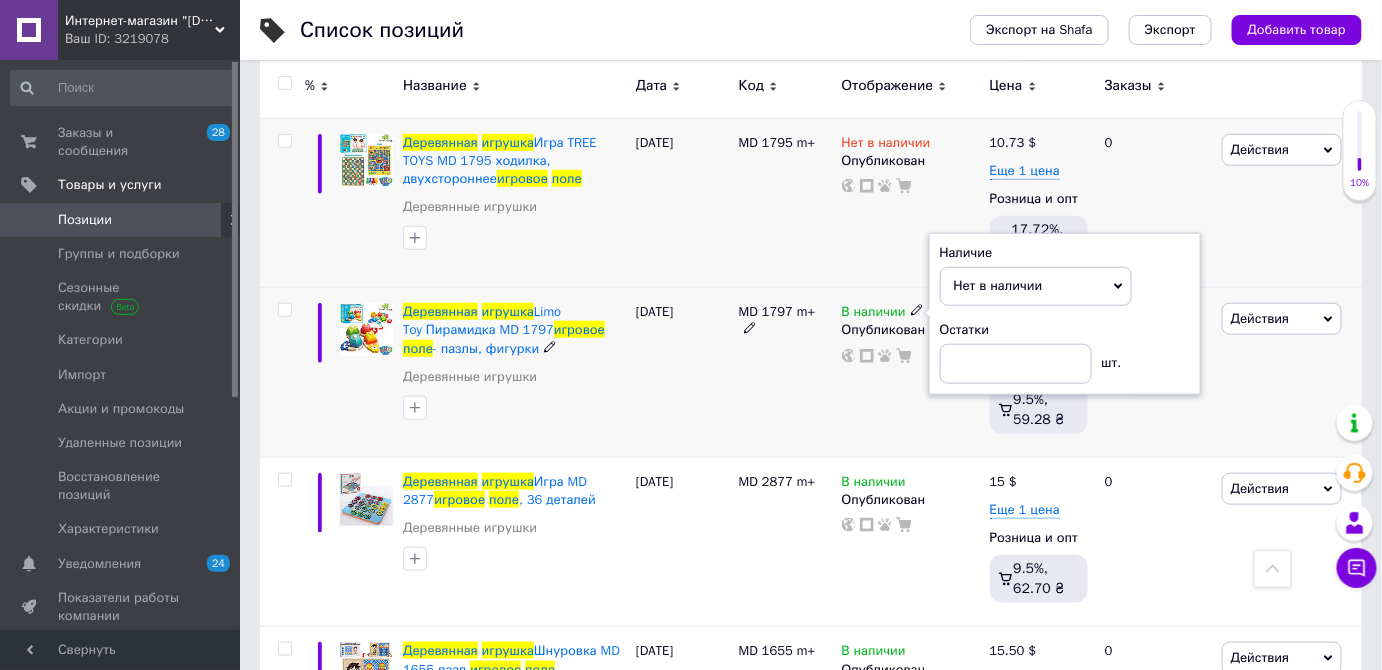 click on "MD 1797 m+" at bounding box center (785, 373) 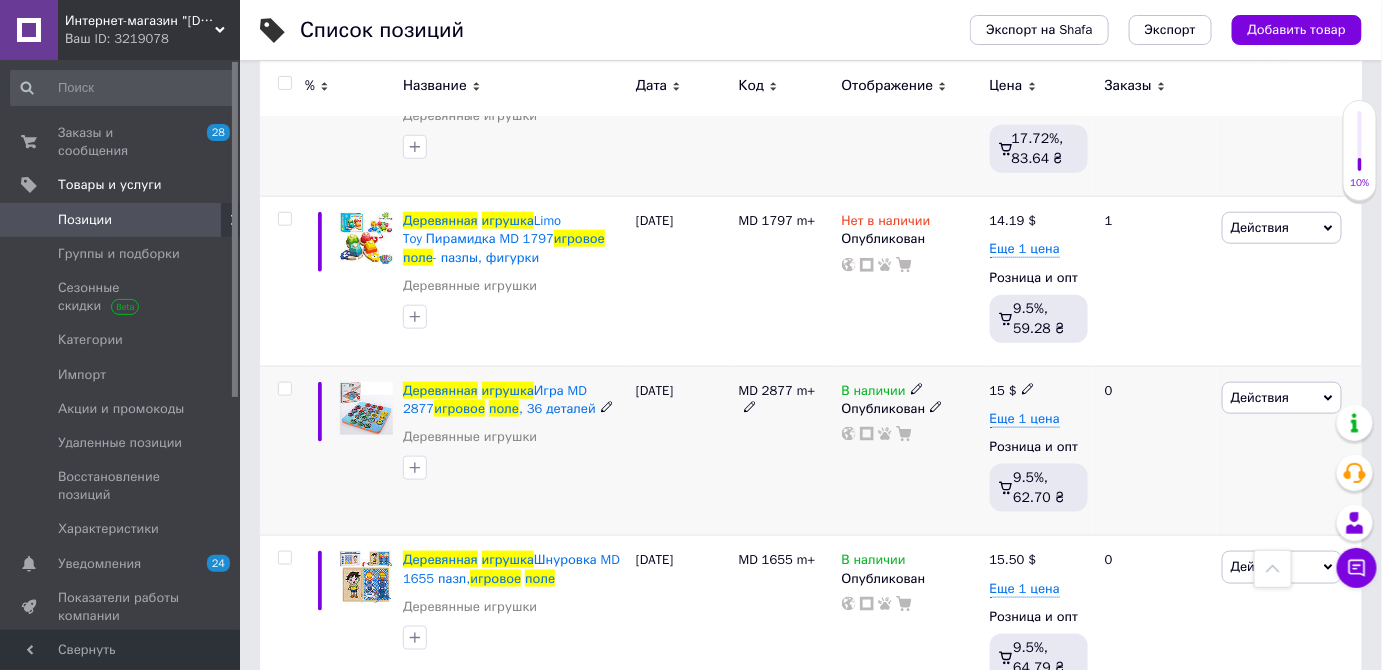 click 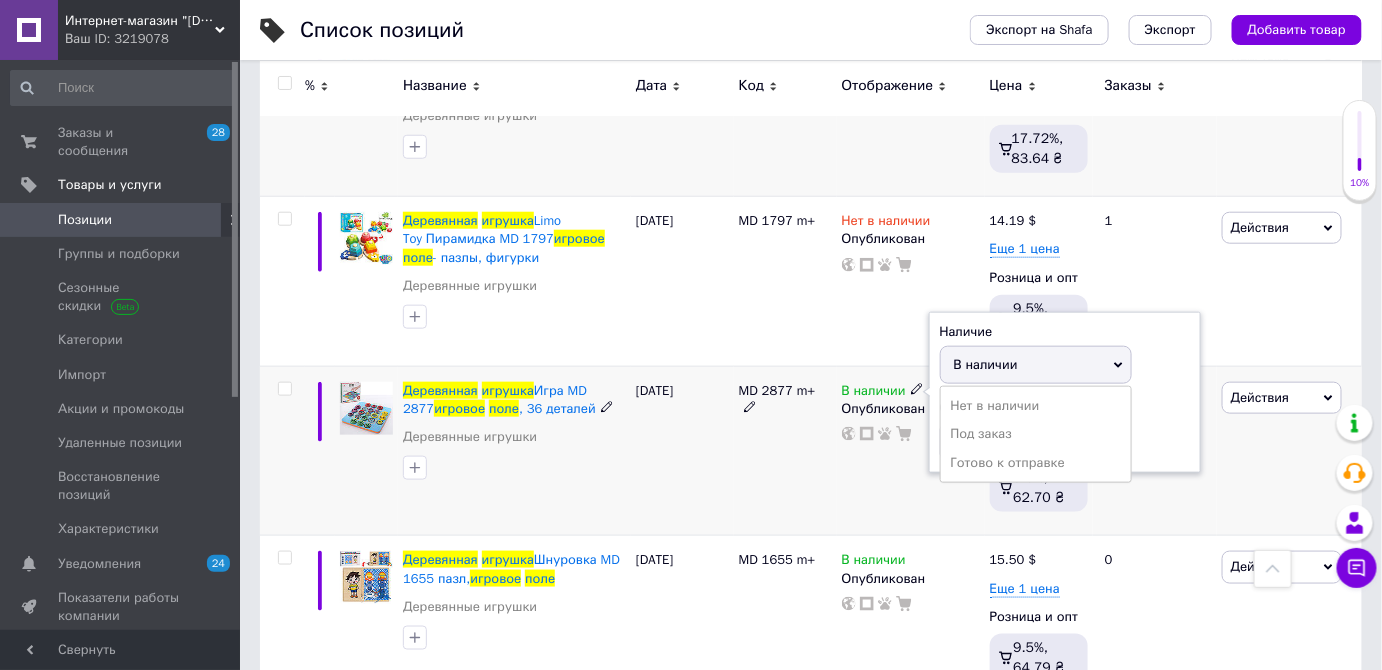 click on "Нет в наличии" at bounding box center (1036, 406) 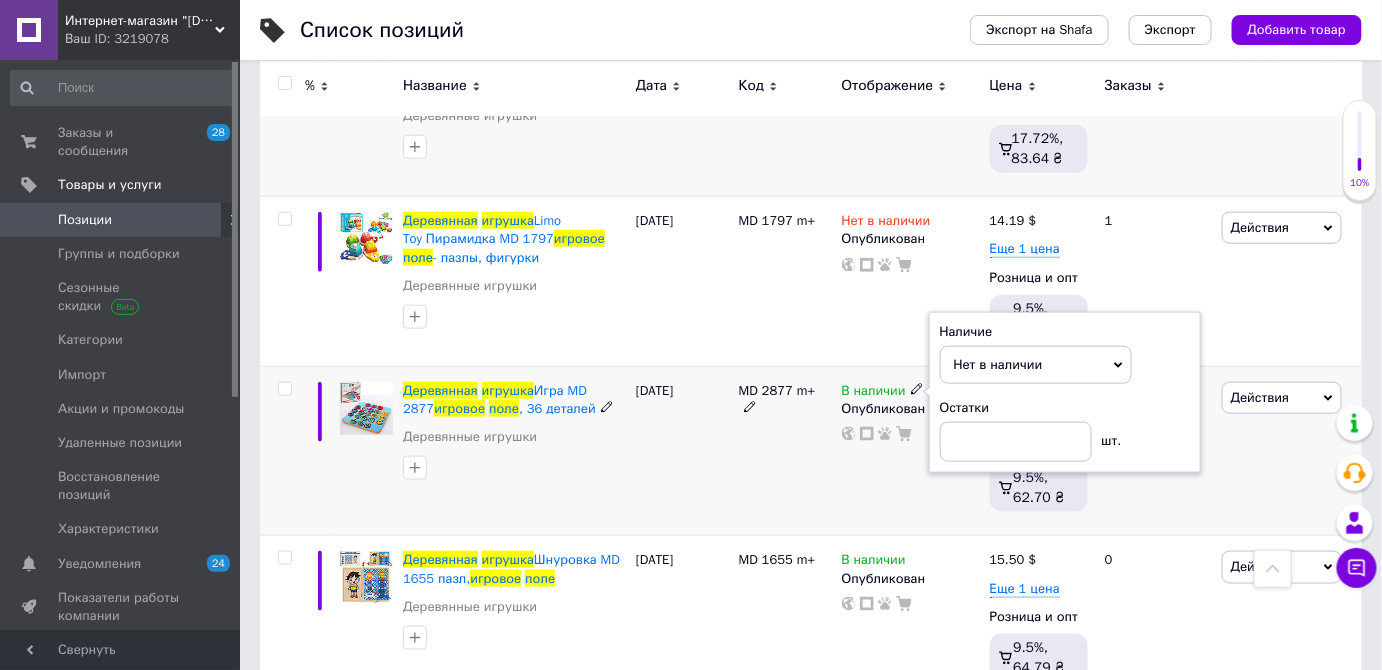 click on "В наличии Наличие Нет в наличии В наличии Под заказ Готово к отправке Остатки шт. Опубликован" at bounding box center (911, 451) 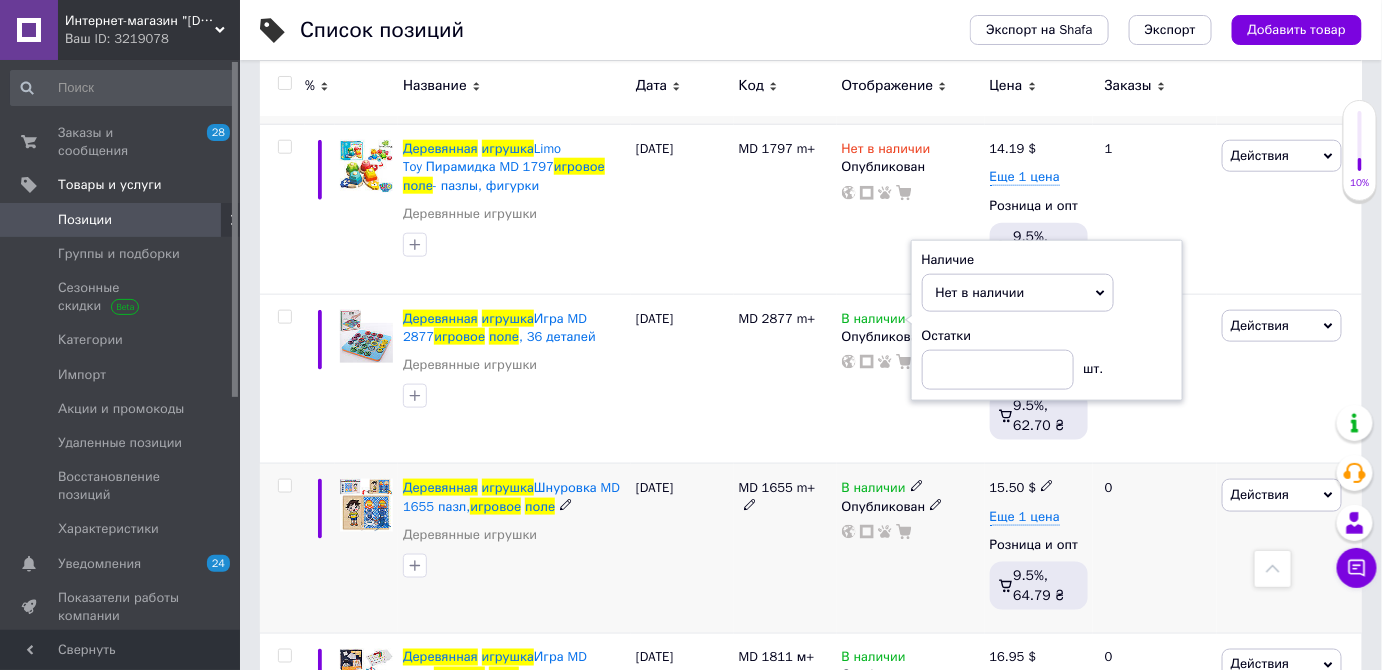 scroll, scrollTop: 727, scrollLeft: 0, axis: vertical 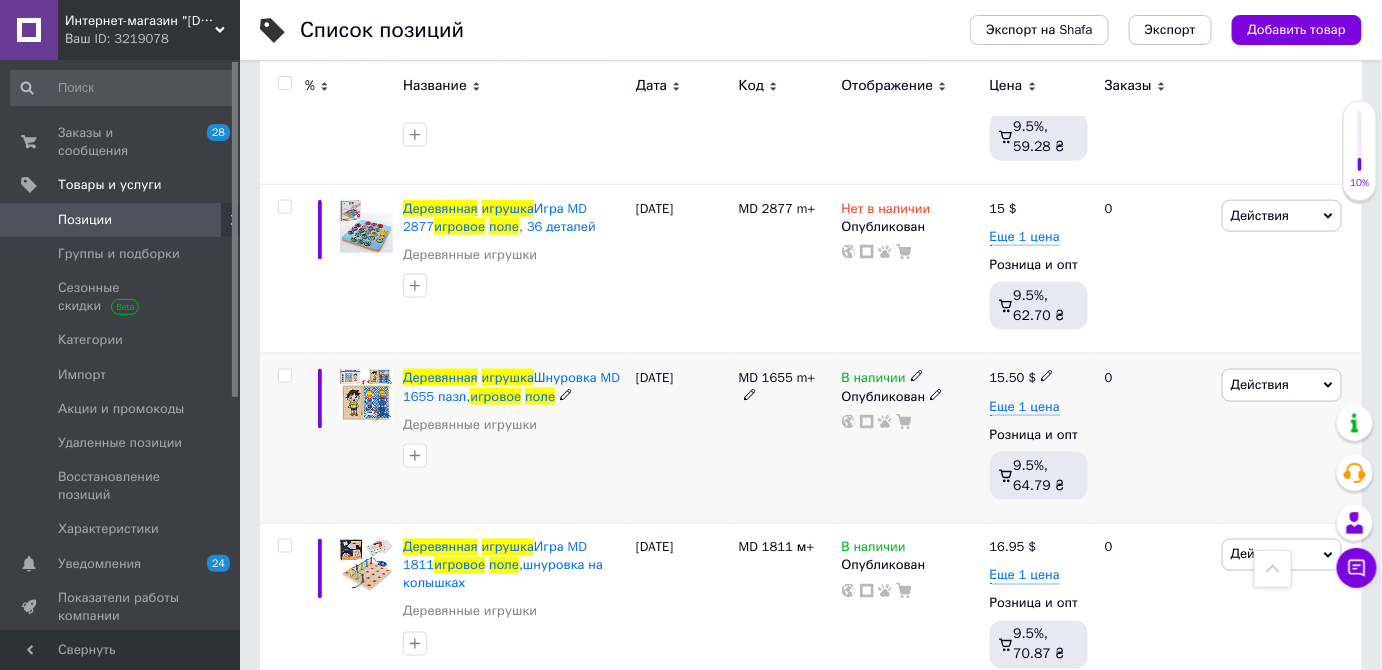 click 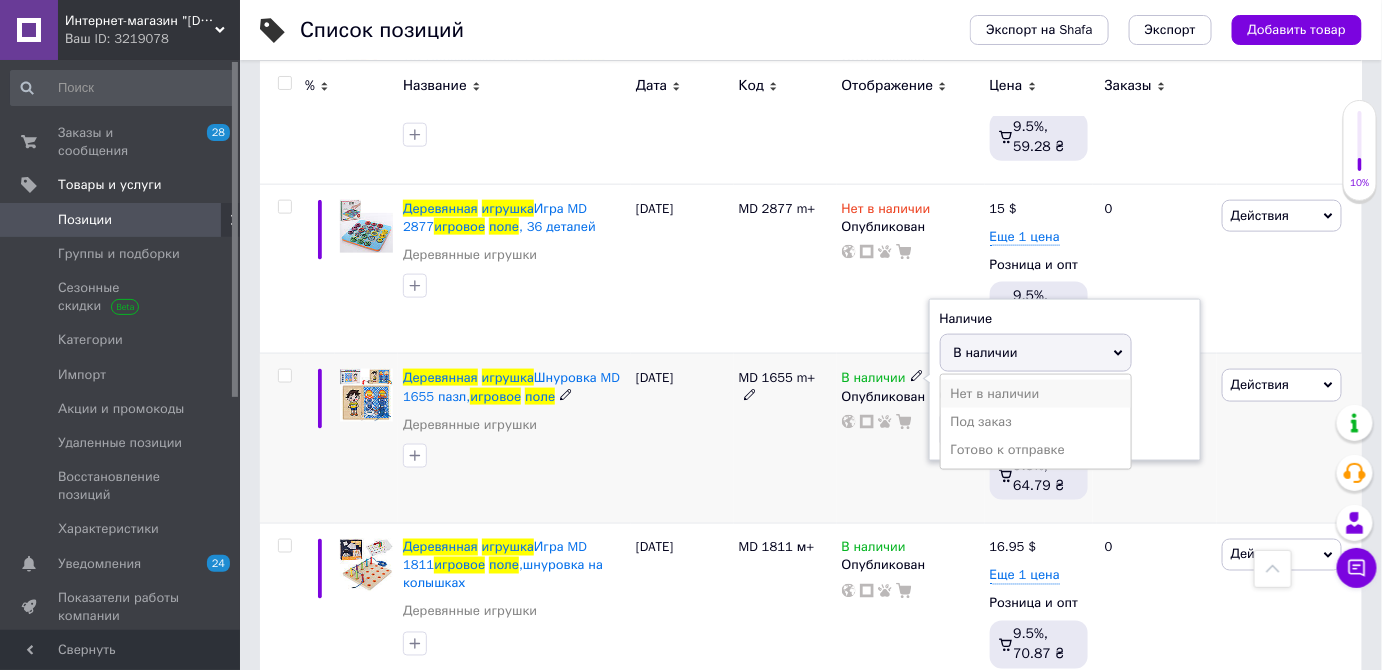 click on "Нет в наличии" at bounding box center (1036, 394) 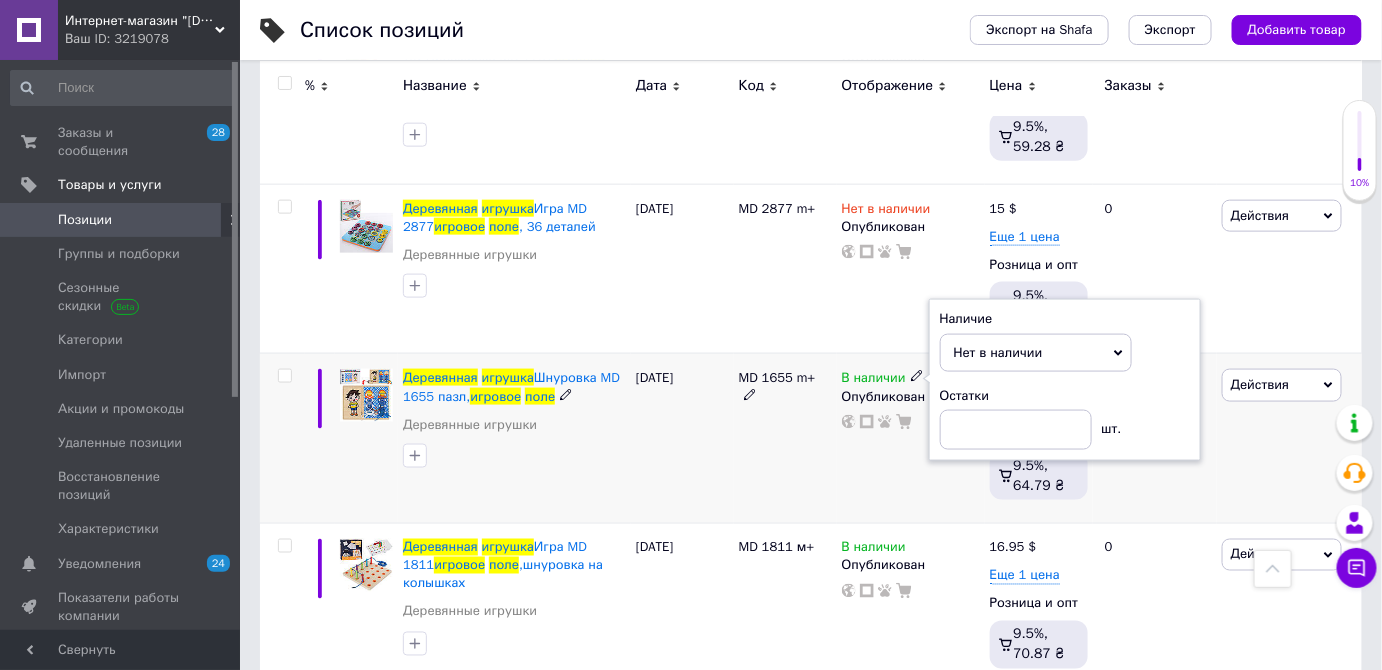 click on "[DATE]" at bounding box center [682, 439] 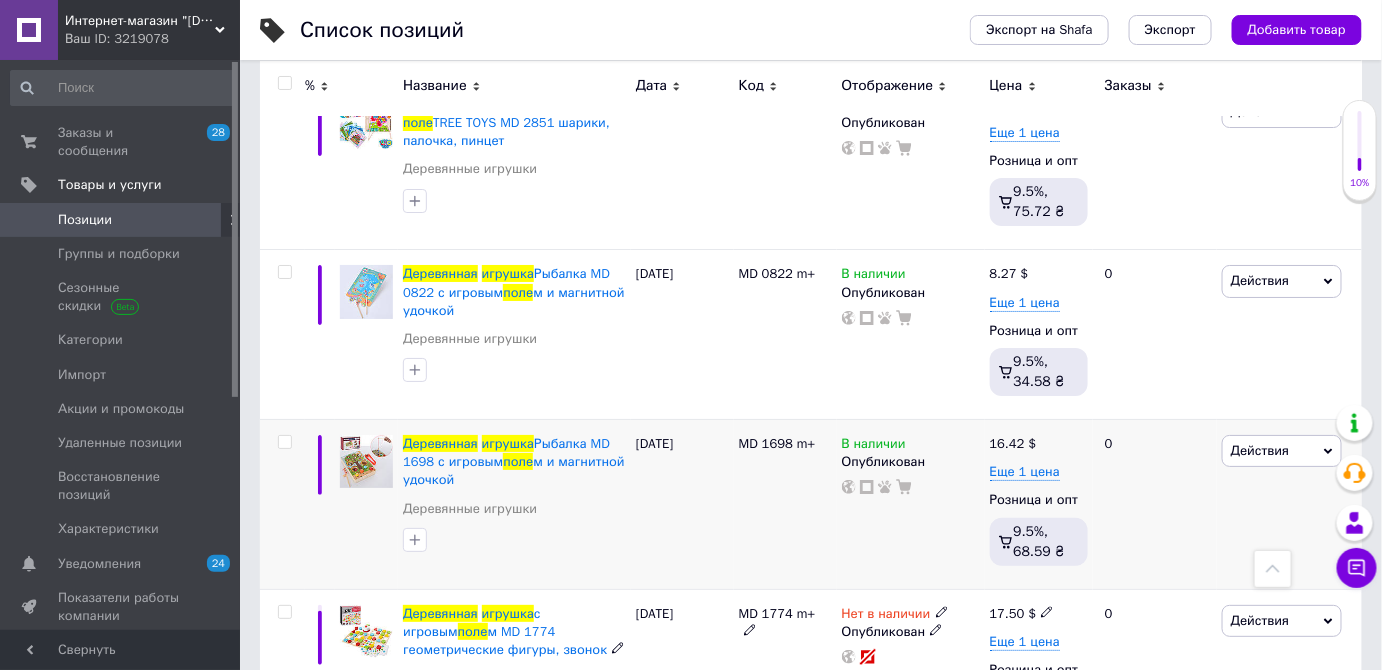 scroll, scrollTop: 2169, scrollLeft: 0, axis: vertical 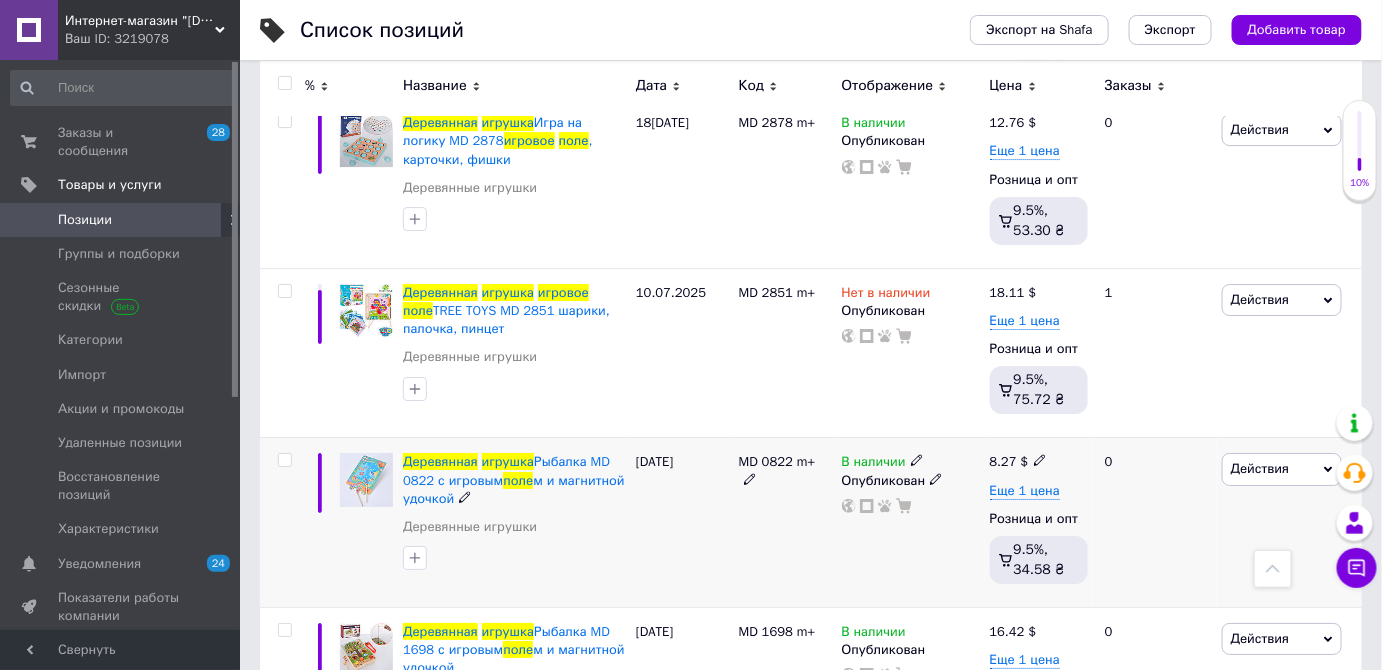 click 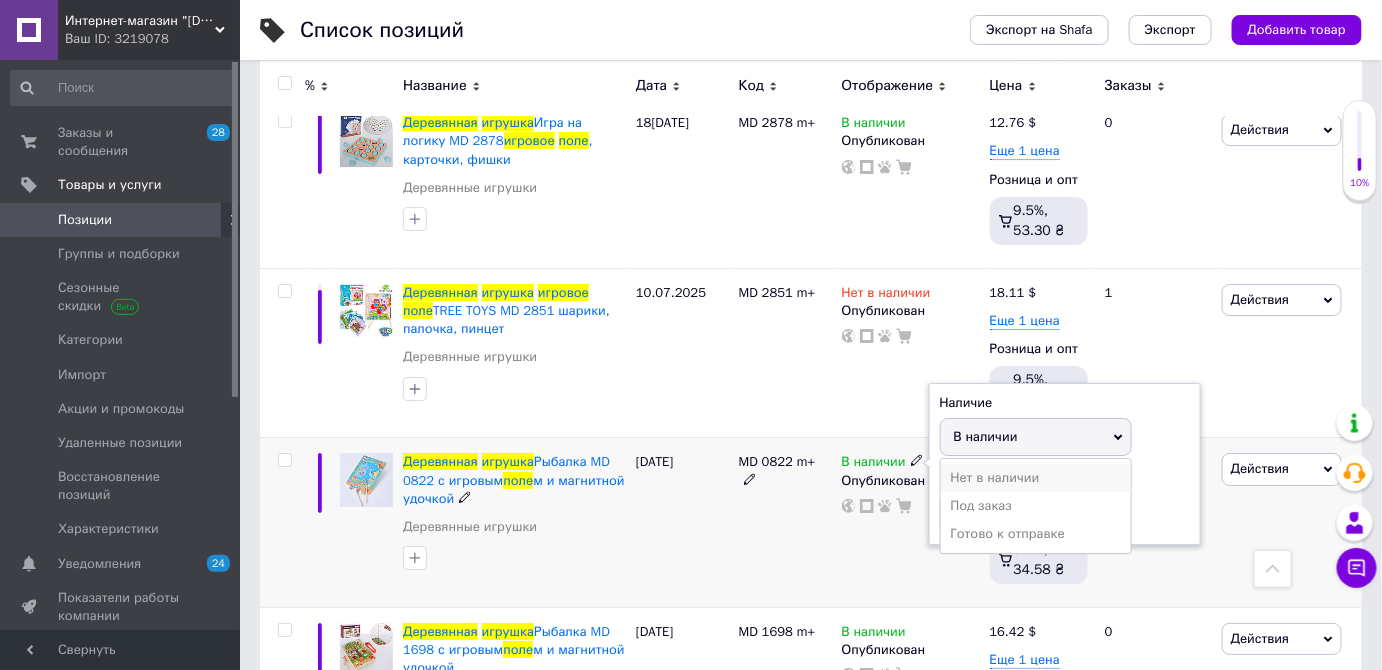 click on "Нет в наличии" at bounding box center [1036, 478] 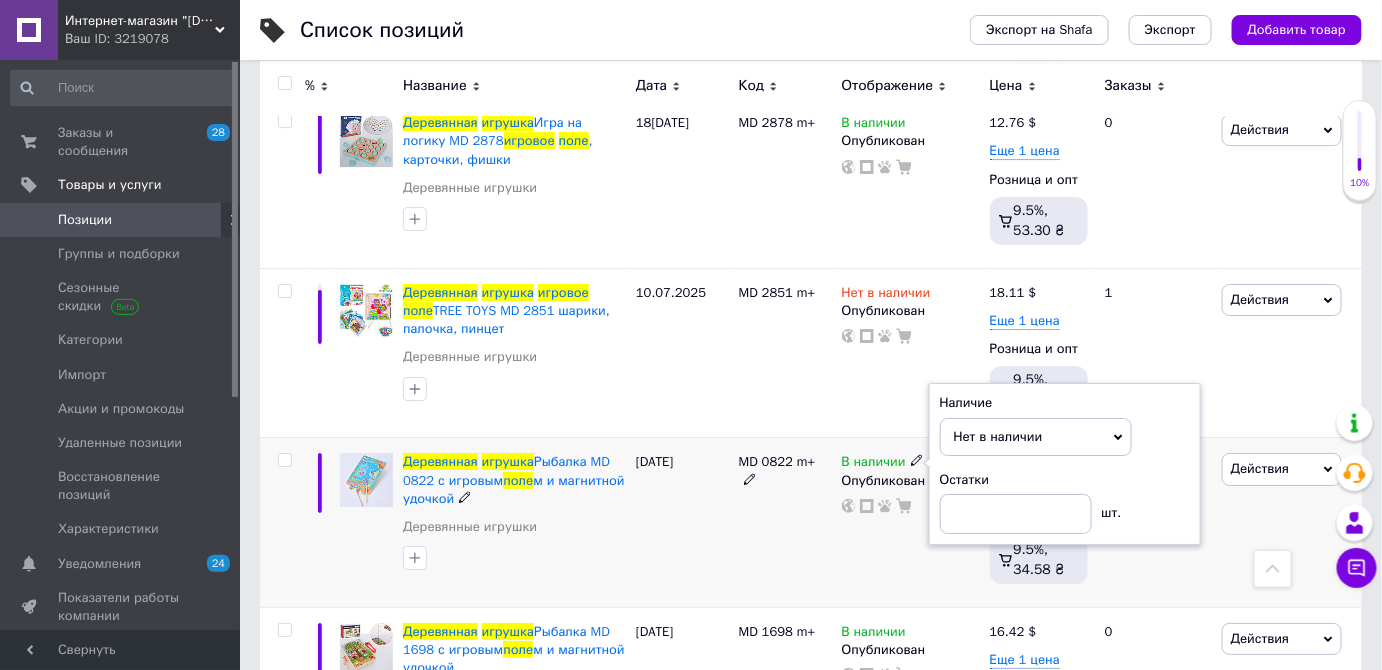 click on "MD 0822 m+" at bounding box center [785, 523] 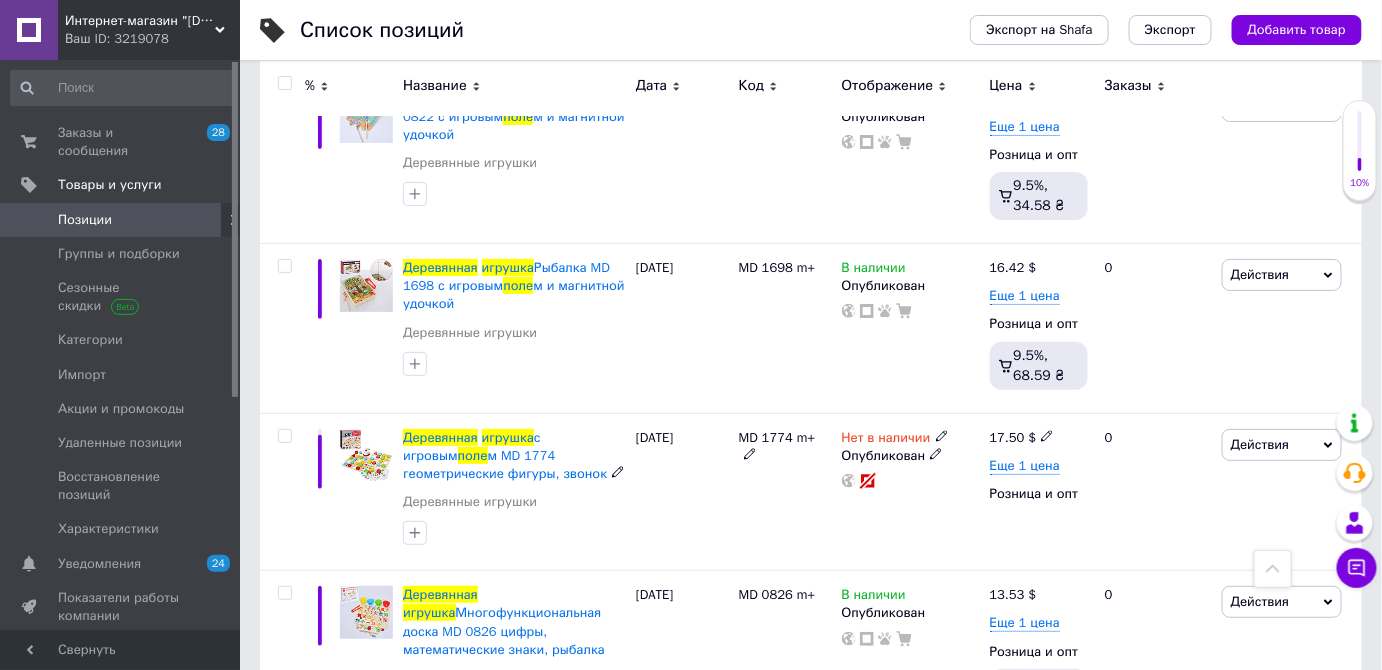 scroll, scrollTop: 2624, scrollLeft: 0, axis: vertical 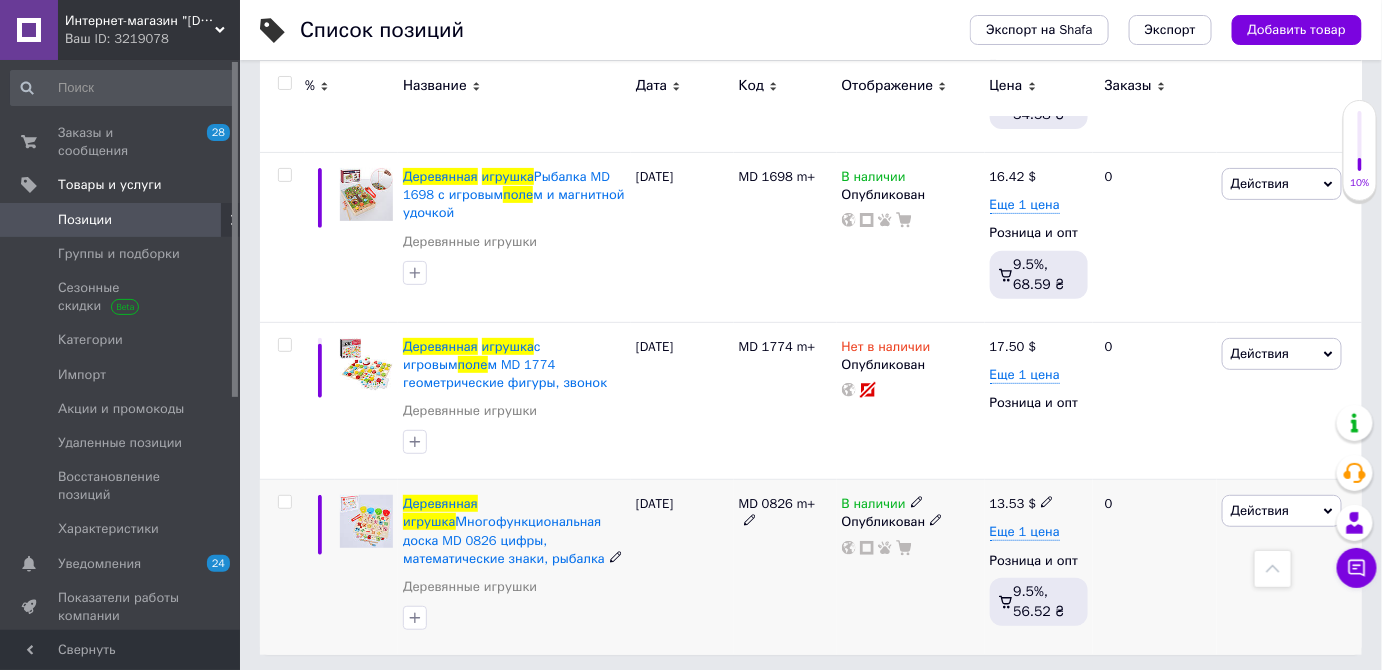 click 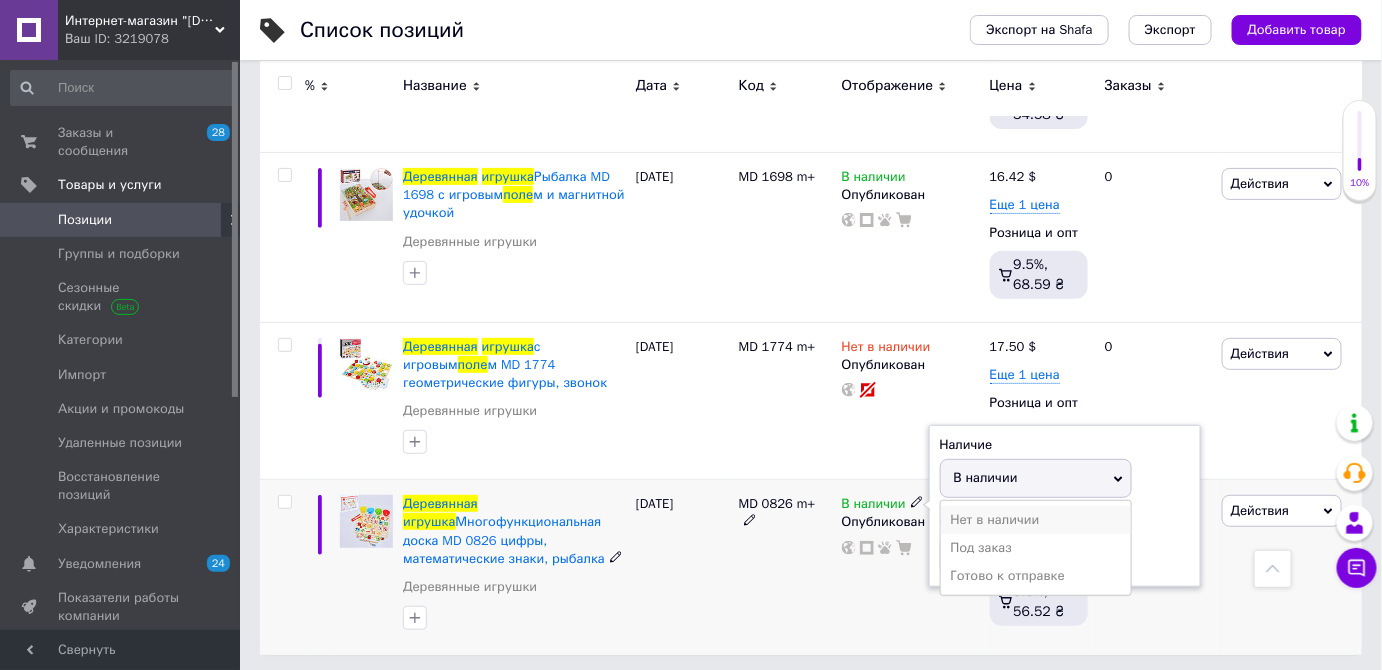 click on "Нет в наличии" at bounding box center (1036, 520) 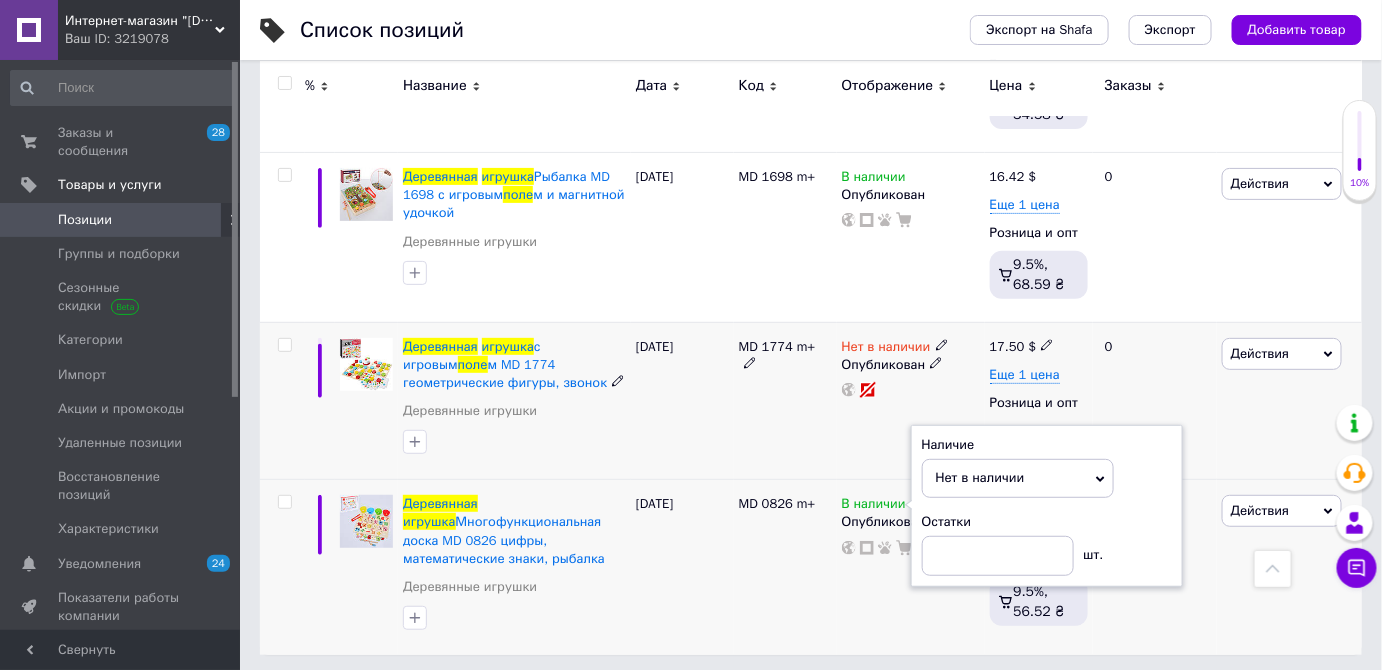 click on "MD 1774 m+" at bounding box center (785, 401) 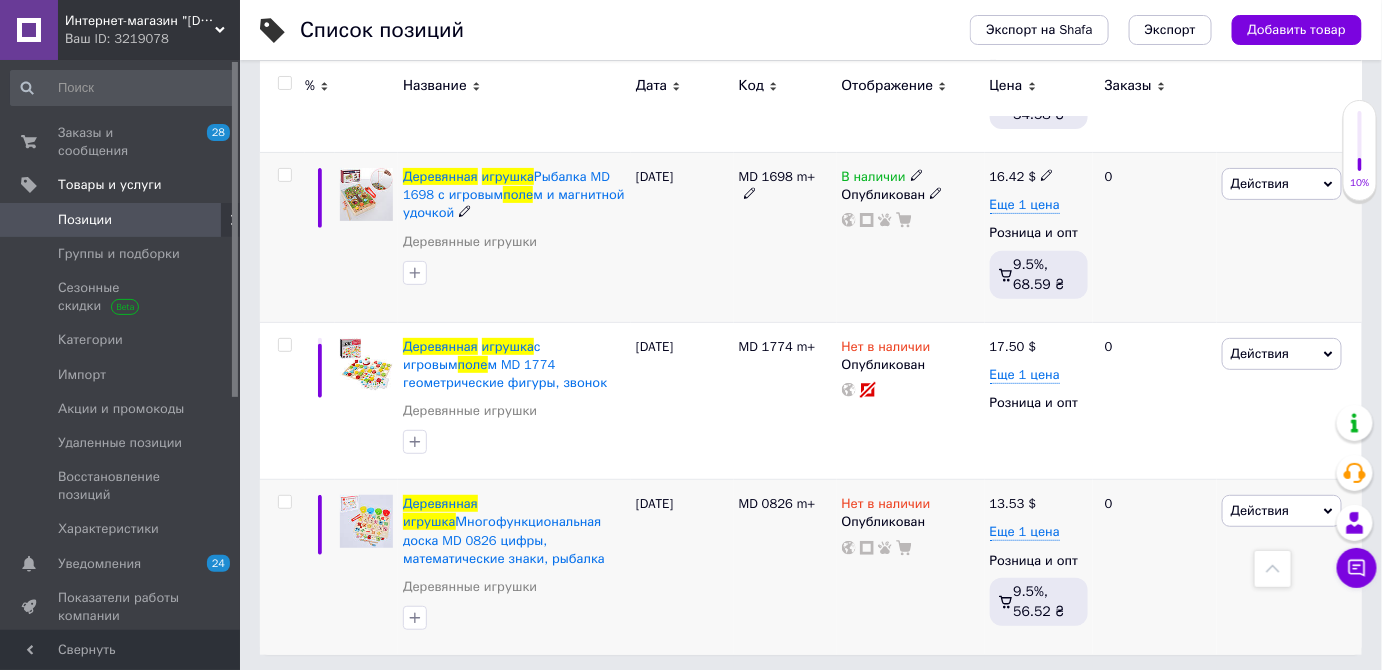 click at bounding box center (917, 174) 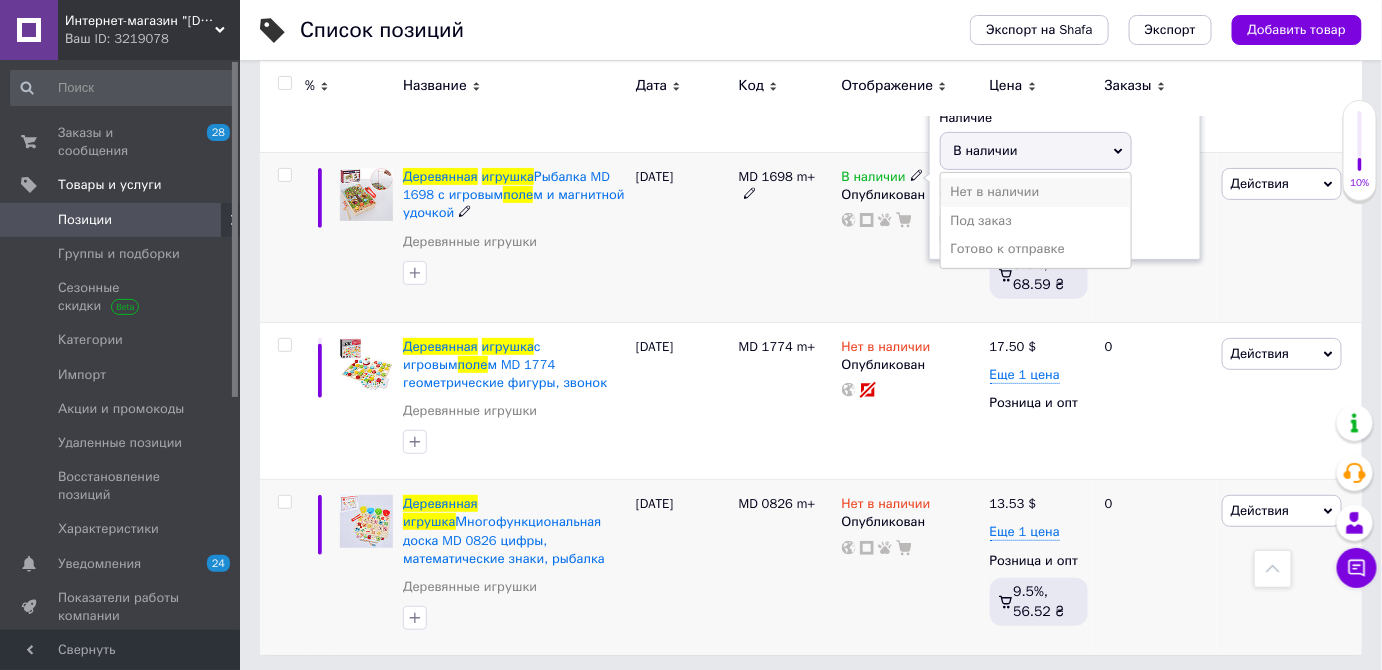 click on "Нет в наличии" at bounding box center [1036, 192] 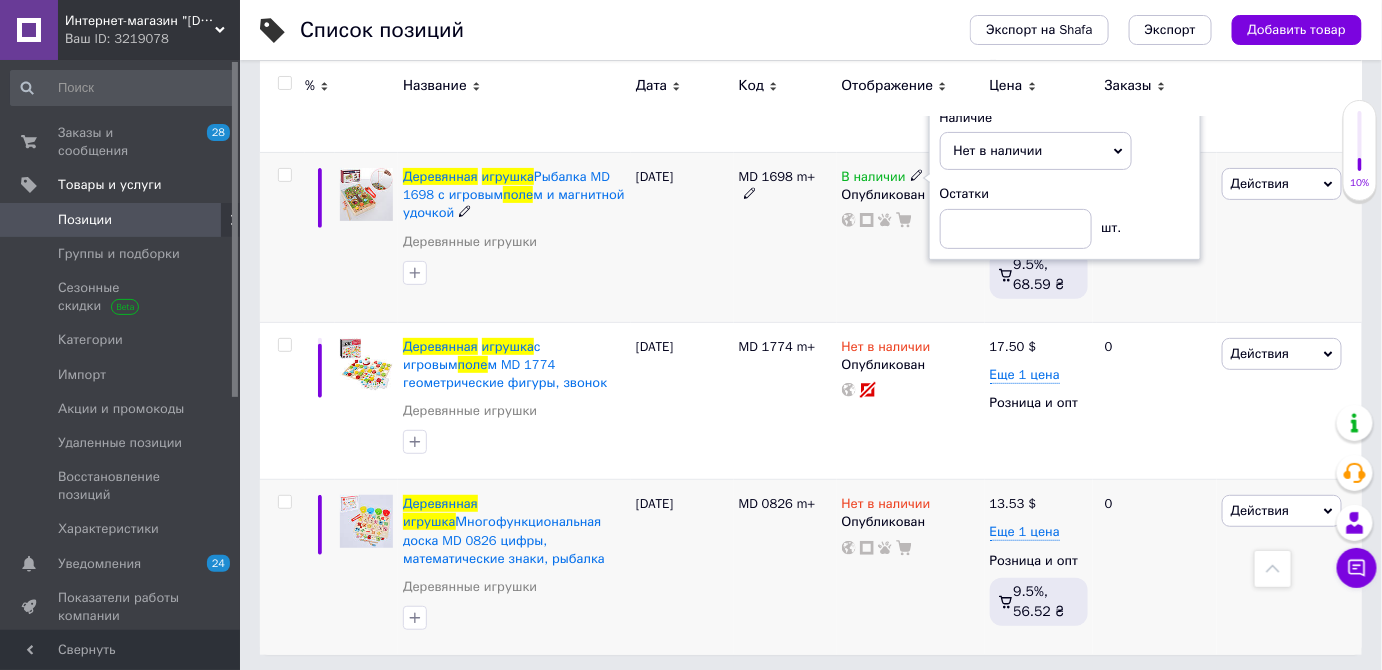 click on "В наличии Наличие Нет в наличии В наличии Под заказ Готово к отправке Остатки шт. Опубликован" at bounding box center (911, 237) 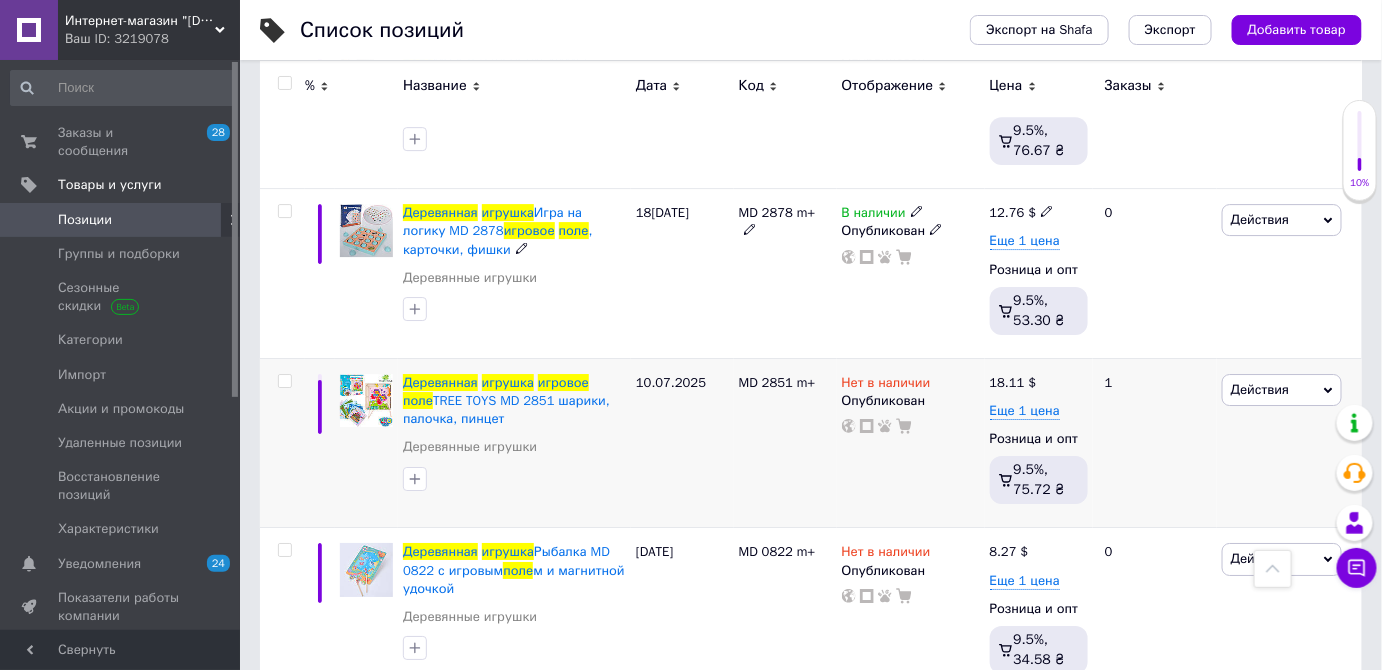 scroll, scrollTop: 2078, scrollLeft: 0, axis: vertical 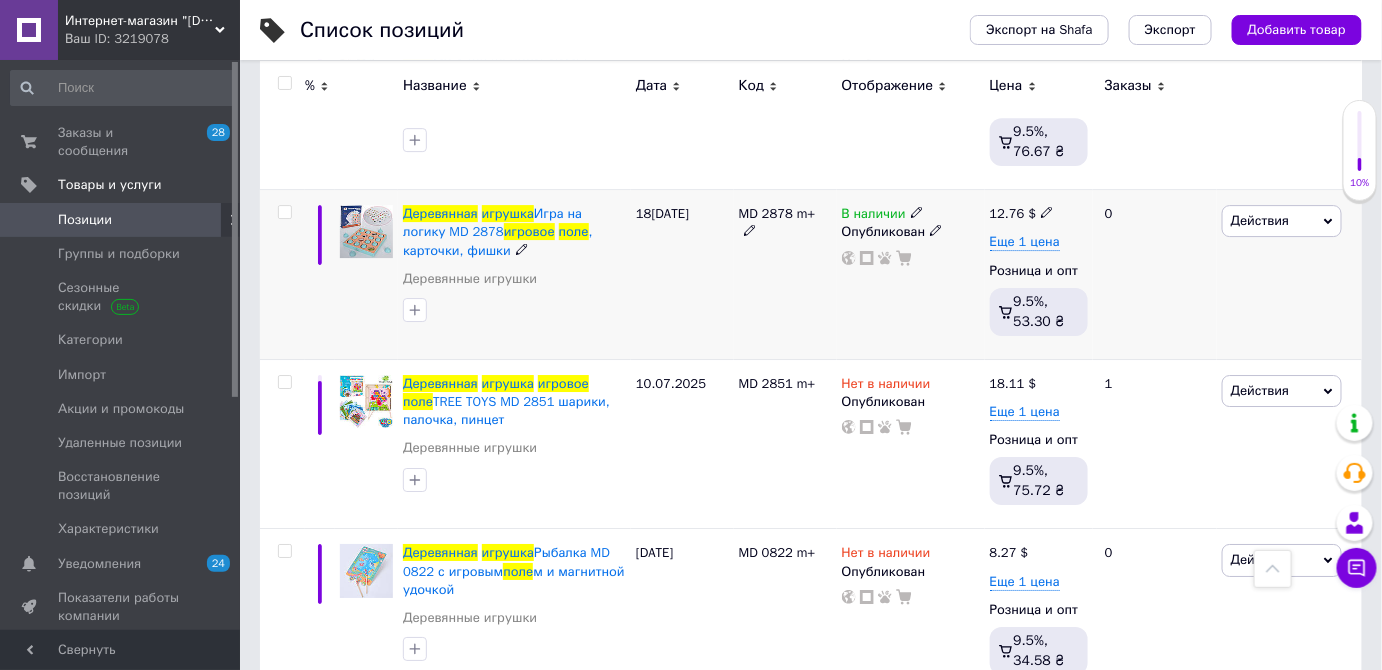 click 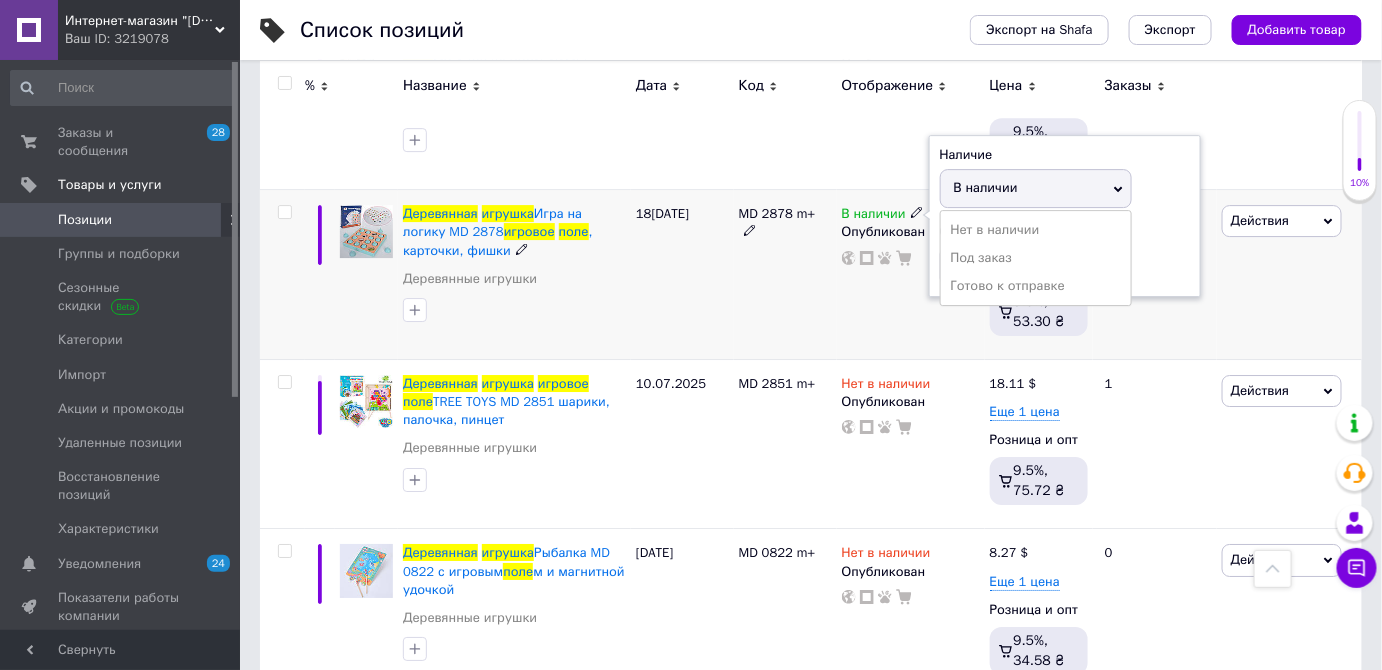 drag, startPoint x: 969, startPoint y: 221, endPoint x: 865, endPoint y: 275, distance: 117.18362 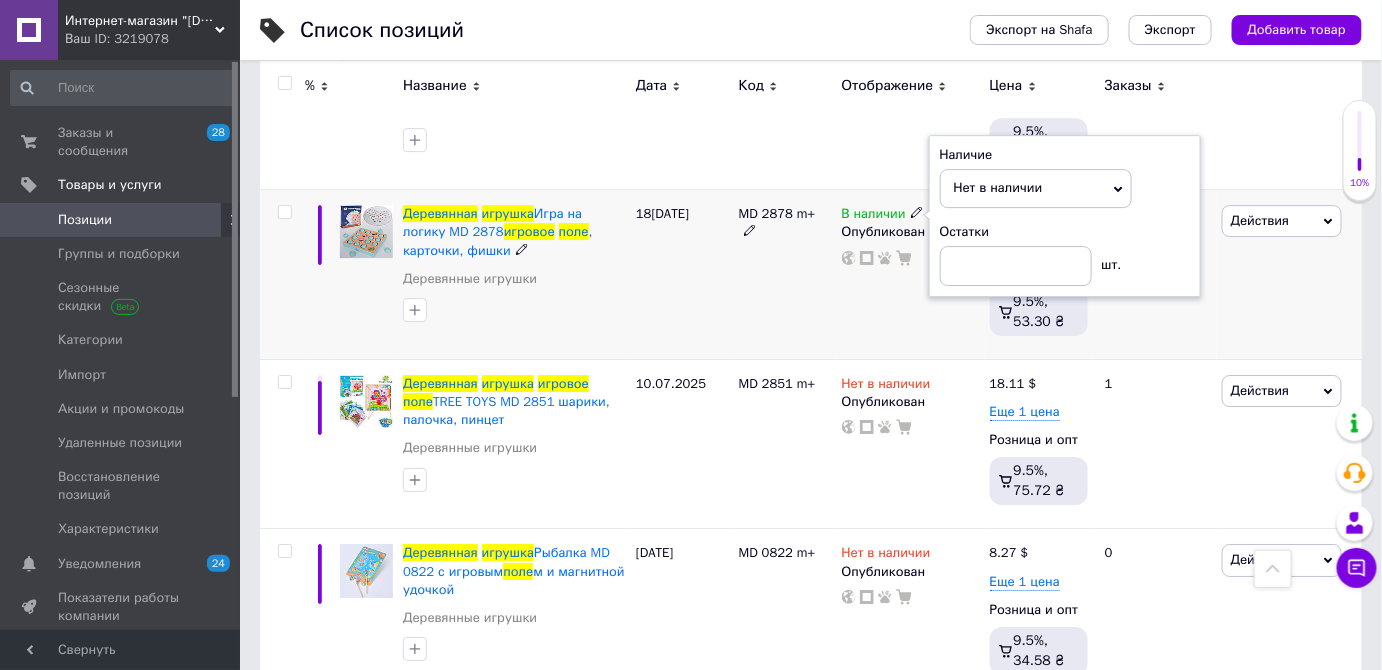 click on "18[DATE]" at bounding box center (682, 275) 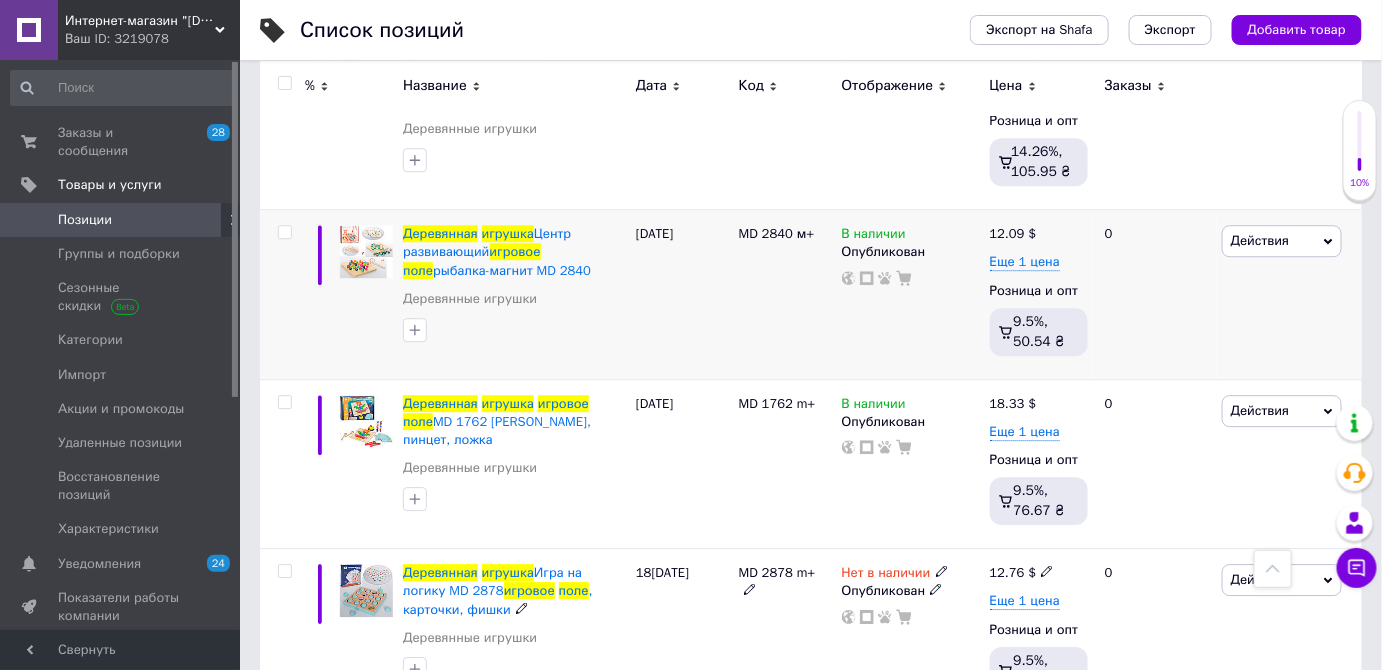 scroll, scrollTop: 1714, scrollLeft: 0, axis: vertical 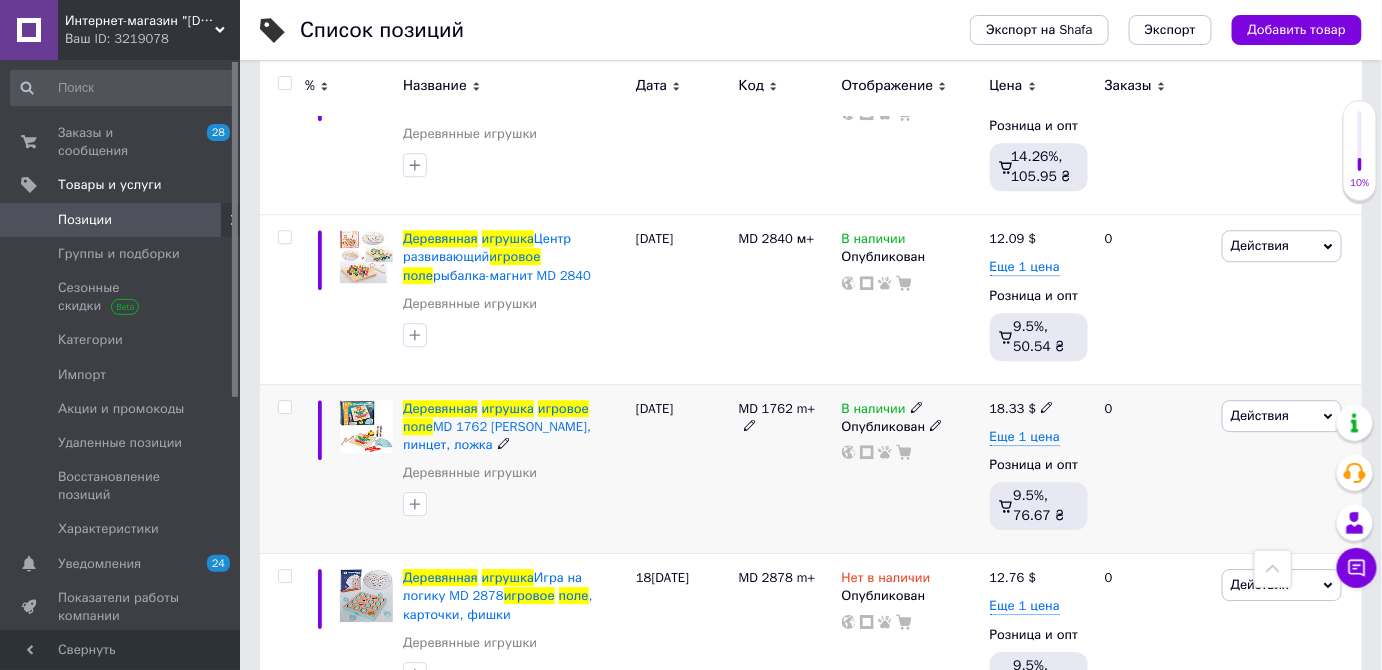 click 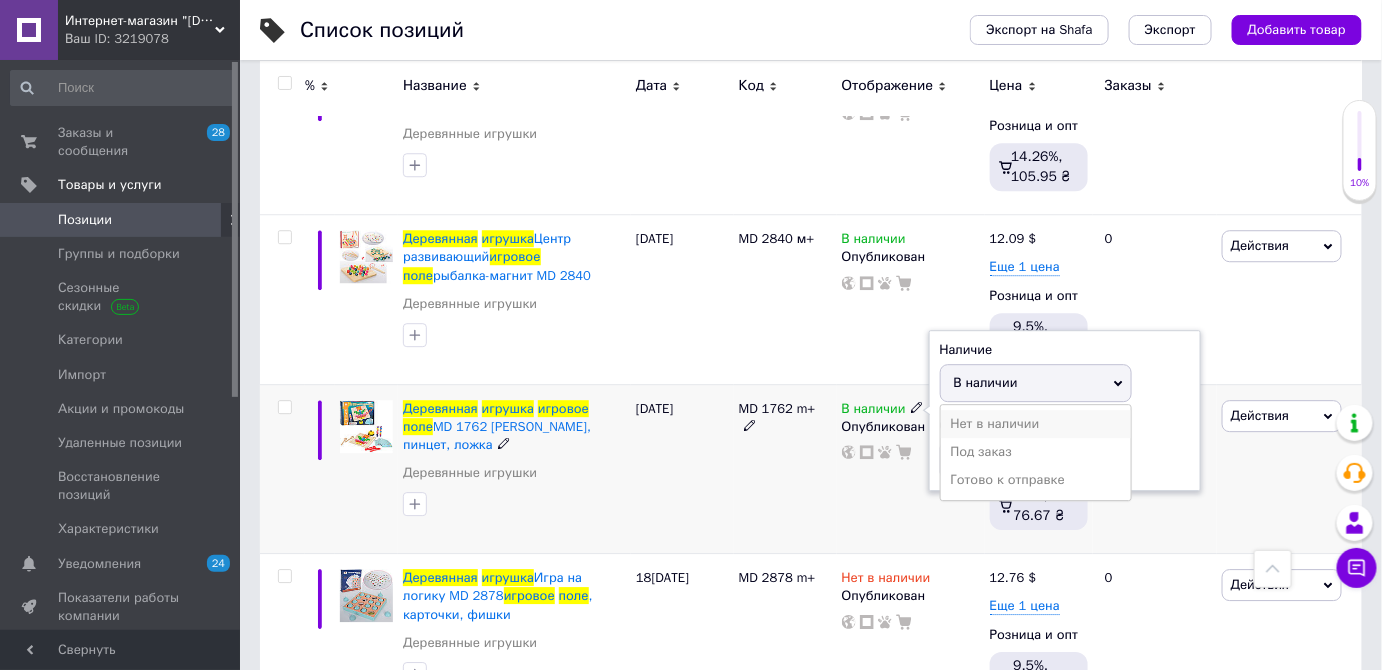 click on "Нет в наличии" at bounding box center (1036, 424) 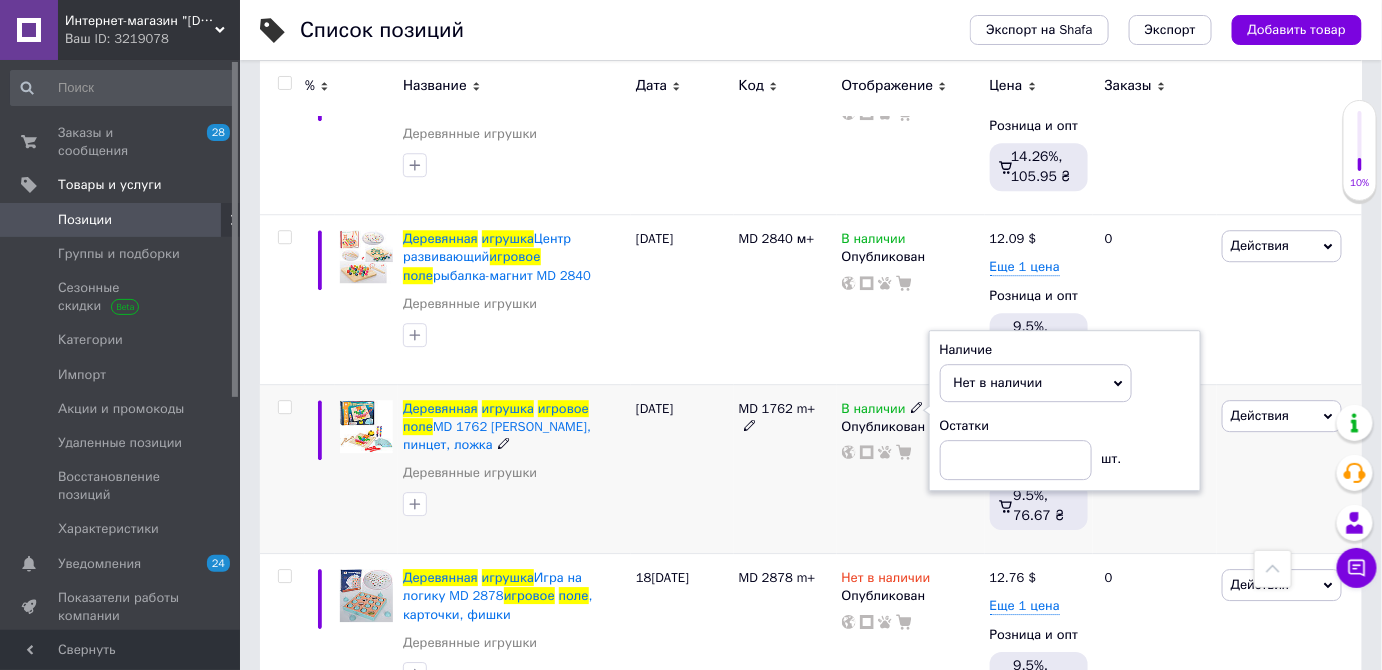 click on "В наличии Наличие Нет в наличии В наличии Под заказ Готово к отправке Остатки шт. Опубликован" at bounding box center (911, 469) 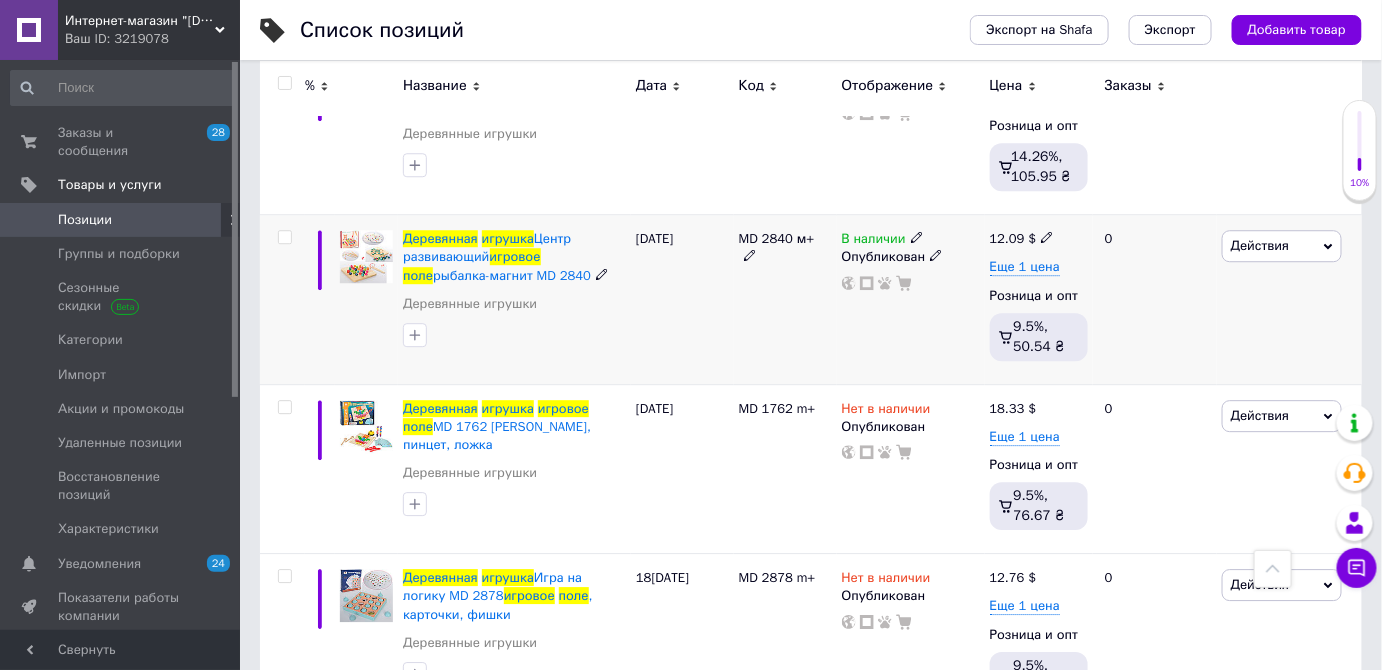 click 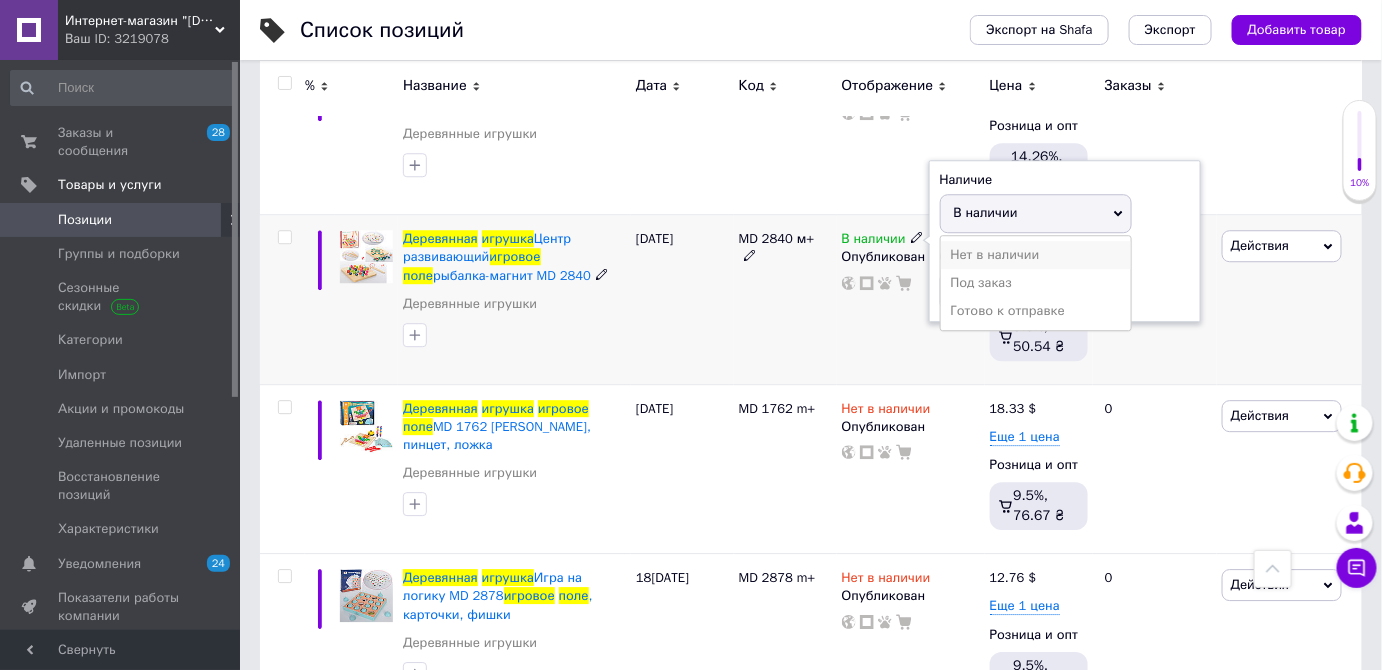 click on "Нет в наличии" at bounding box center [1036, 255] 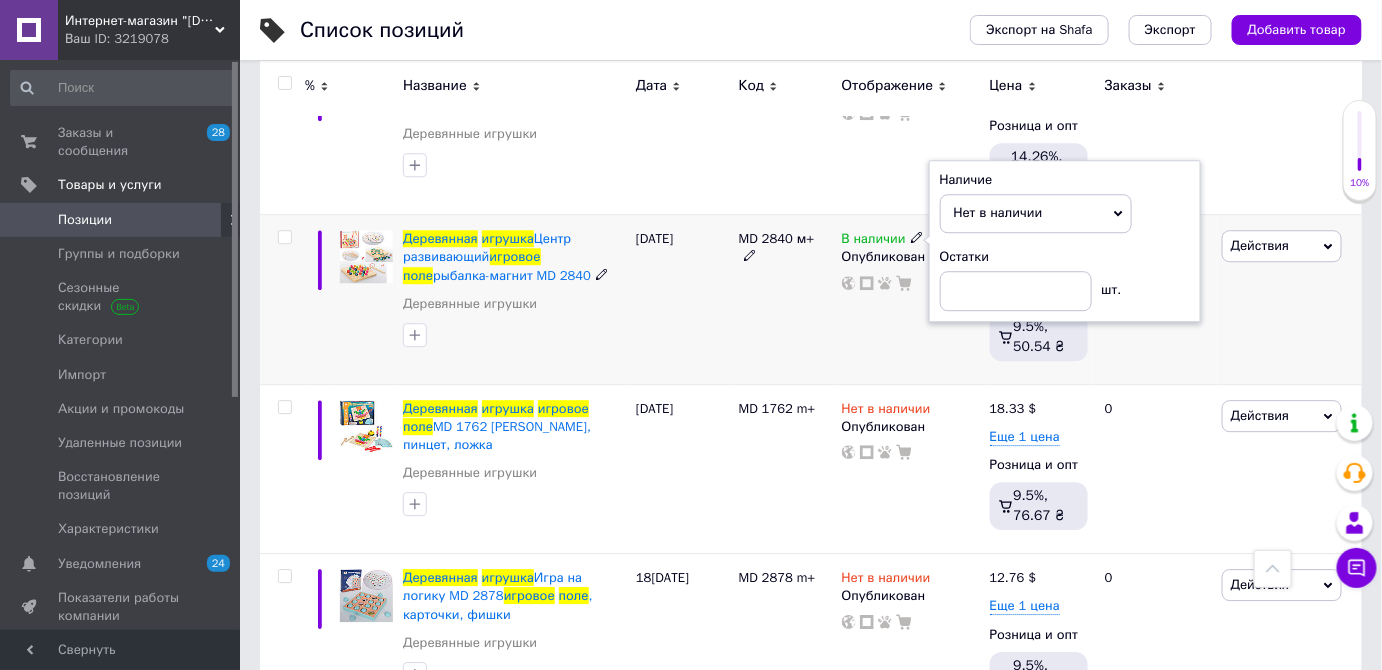 click on "MD 2840 м+" at bounding box center (785, 300) 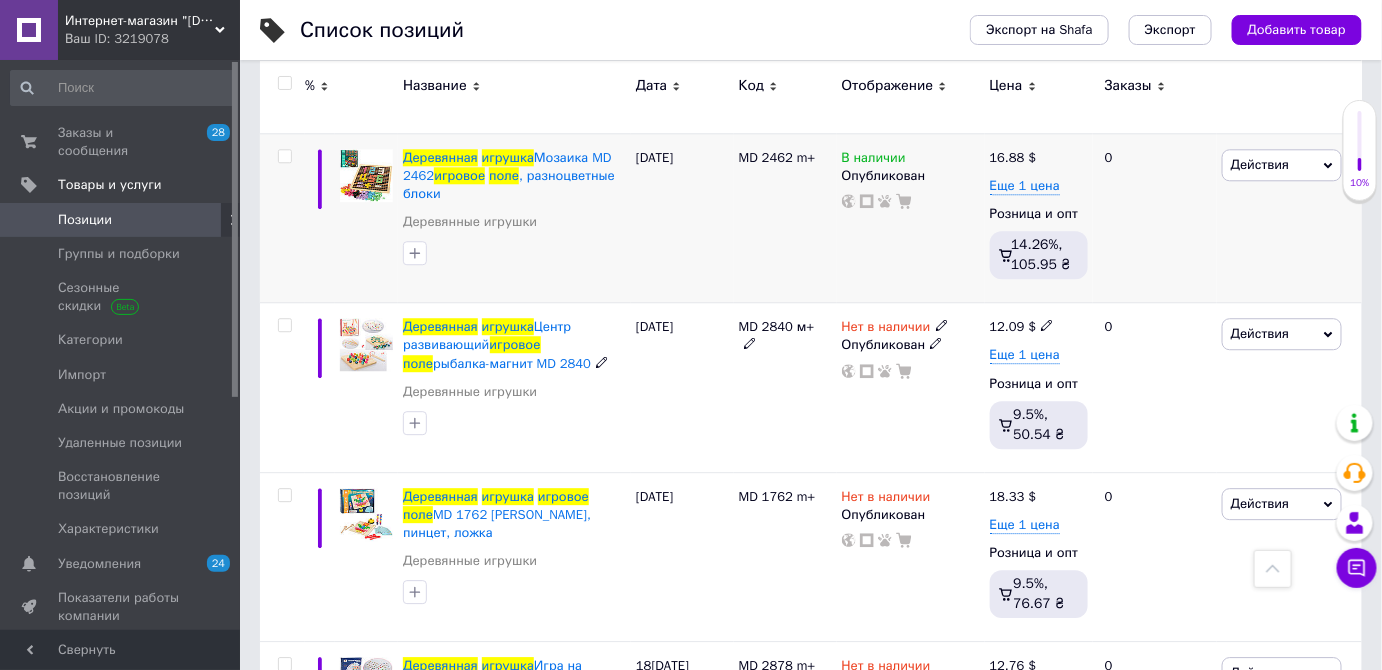 scroll, scrollTop: 1533, scrollLeft: 0, axis: vertical 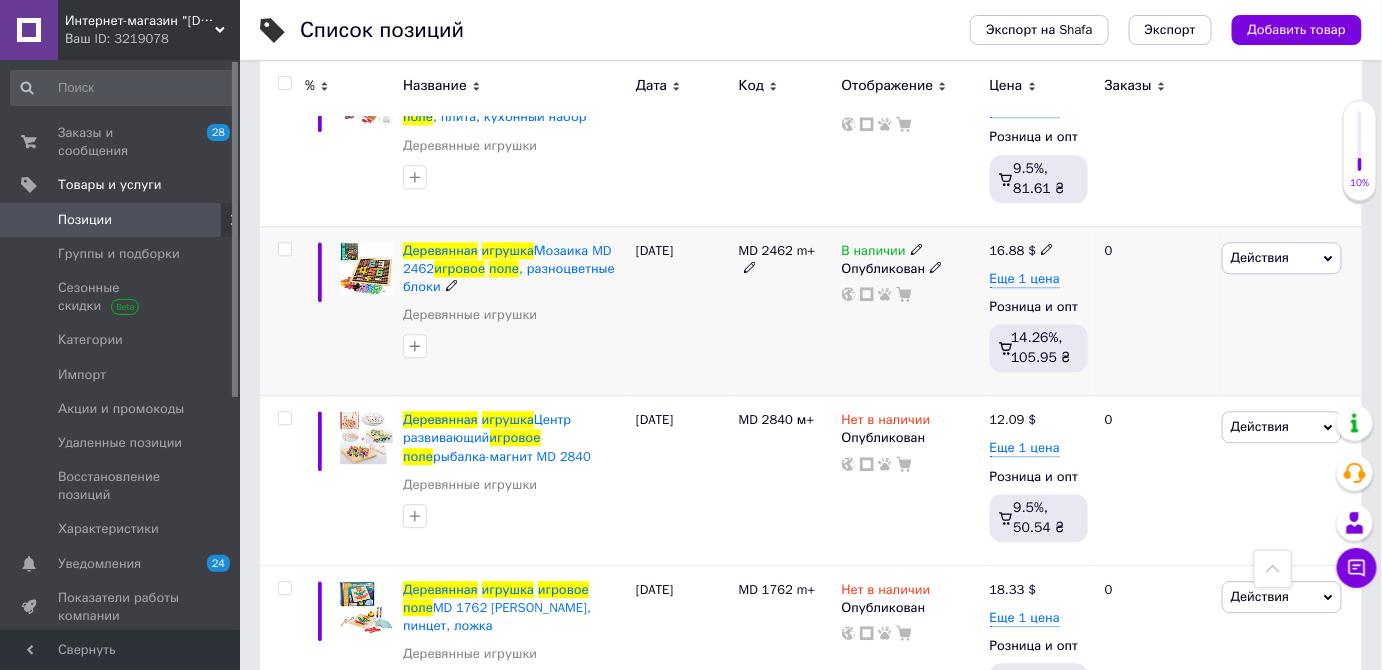 click 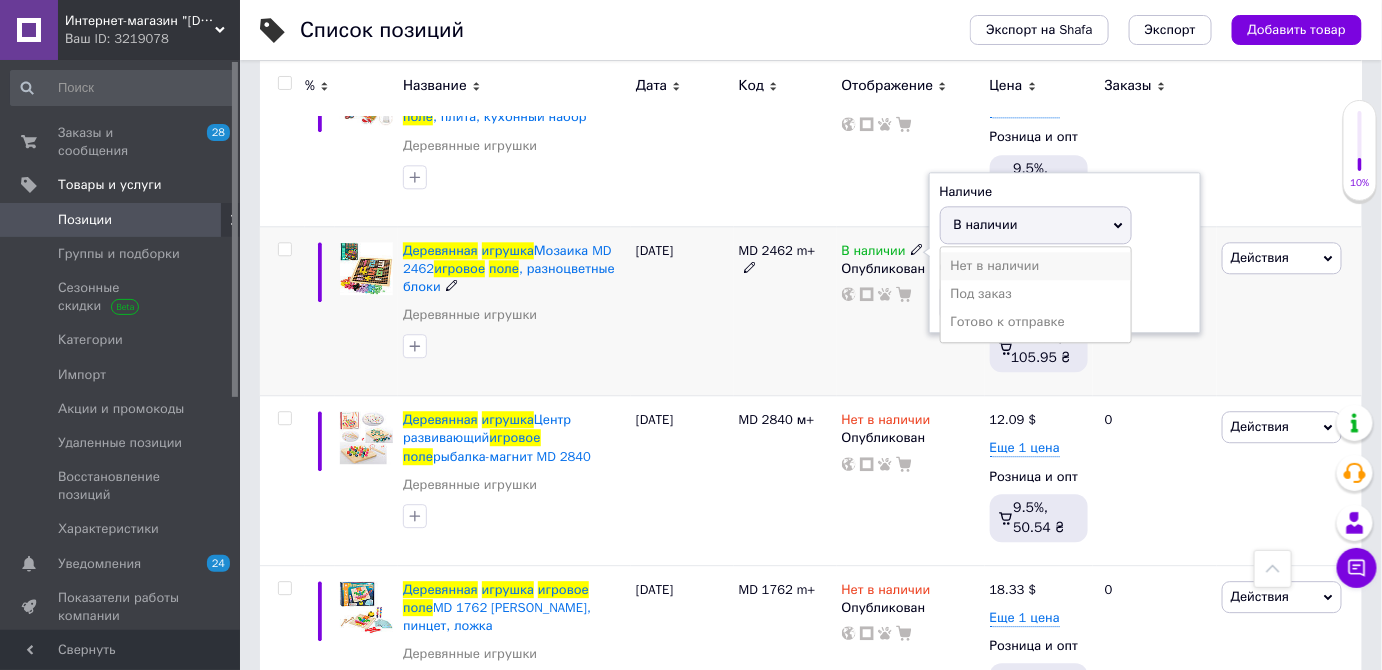 click on "Нет в наличии" at bounding box center [1036, 266] 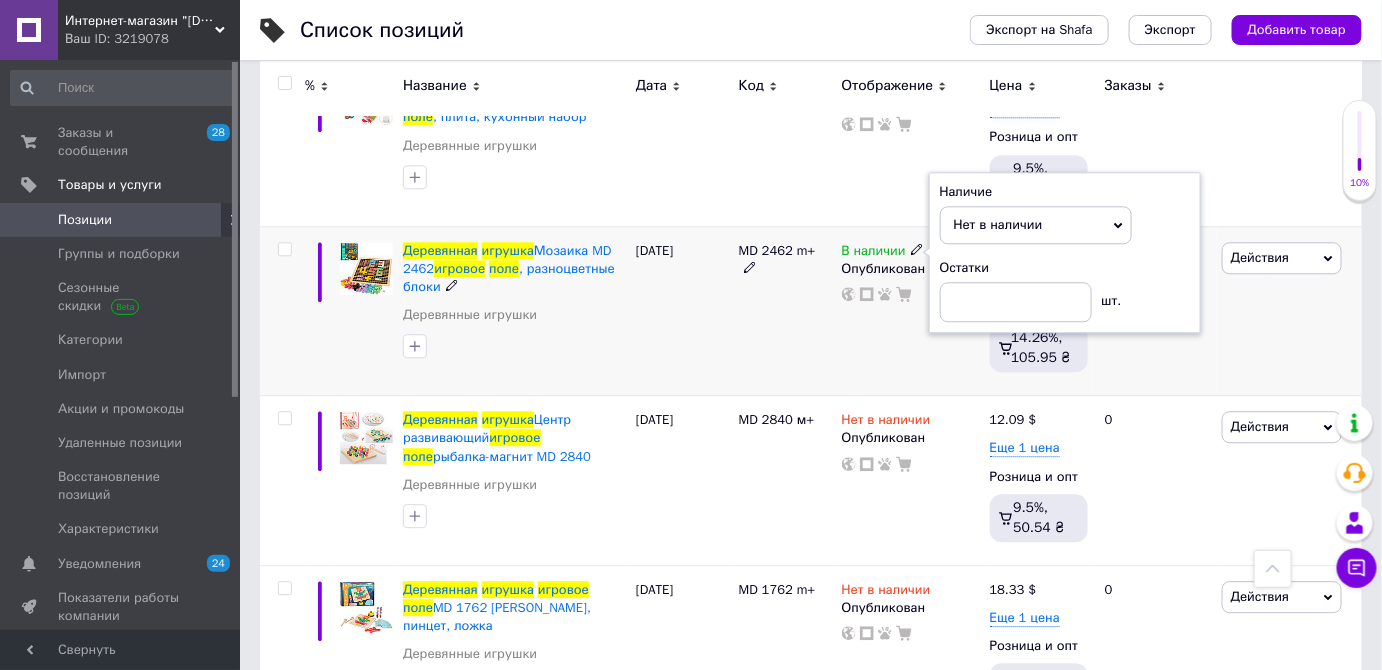 click on "MD 2462 m+" at bounding box center (785, 311) 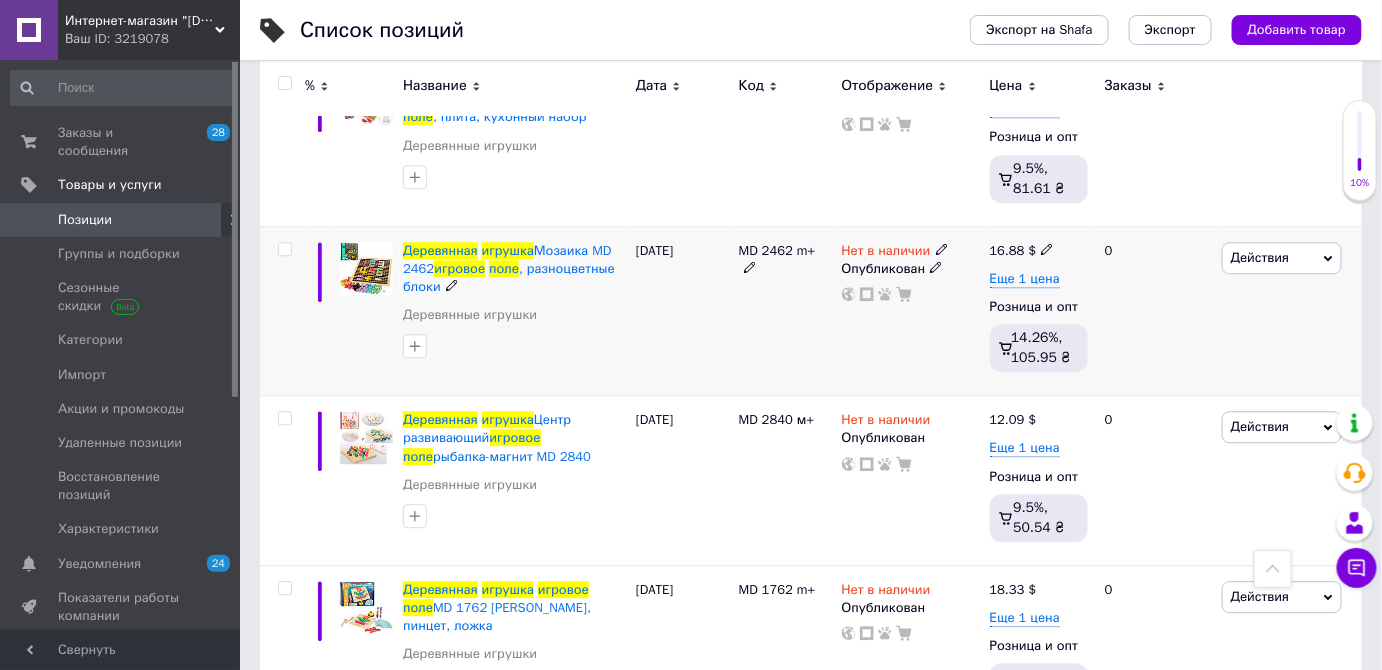 scroll, scrollTop: 1260, scrollLeft: 0, axis: vertical 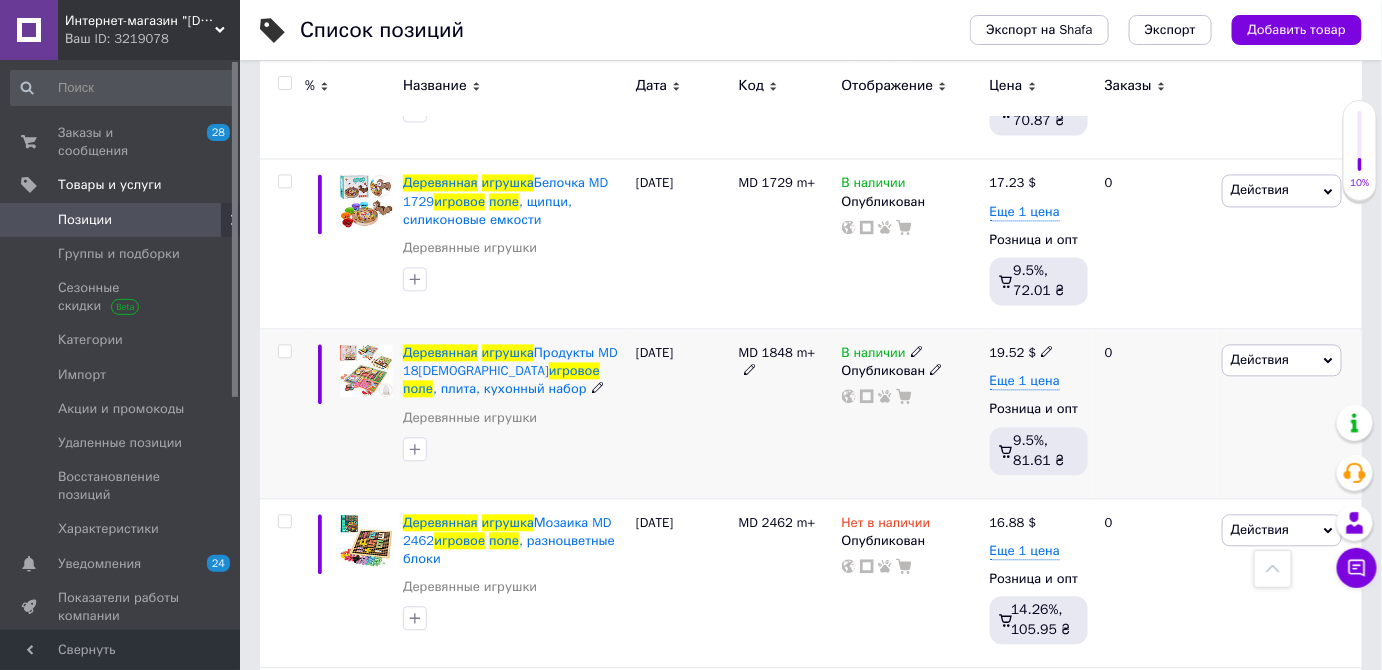 click 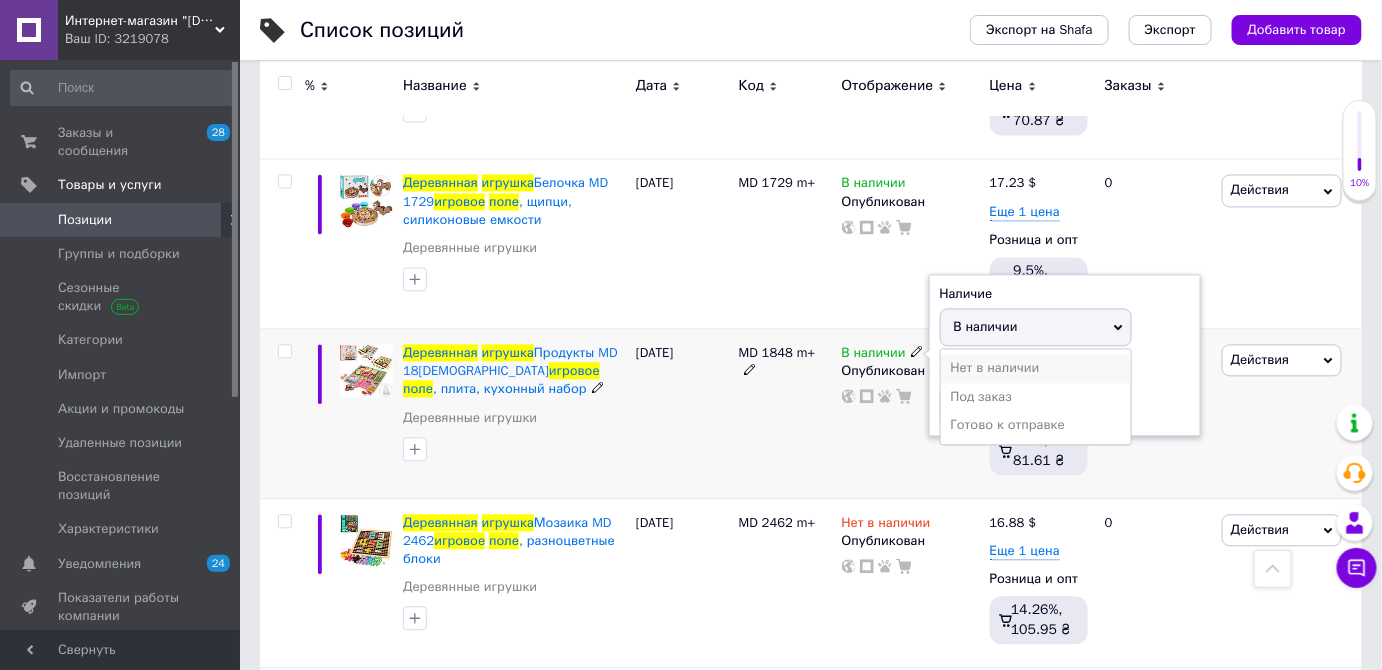 click on "Нет в наличии" at bounding box center [1036, 369] 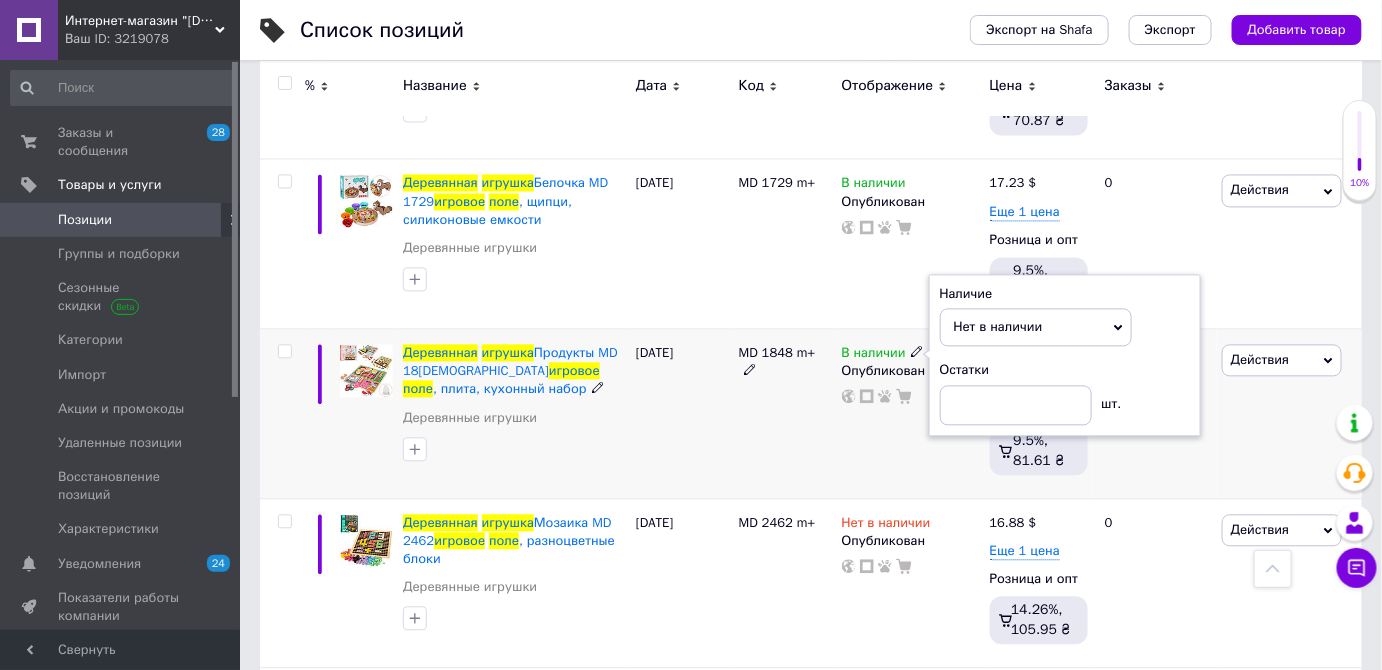 click on "MD 1848 m+" at bounding box center (785, 415) 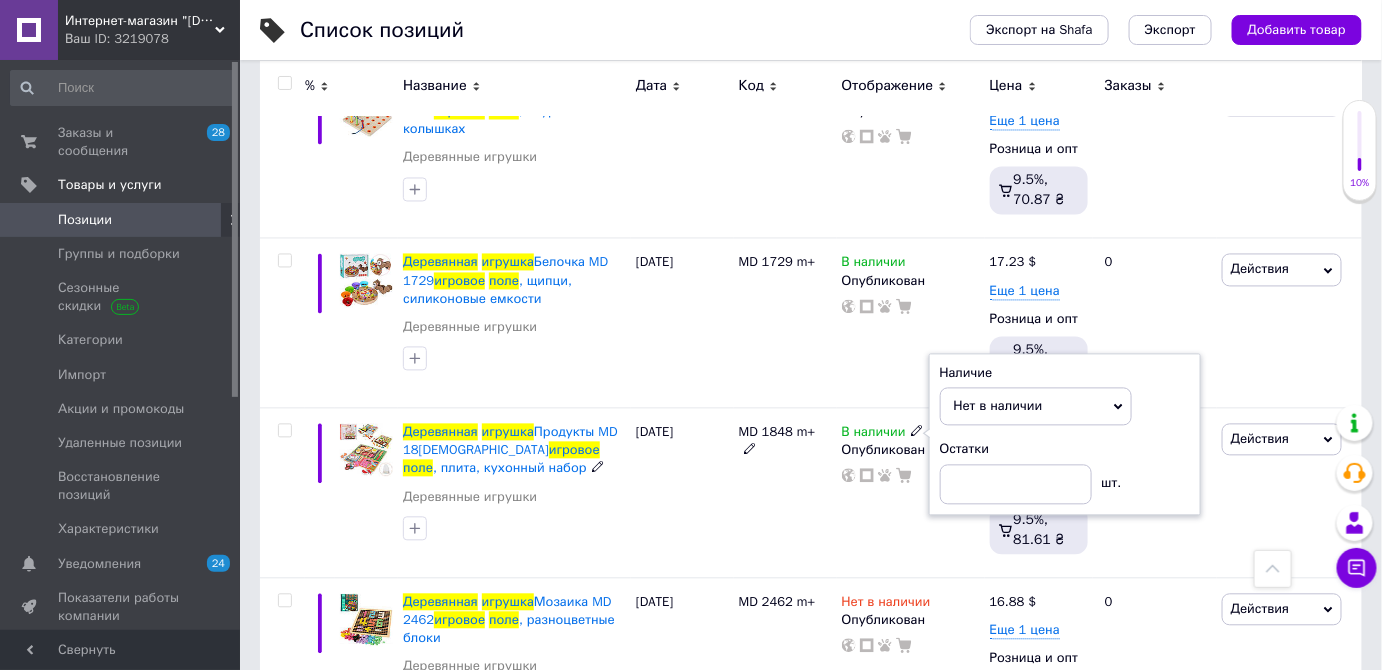 scroll, scrollTop: 1078, scrollLeft: 0, axis: vertical 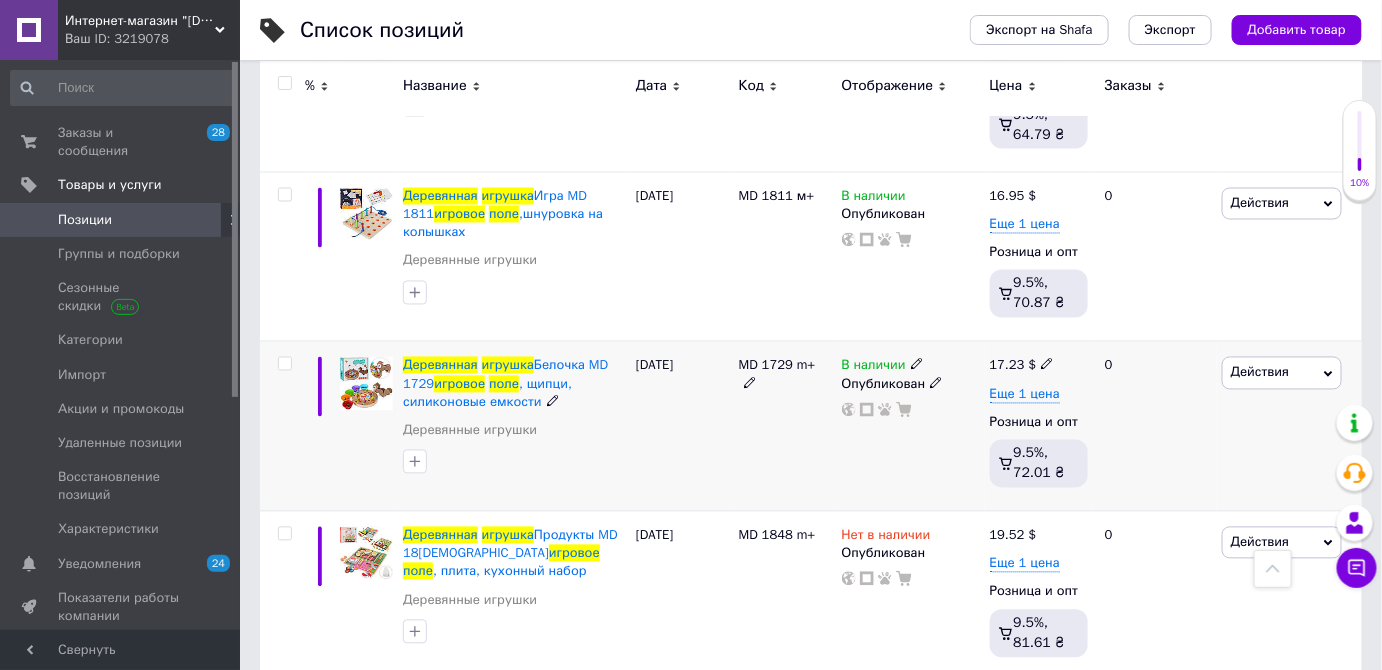 click 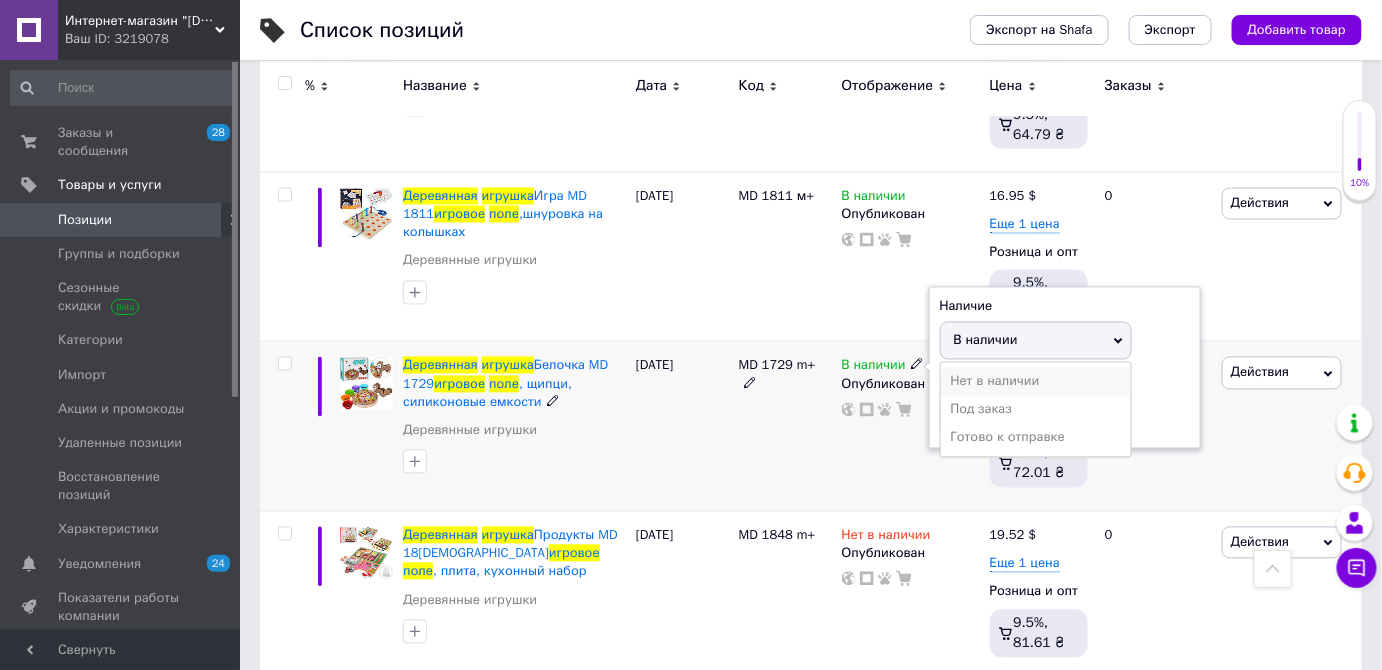 drag, startPoint x: 956, startPoint y: 380, endPoint x: 920, endPoint y: 443, distance: 72.56032 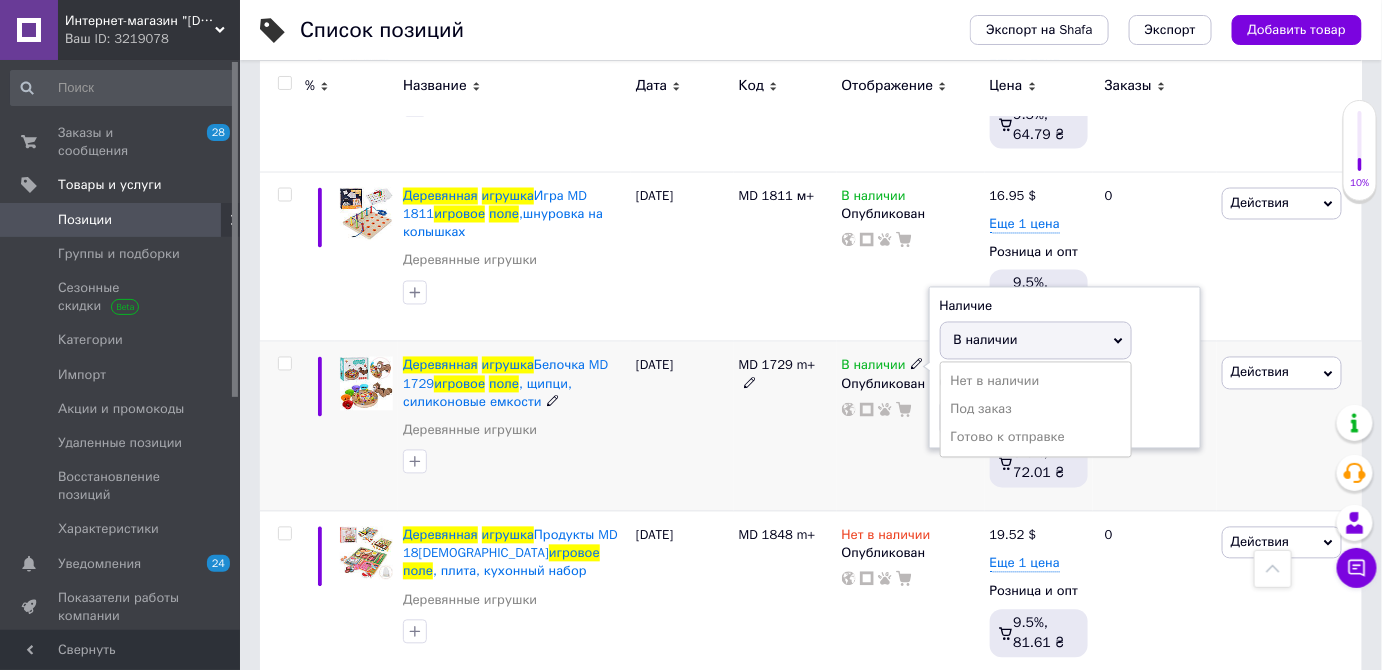 click on "Нет в наличии" at bounding box center (1036, 382) 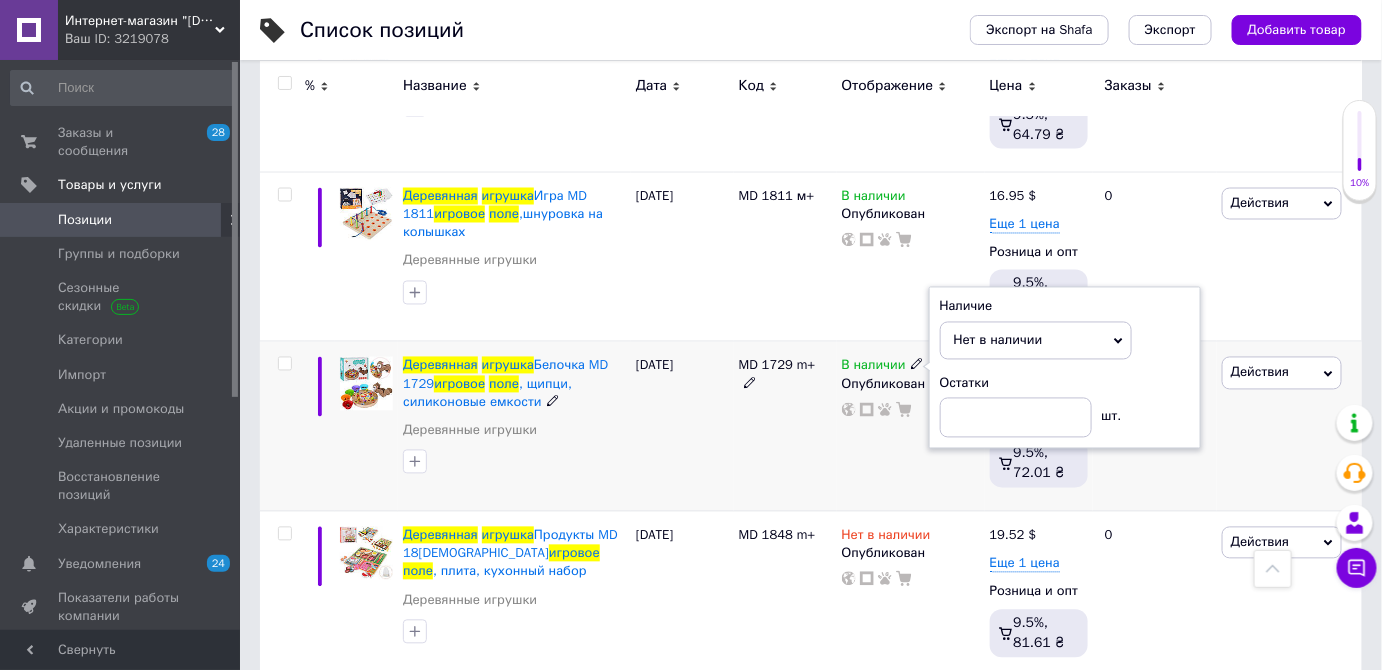 click on "В наличии Наличие Нет в наличии В наличии Под заказ Готово к отправке Остатки шт. Опубликован" at bounding box center (911, 427) 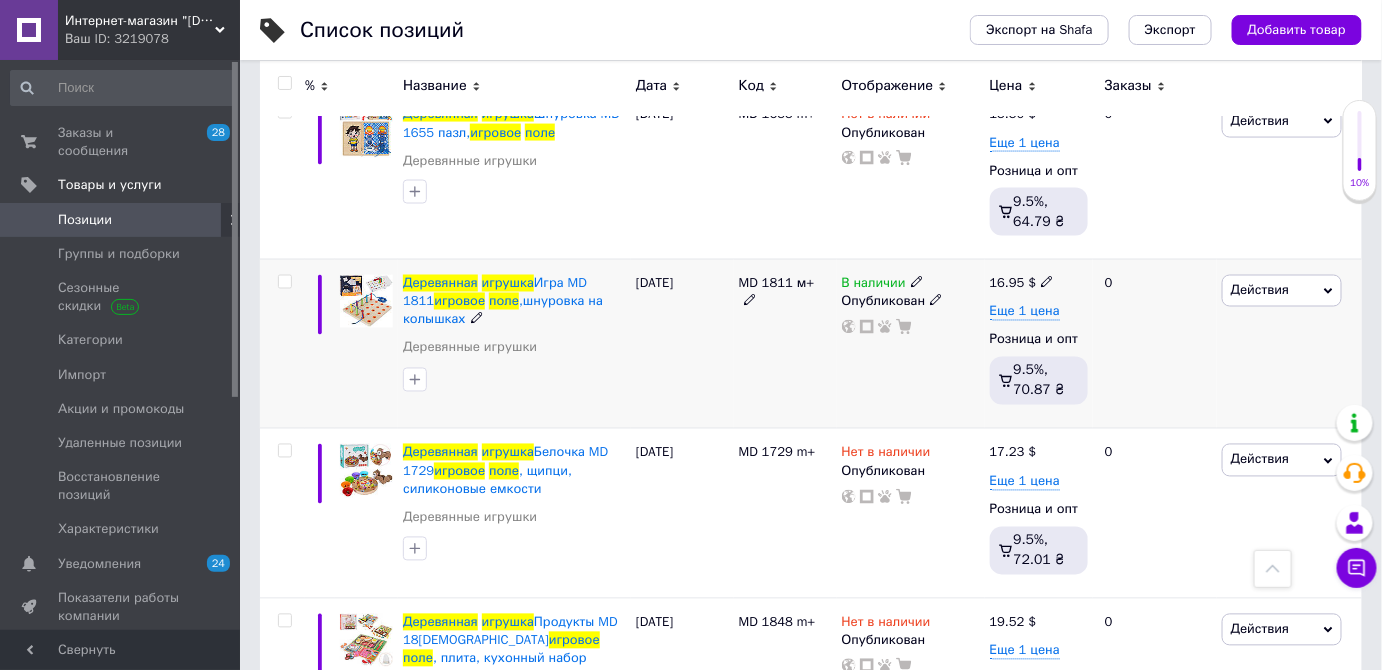 scroll, scrollTop: 896, scrollLeft: 0, axis: vertical 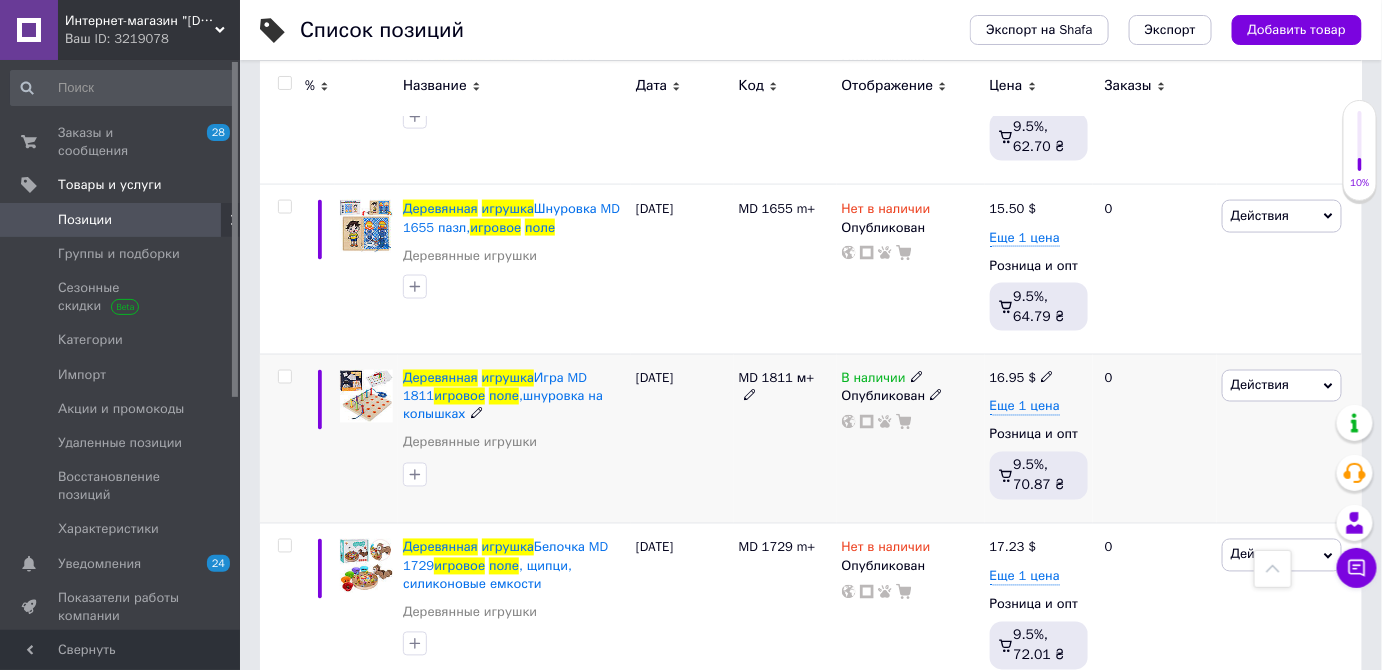 click at bounding box center [917, 376] 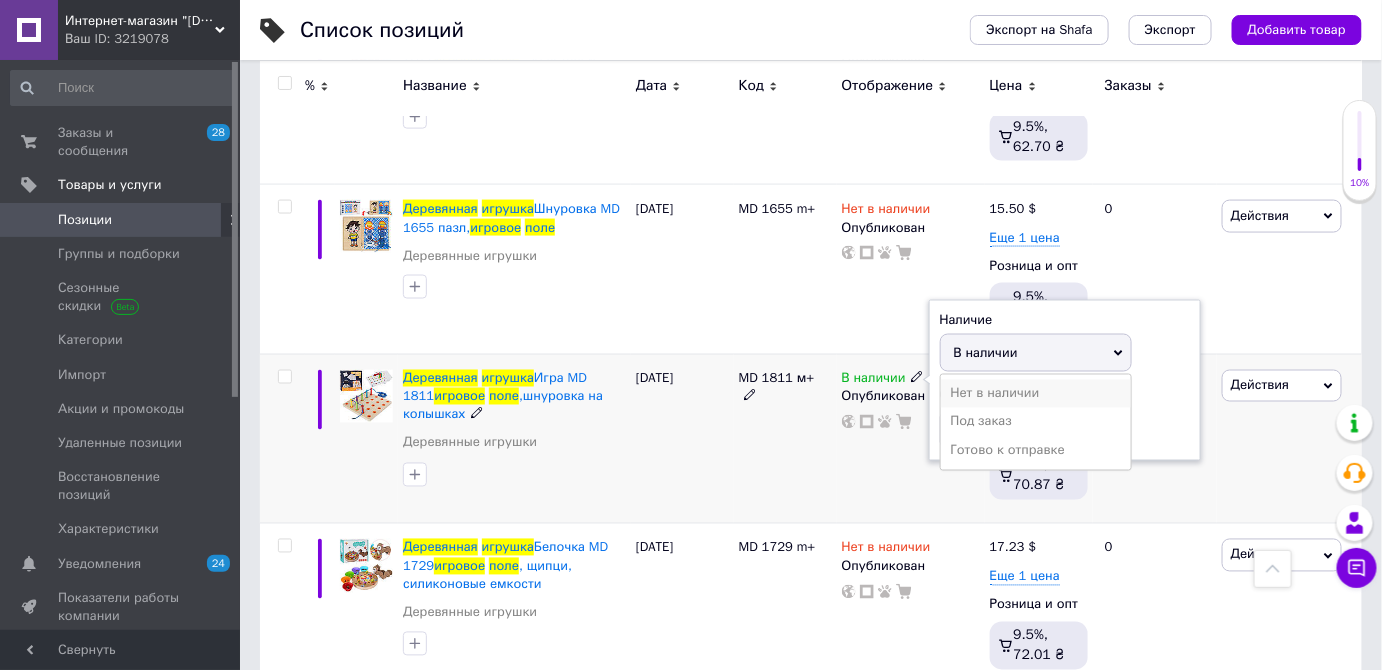 click on "Нет в наличии" at bounding box center (1036, 394) 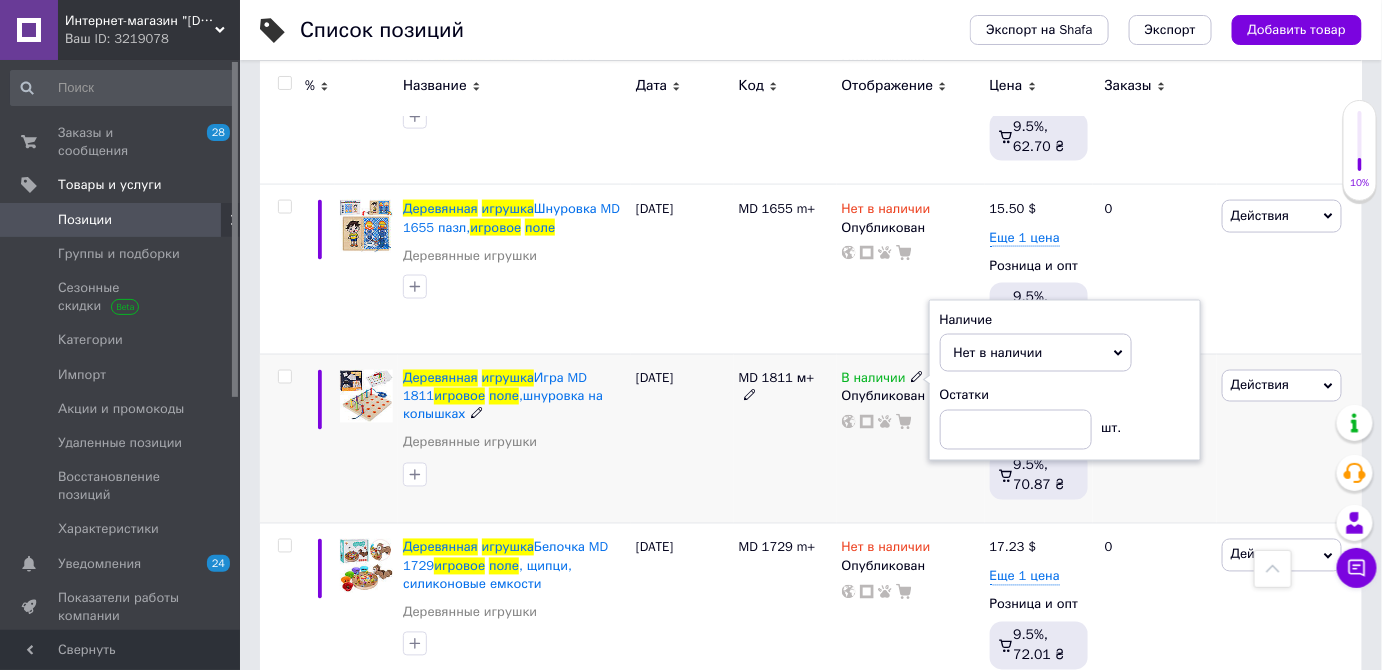 click on "В наличии Наличие Нет в наличии В наличии Под заказ Готово к отправке Остатки шт. Опубликован" at bounding box center [911, 439] 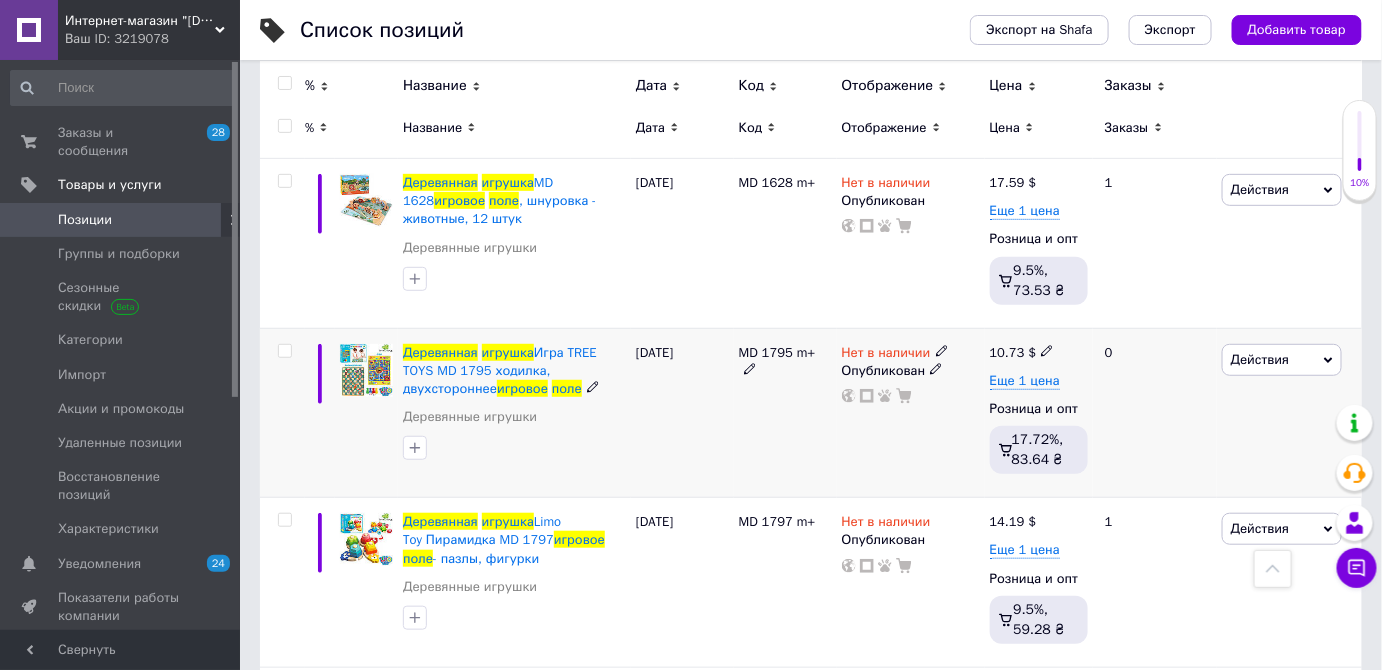 scroll, scrollTop: 0, scrollLeft: 0, axis: both 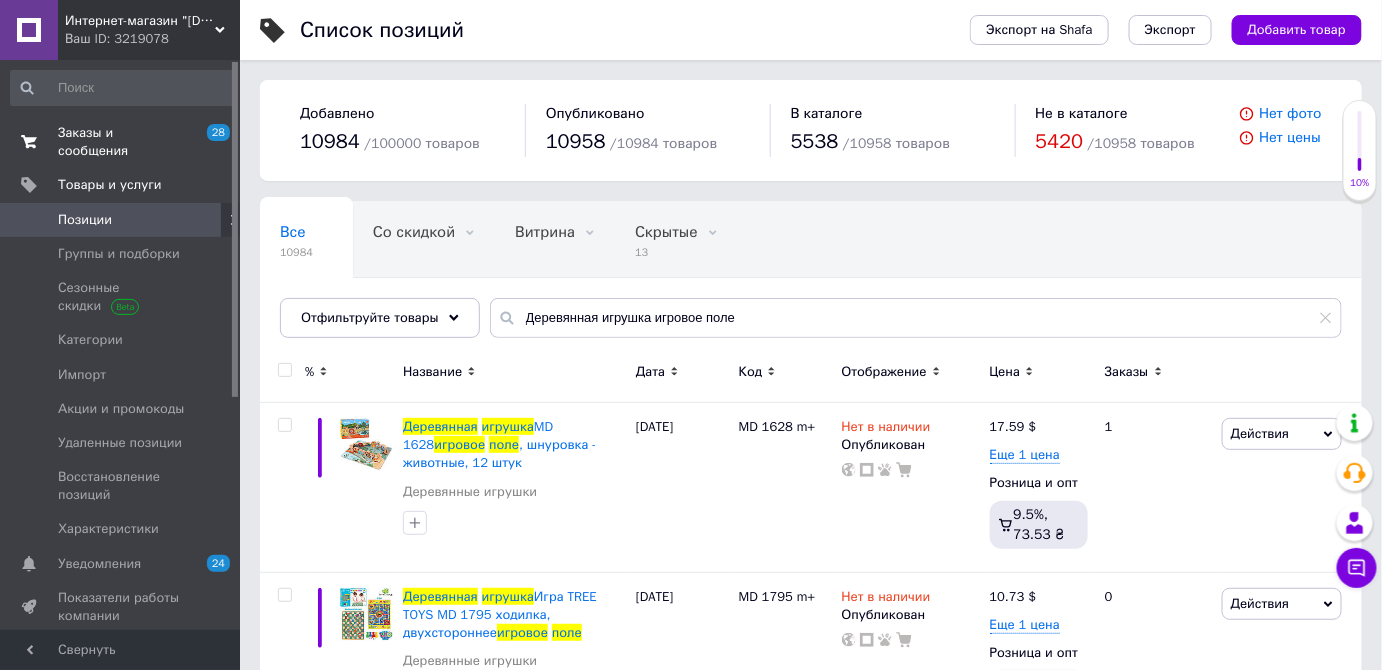 click on "Заказы и сообщения" at bounding box center (121, 142) 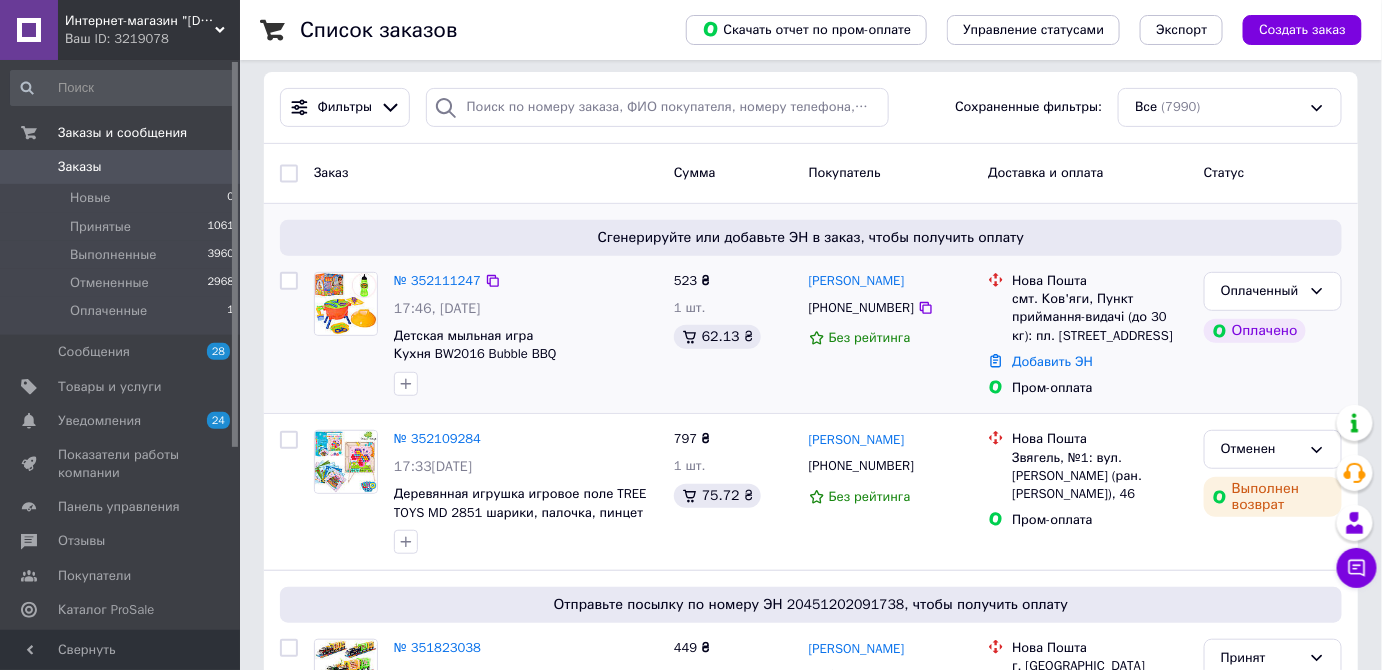 scroll, scrollTop: 181, scrollLeft: 0, axis: vertical 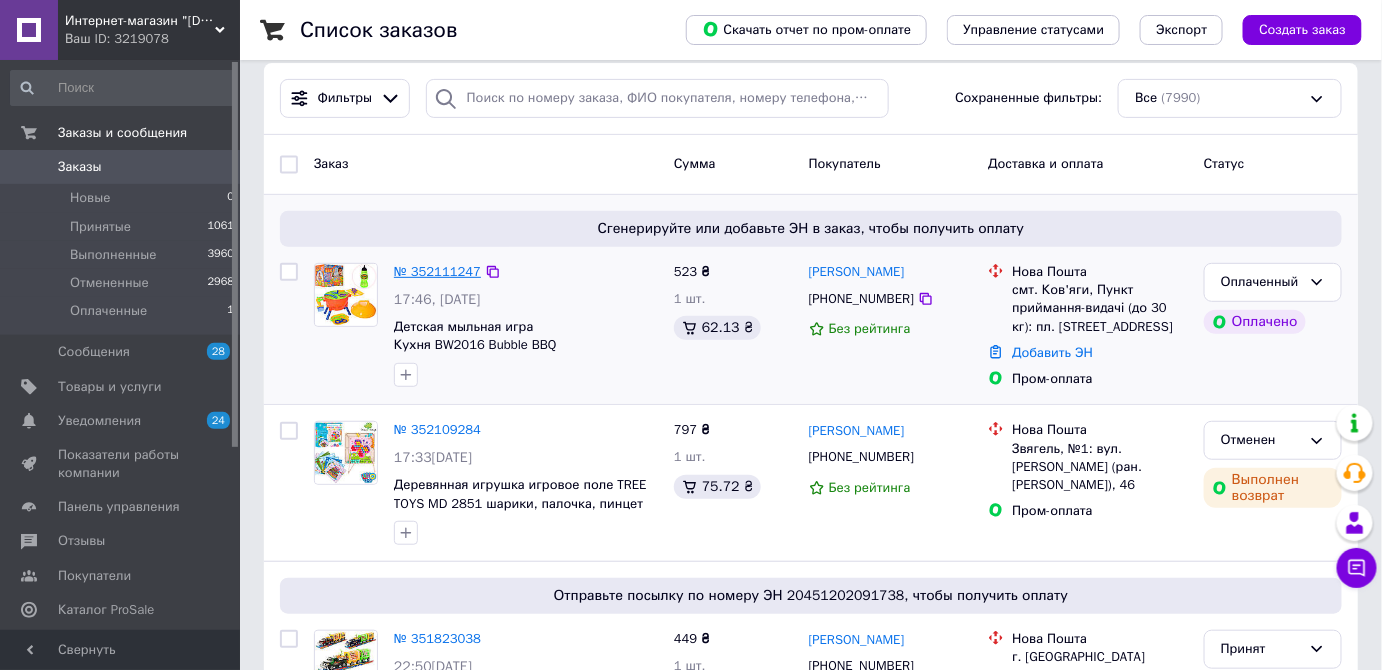 click on "№ 352111247" at bounding box center (437, 271) 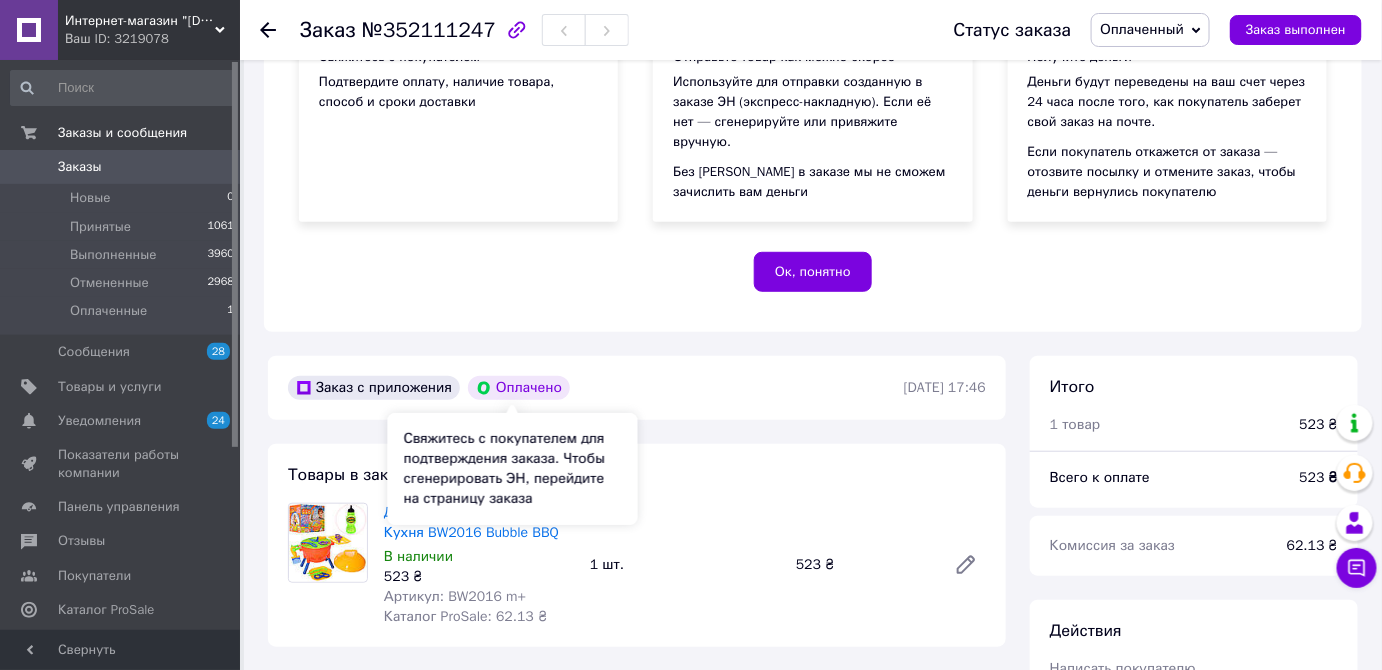 scroll, scrollTop: 363, scrollLeft: 0, axis: vertical 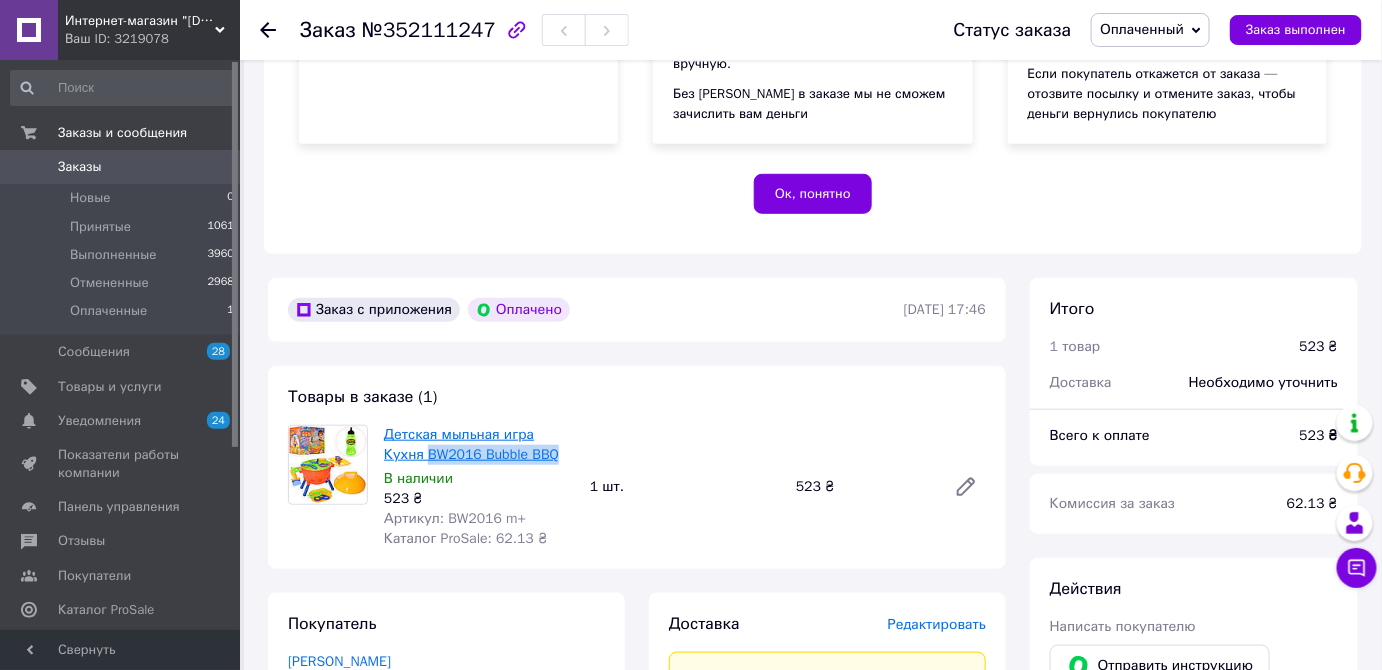 drag, startPoint x: 561, startPoint y: 461, endPoint x: 424, endPoint y: 462, distance: 137.00365 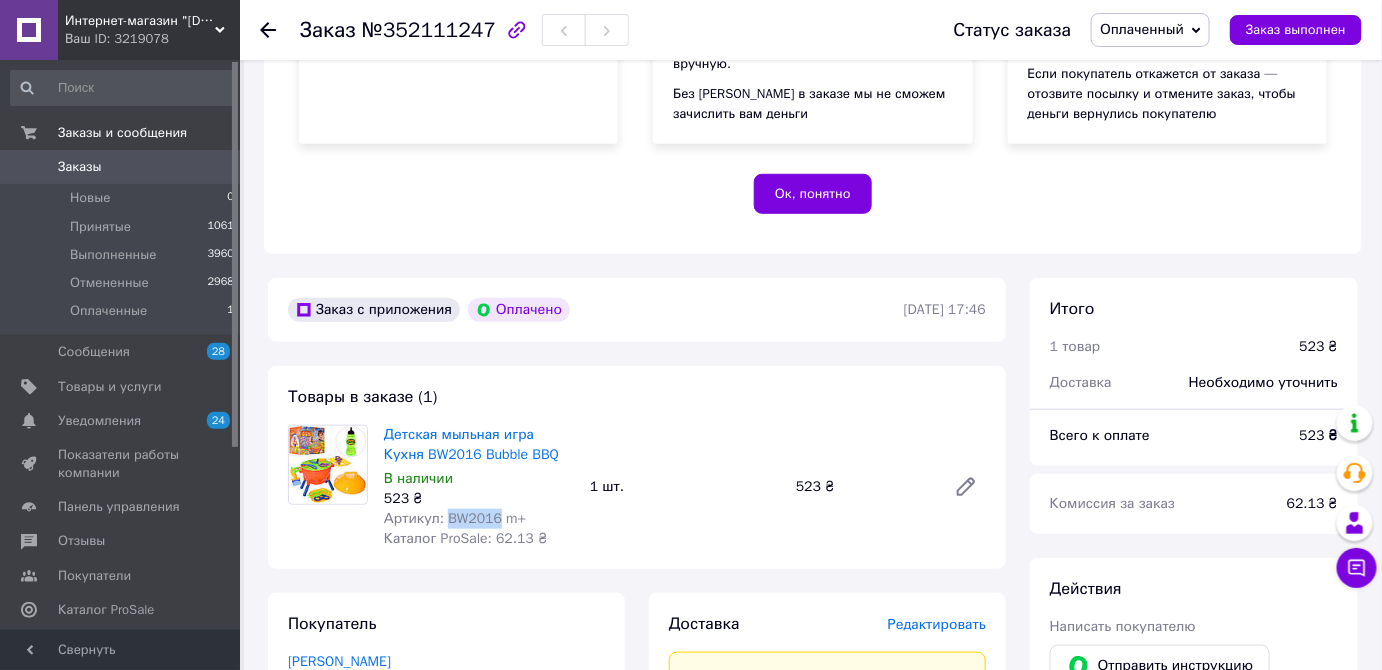 drag, startPoint x: 495, startPoint y: 521, endPoint x: 445, endPoint y: 520, distance: 50.01 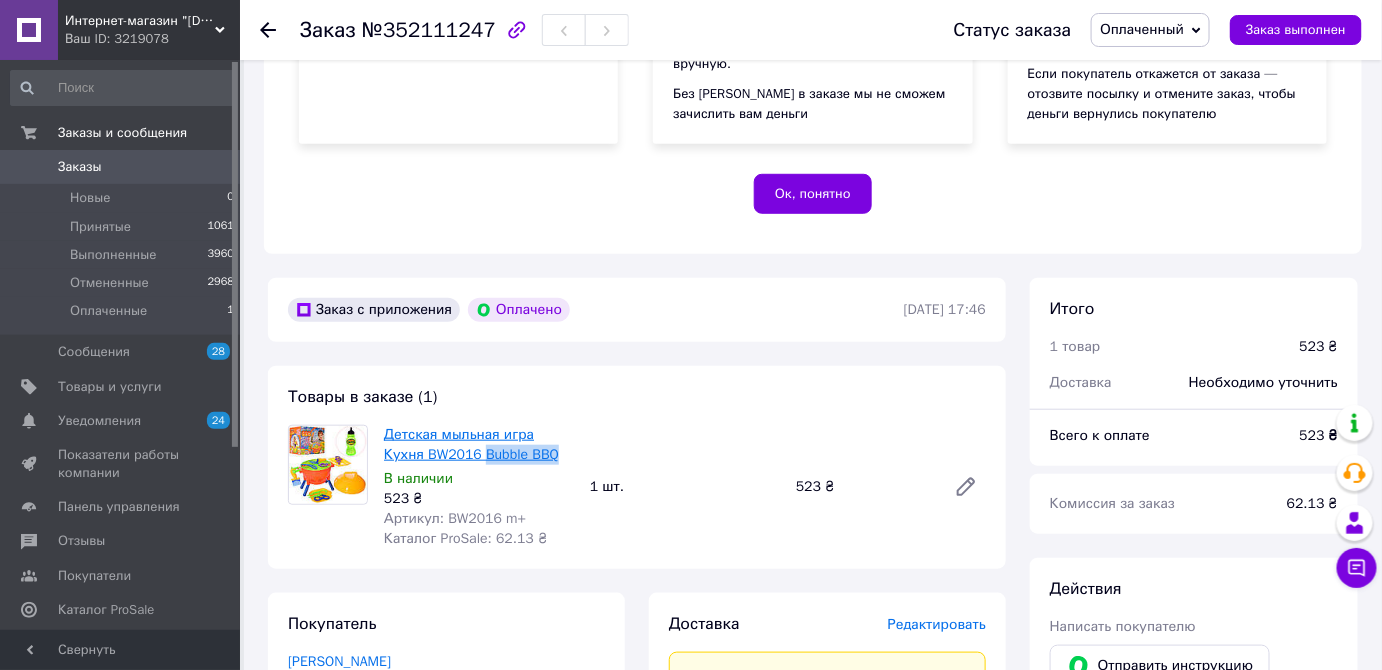 drag, startPoint x: 558, startPoint y: 455, endPoint x: 480, endPoint y: 457, distance: 78.025635 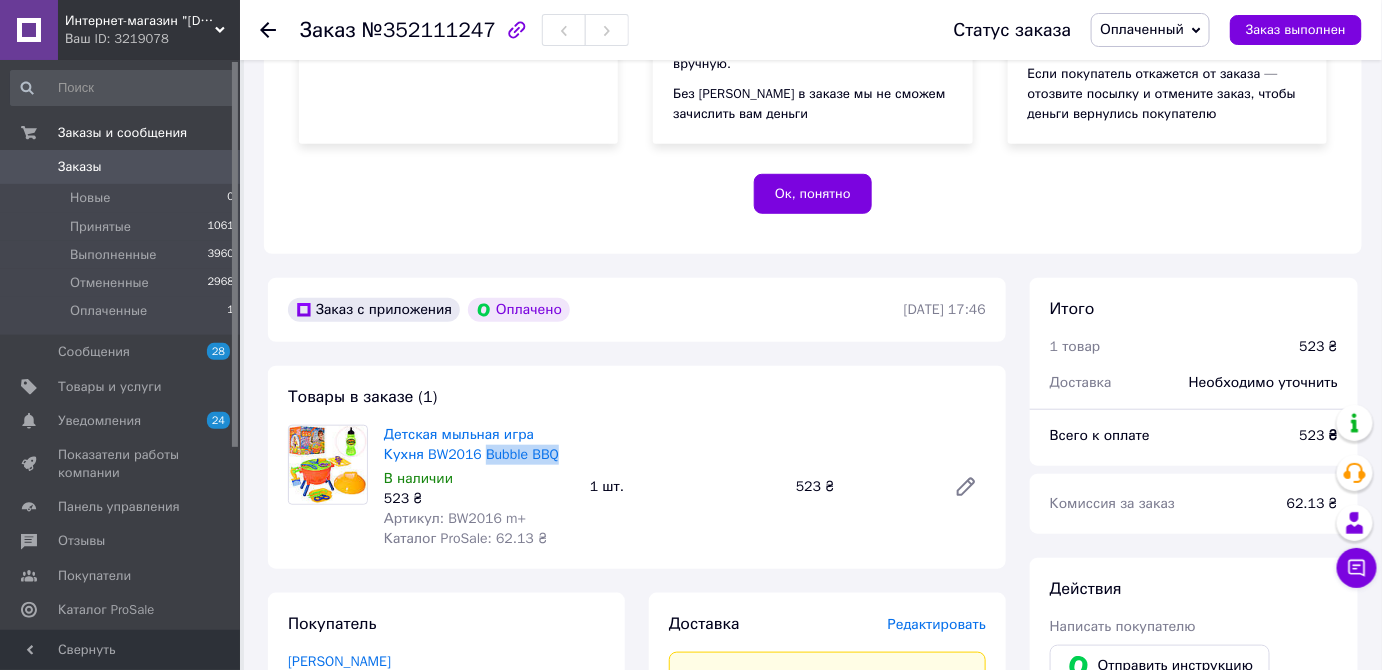 copy on "Bubble BBQ" 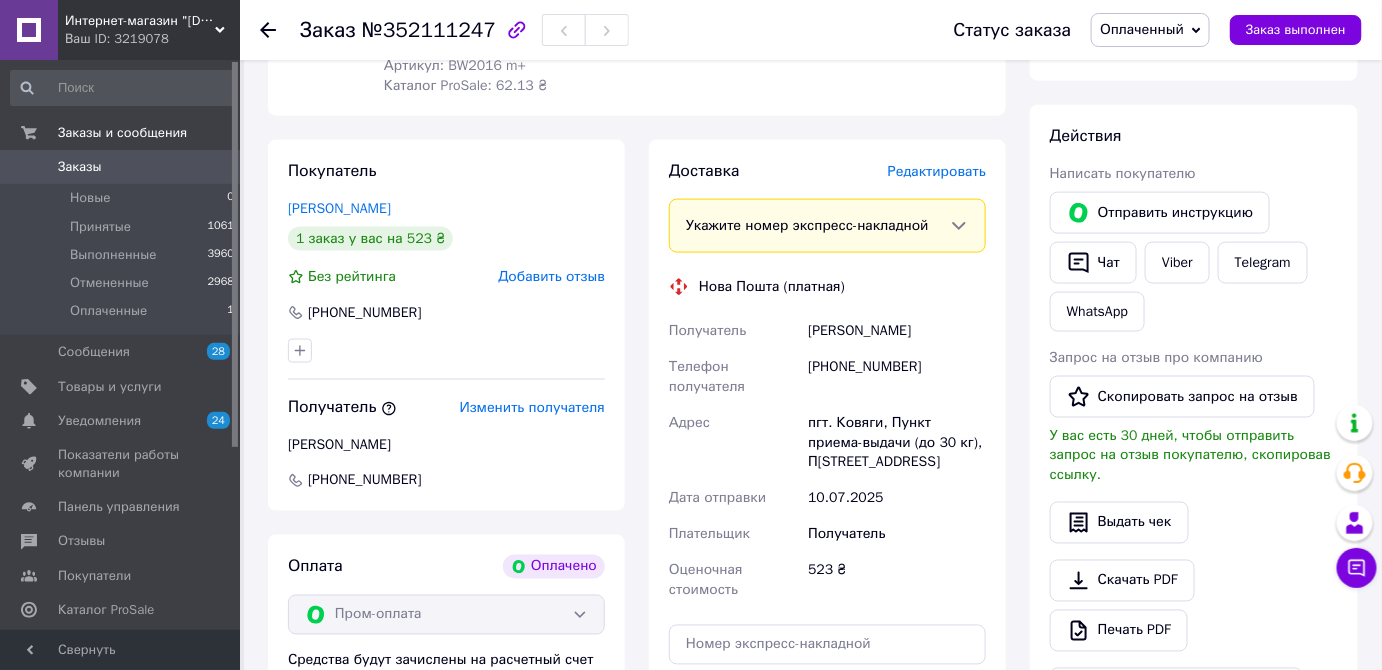 scroll, scrollTop: 909, scrollLeft: 0, axis: vertical 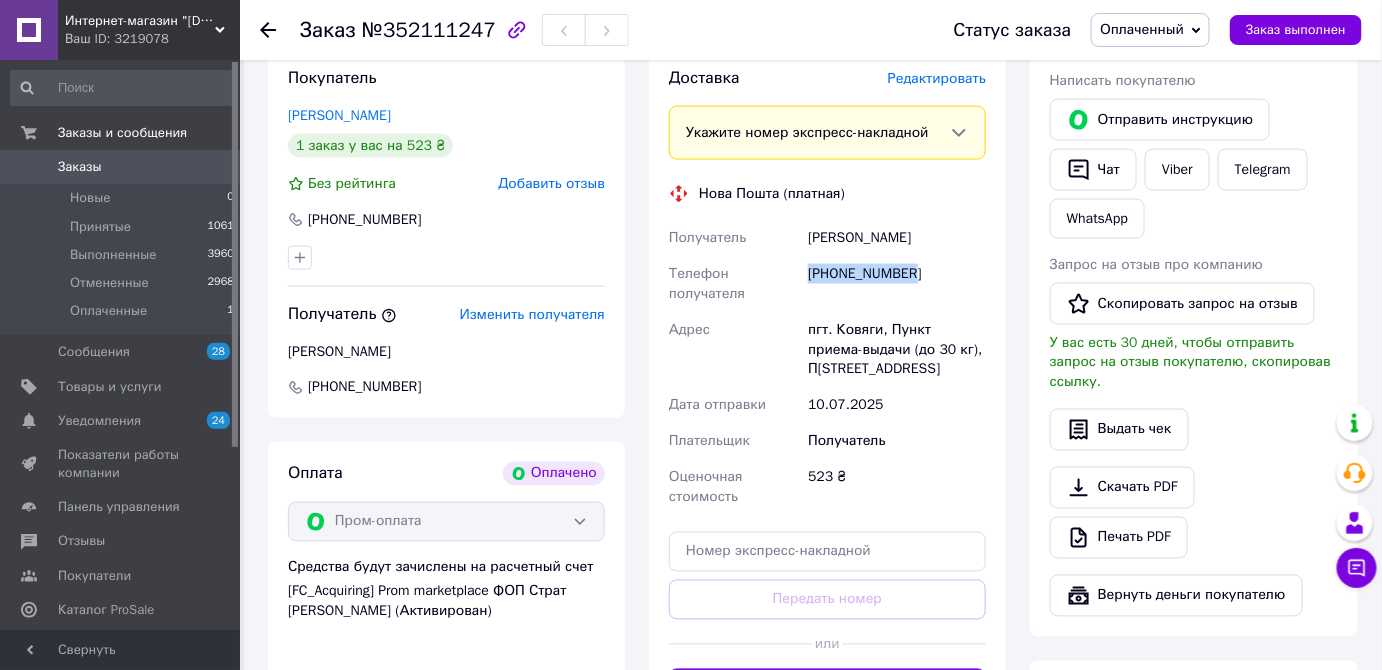 drag, startPoint x: 923, startPoint y: 272, endPoint x: 806, endPoint y: 271, distance: 117.00427 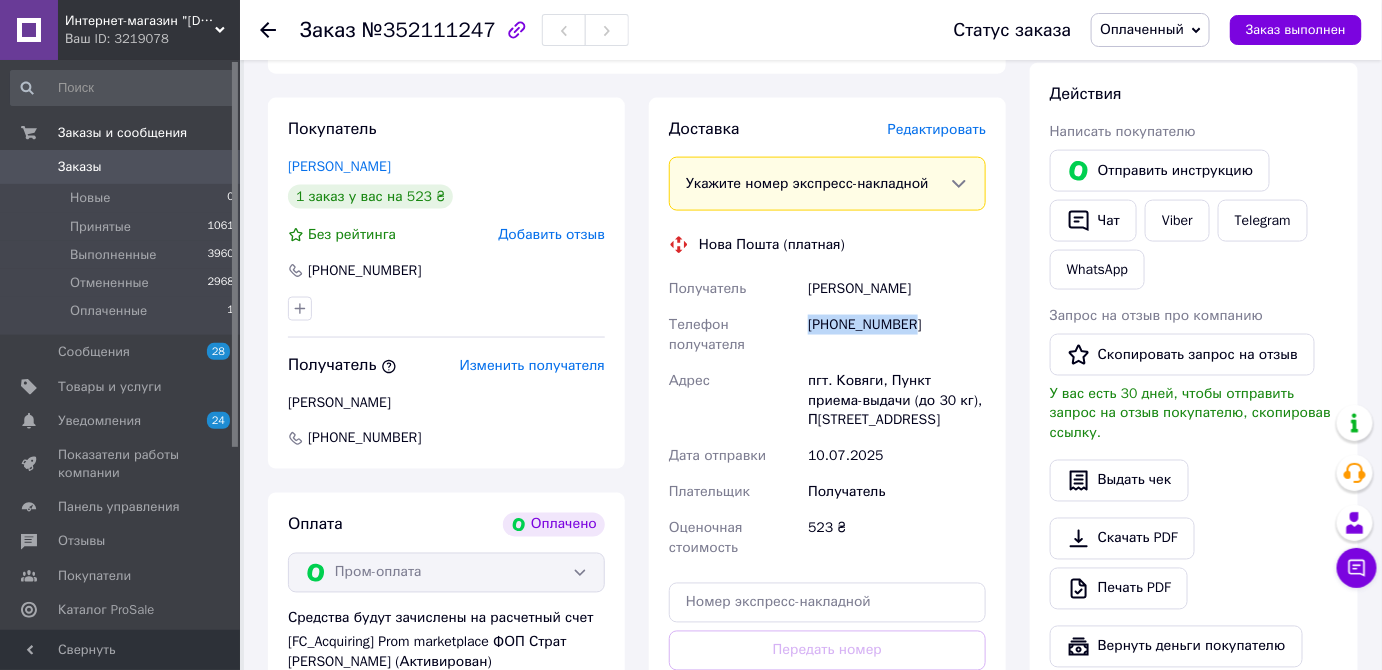 scroll, scrollTop: 727, scrollLeft: 0, axis: vertical 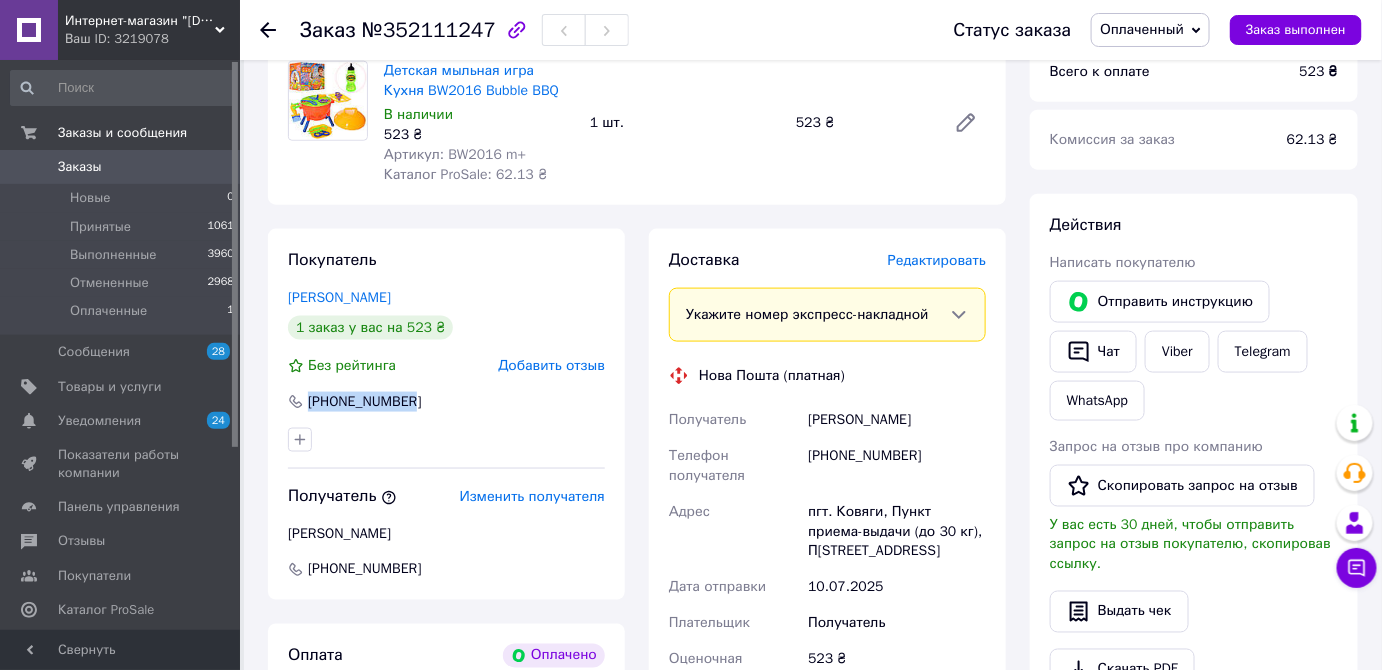 drag, startPoint x: 420, startPoint y: 398, endPoint x: 305, endPoint y: 408, distance: 115.43397 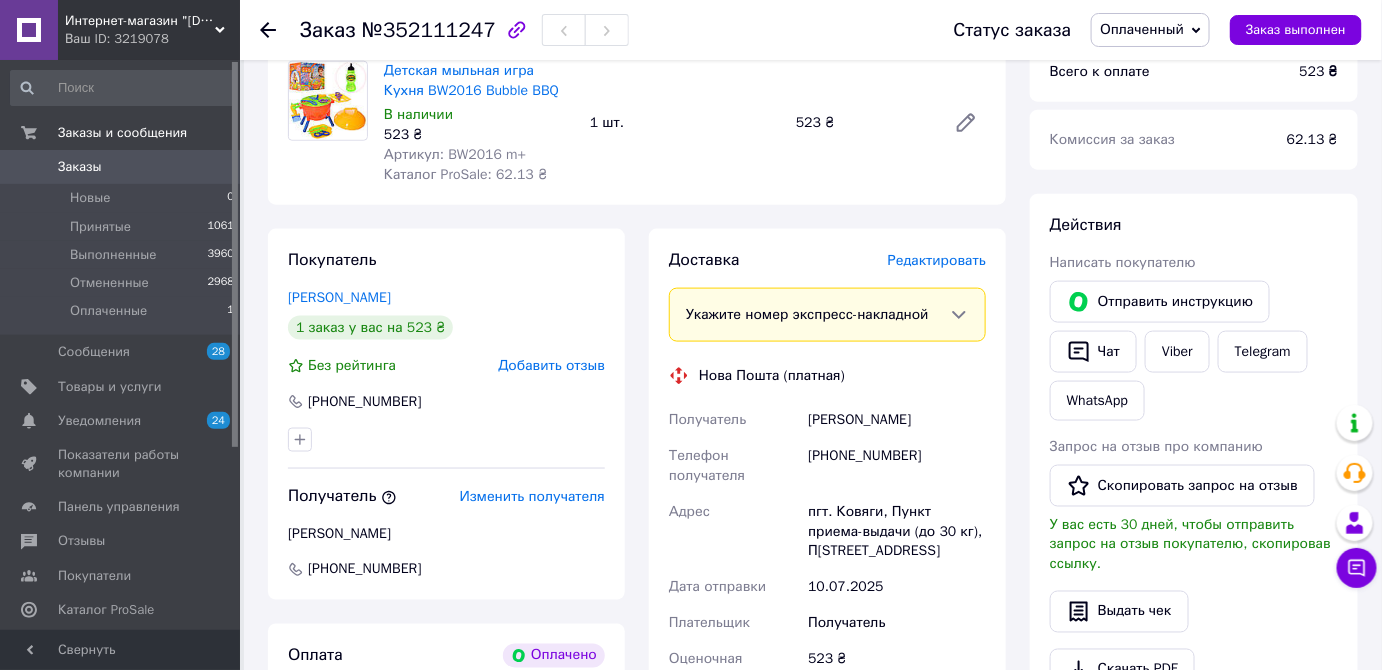 click 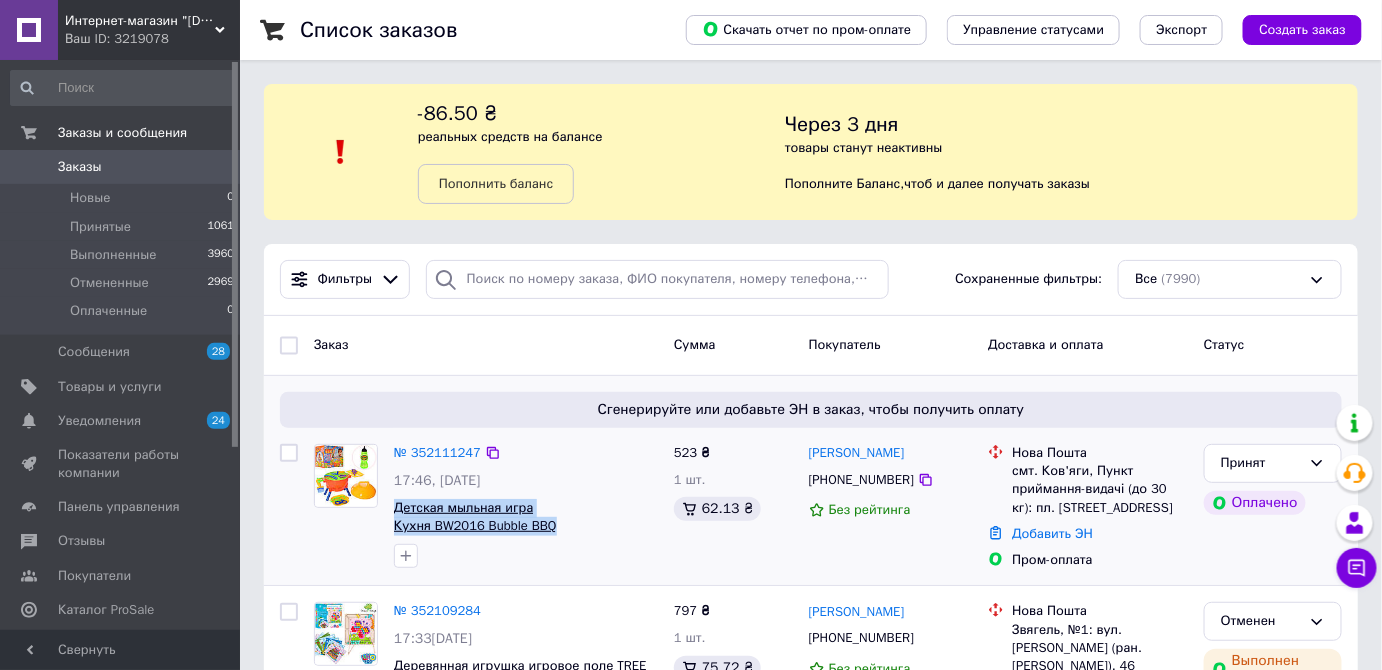 drag, startPoint x: 577, startPoint y: 526, endPoint x: 394, endPoint y: 511, distance: 183.61372 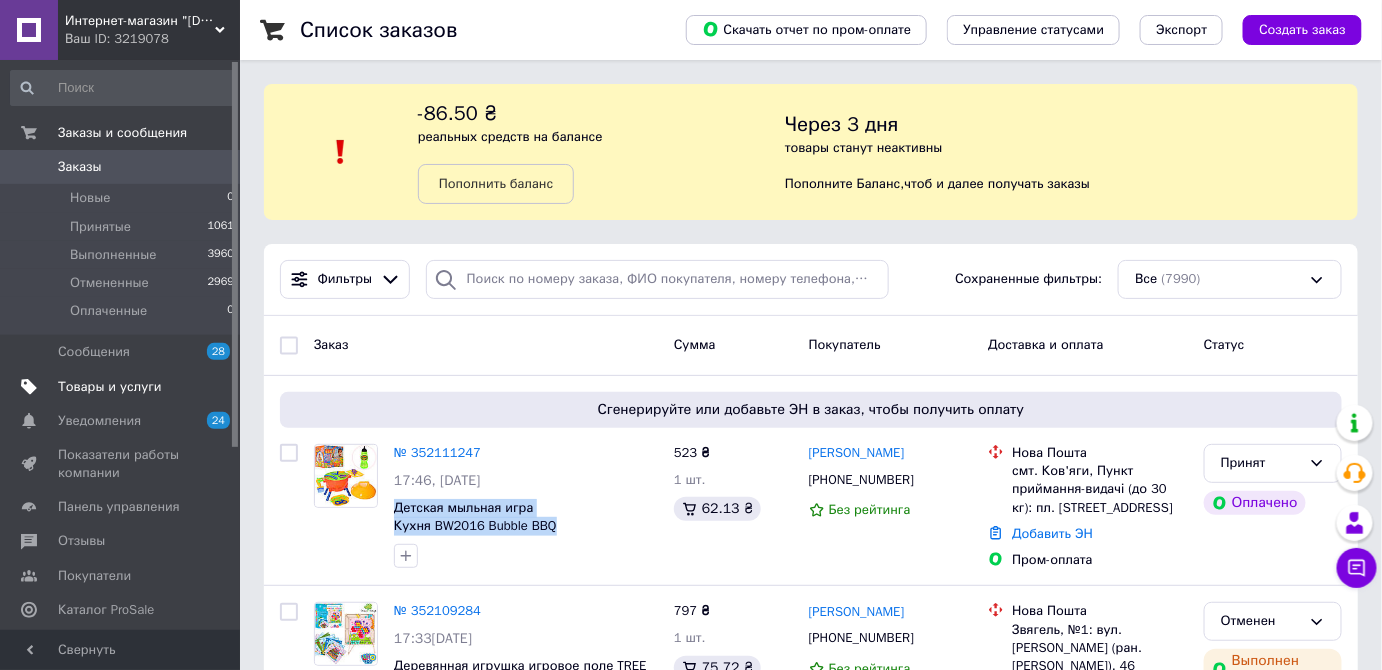 click on "Товары и услуги" at bounding box center (110, 387) 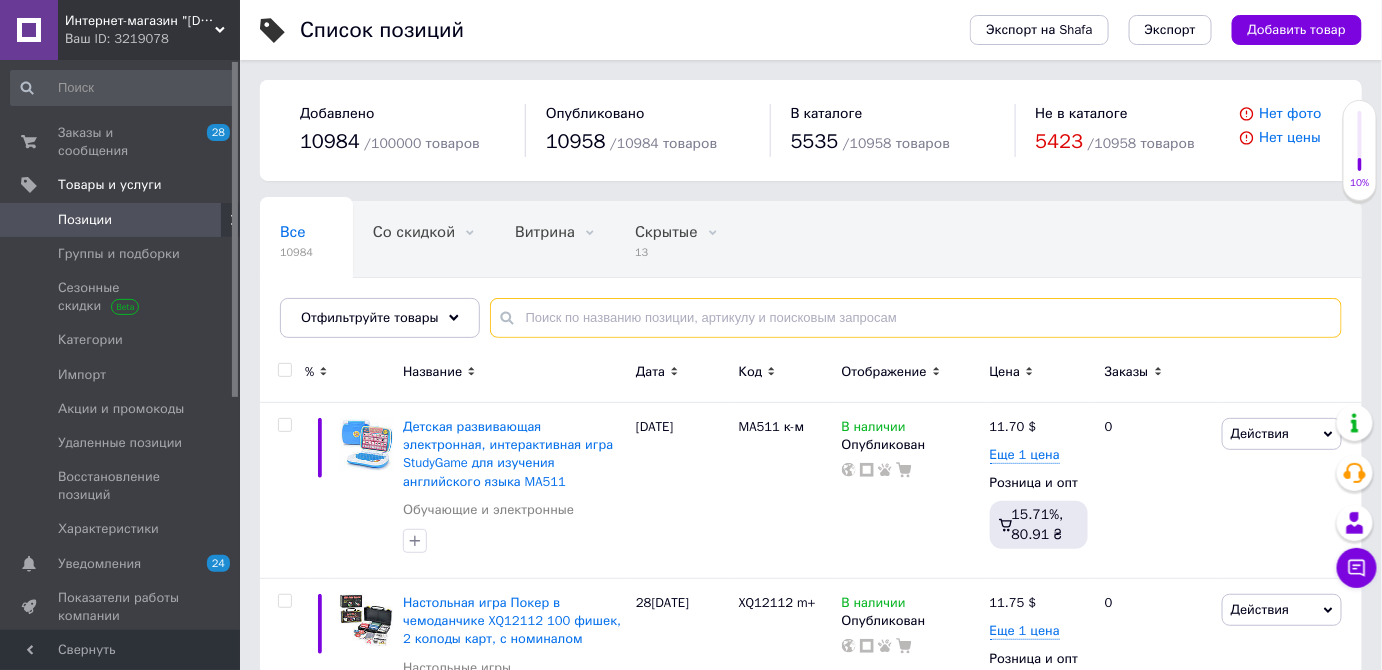 click at bounding box center [916, 318] 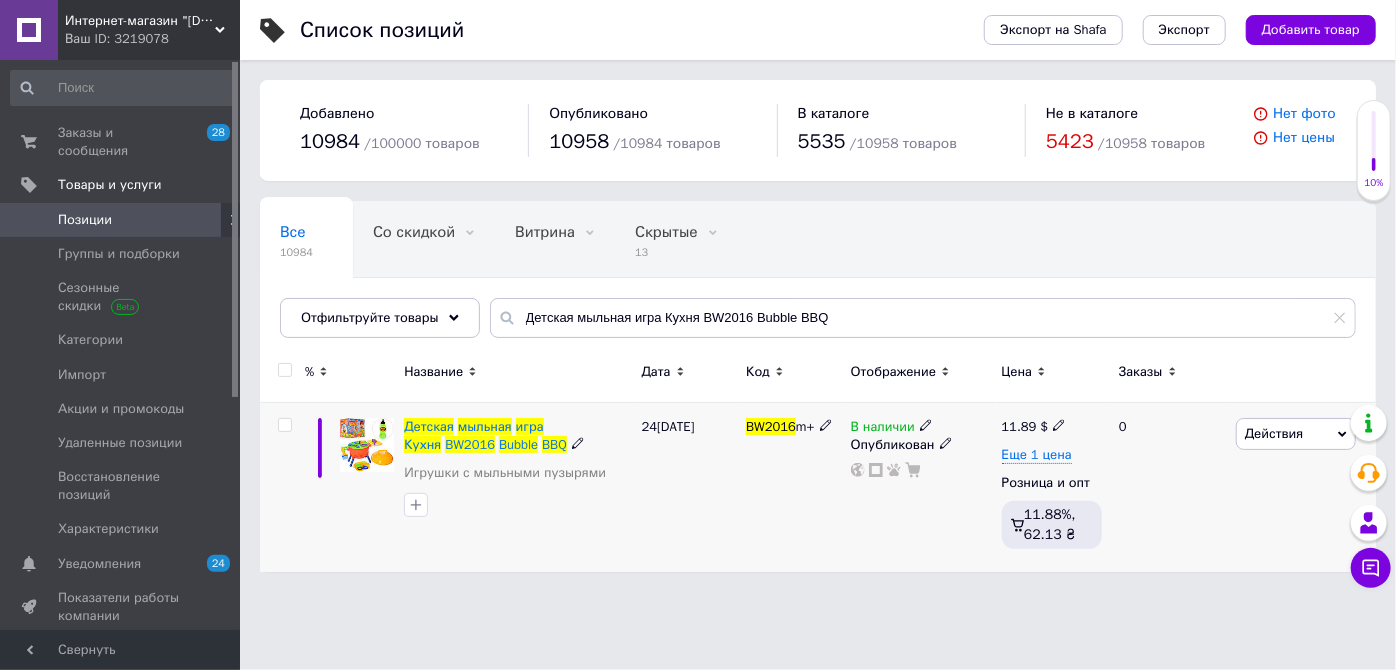 click at bounding box center (926, 424) 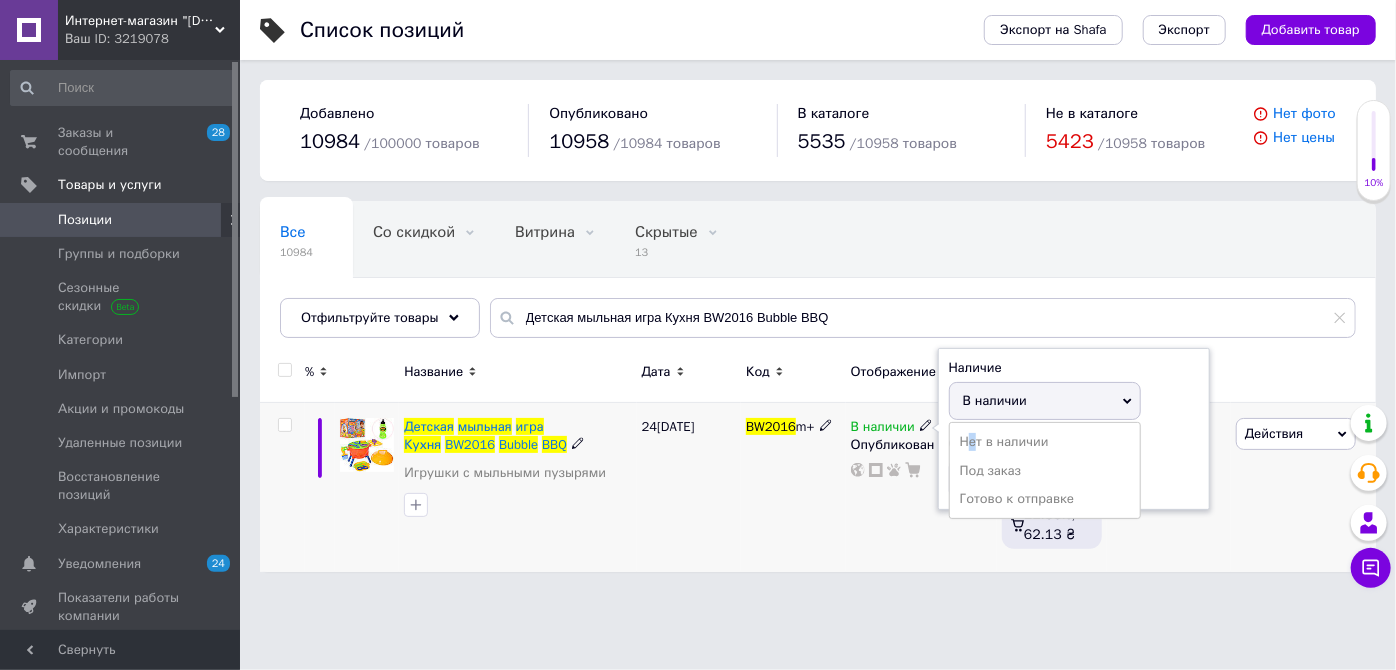 click on "Нет в наличии" at bounding box center (1045, 442) 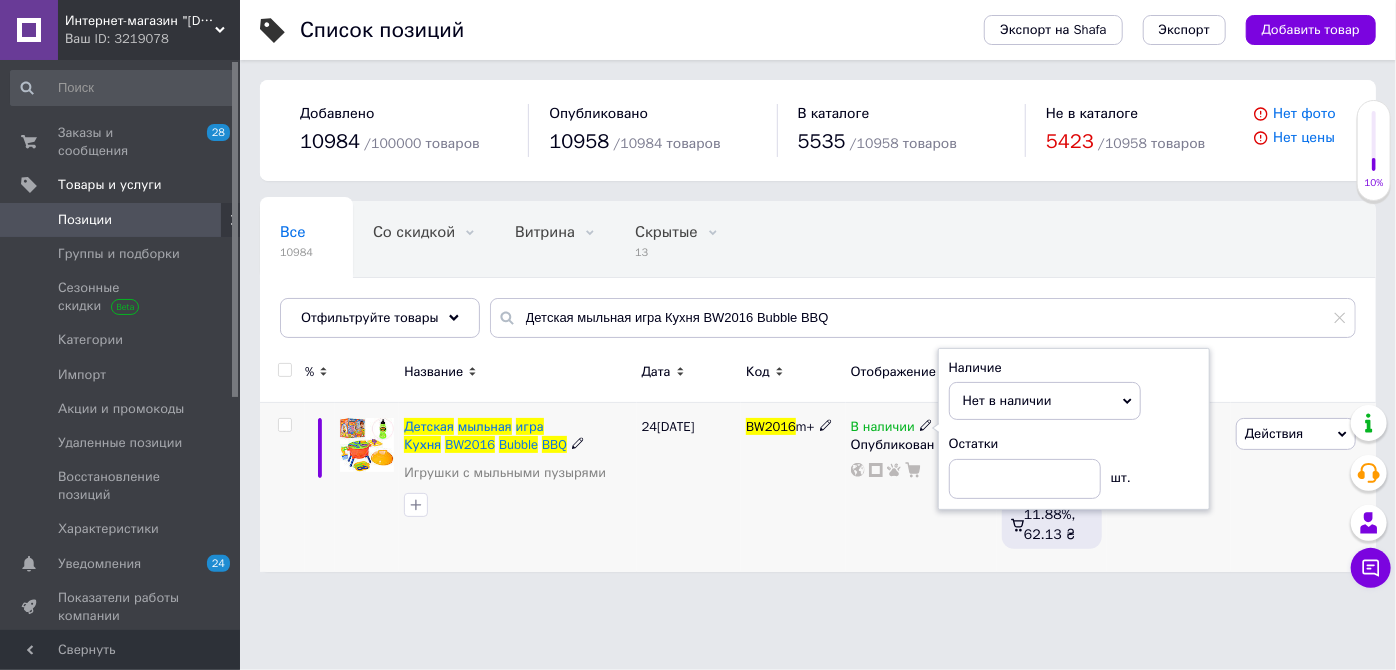 click on "BW2016  m+" at bounding box center [793, 487] 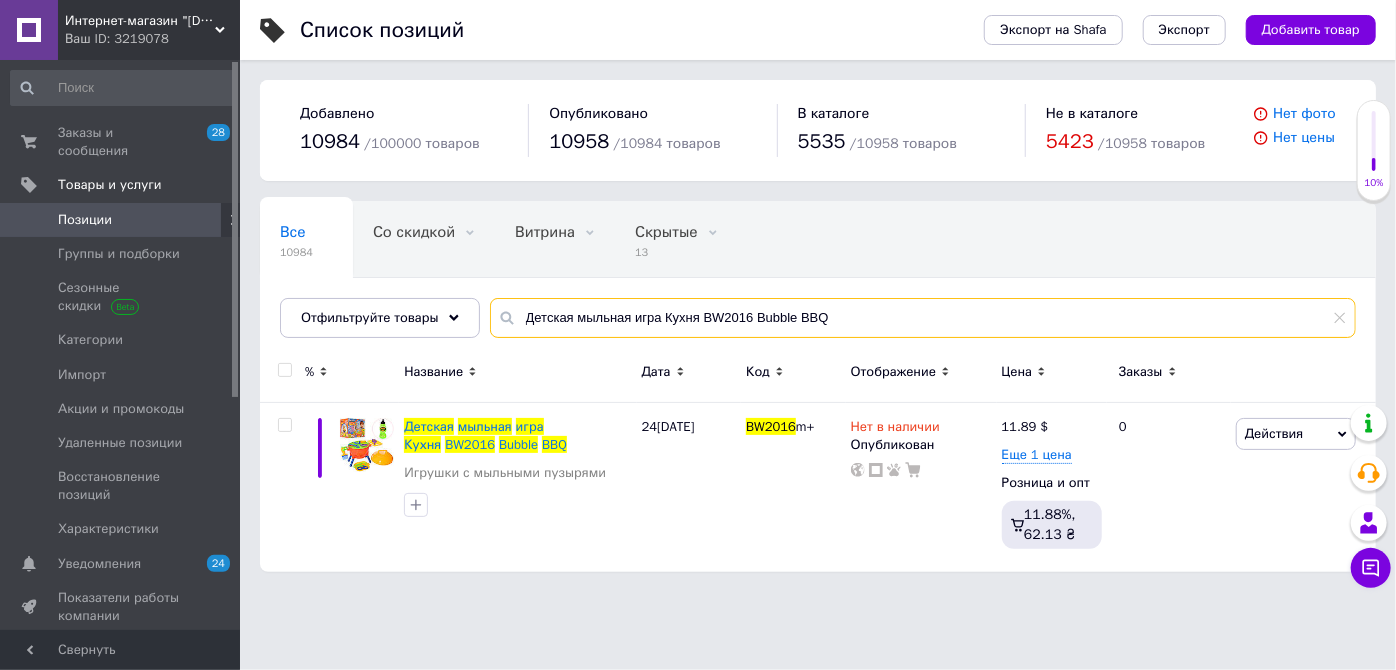 drag, startPoint x: 656, startPoint y: 318, endPoint x: 886, endPoint y: 331, distance: 230.3671 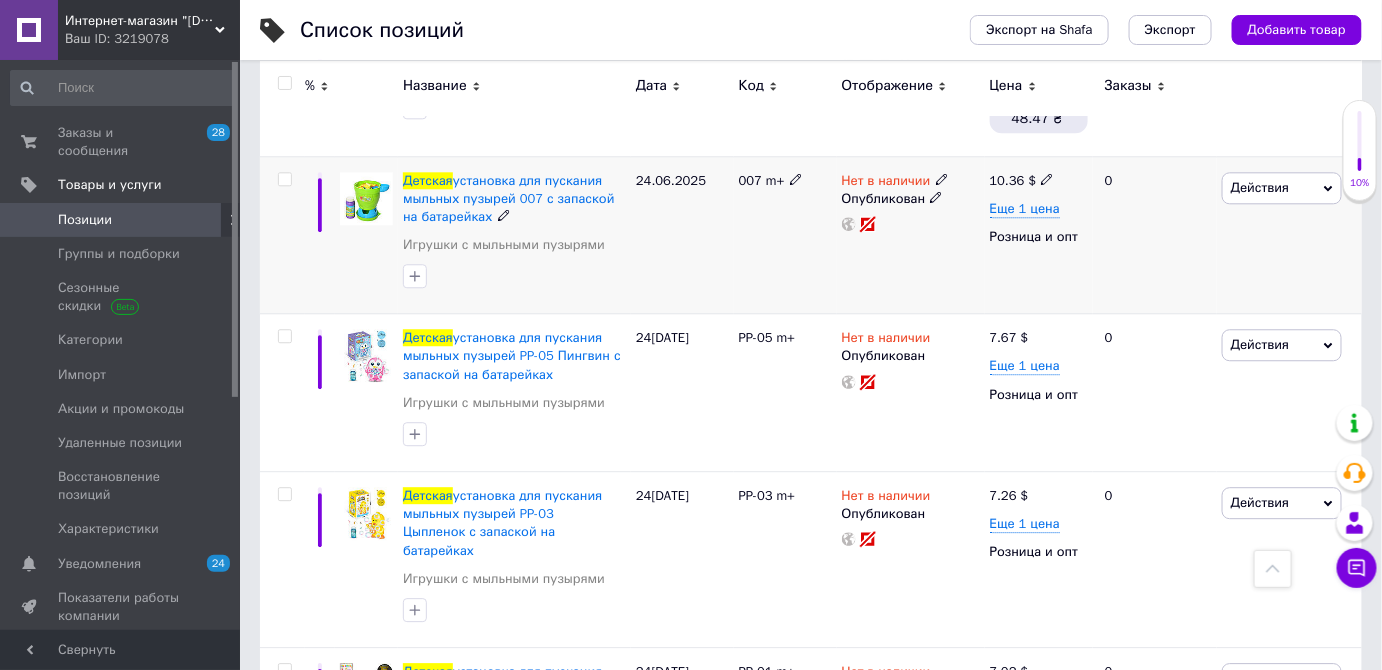 scroll, scrollTop: 1363, scrollLeft: 0, axis: vertical 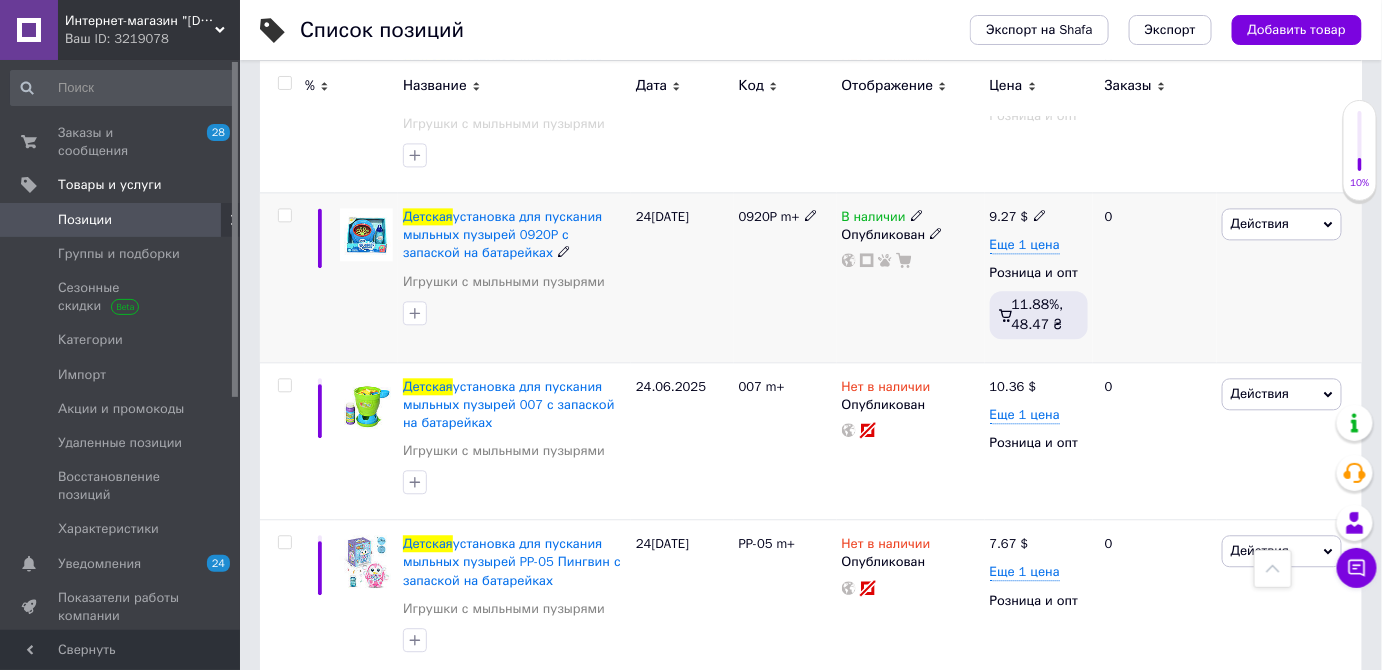 type on "Детская мыльная игра" 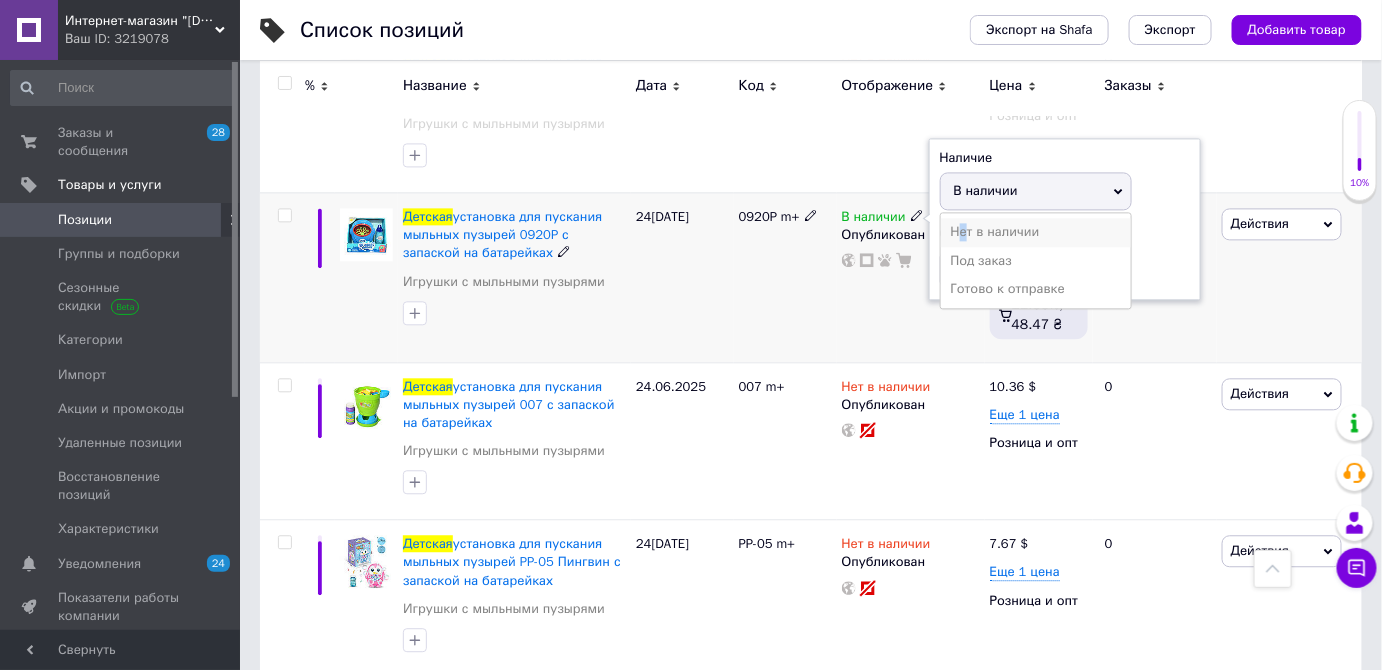 click on "Нет в наличии" at bounding box center [1036, 232] 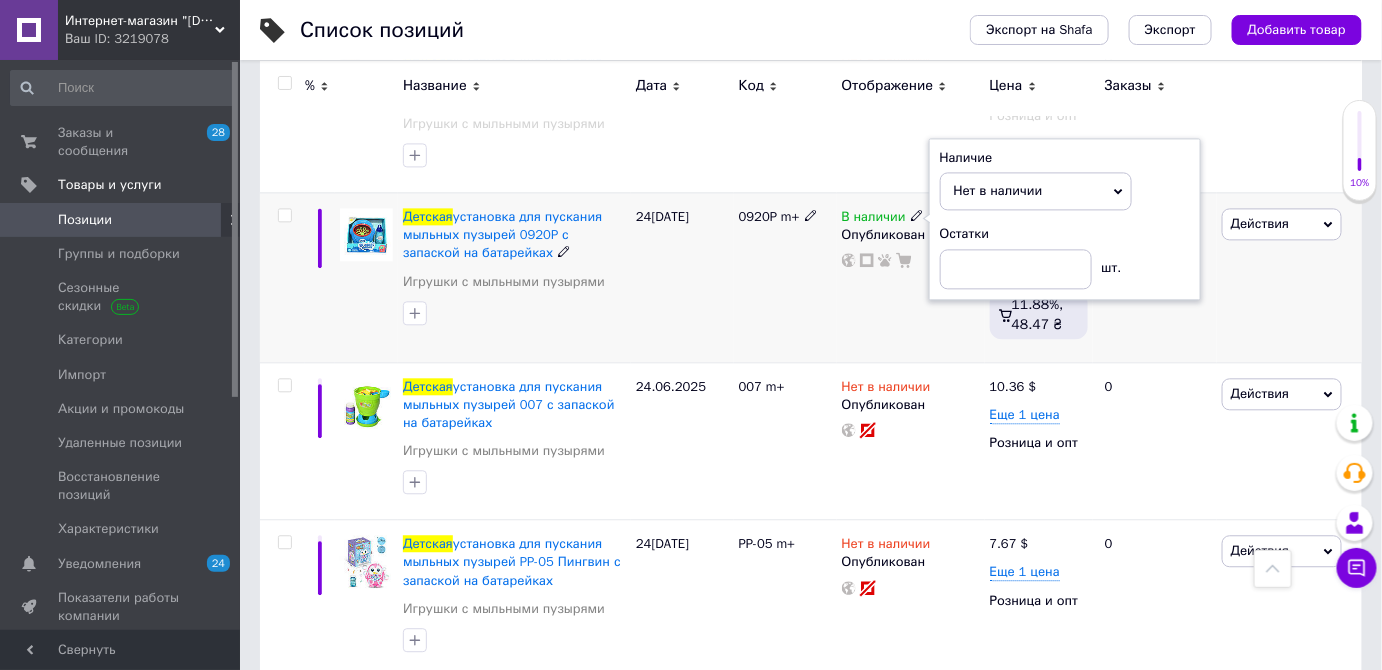 click on "0920P m+" at bounding box center [785, 277] 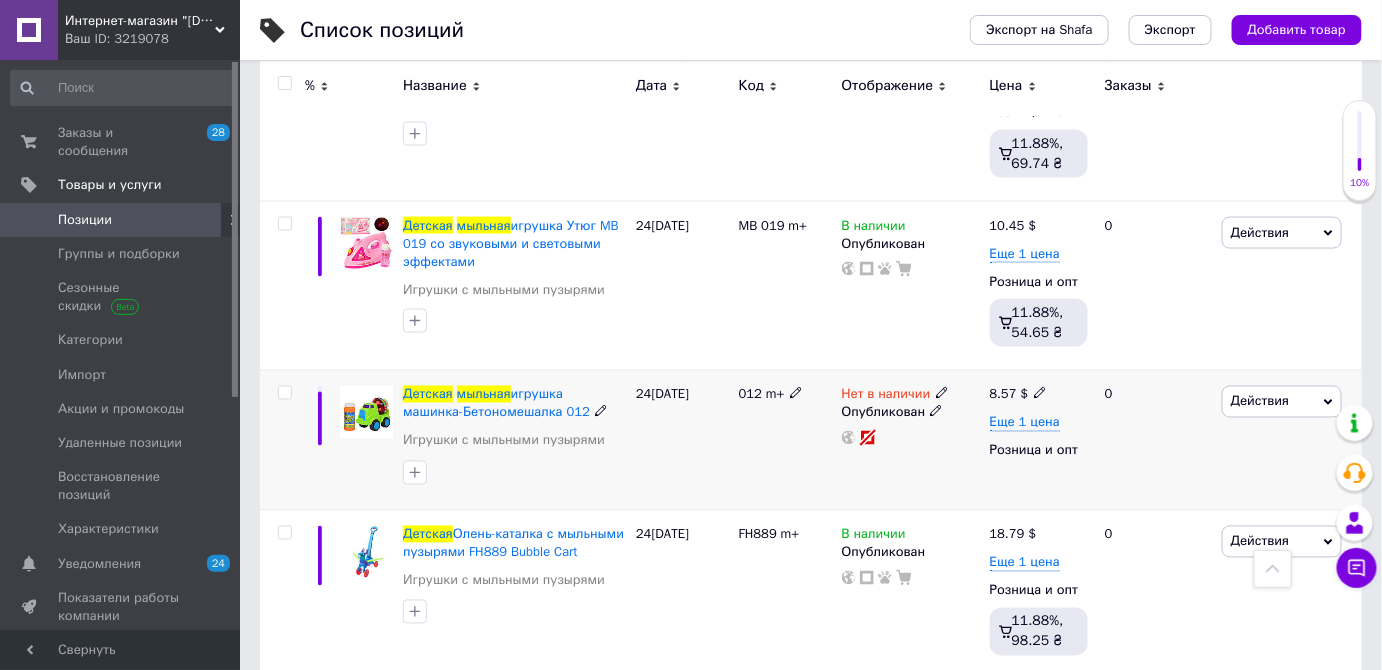 scroll, scrollTop: 3545, scrollLeft: 0, axis: vertical 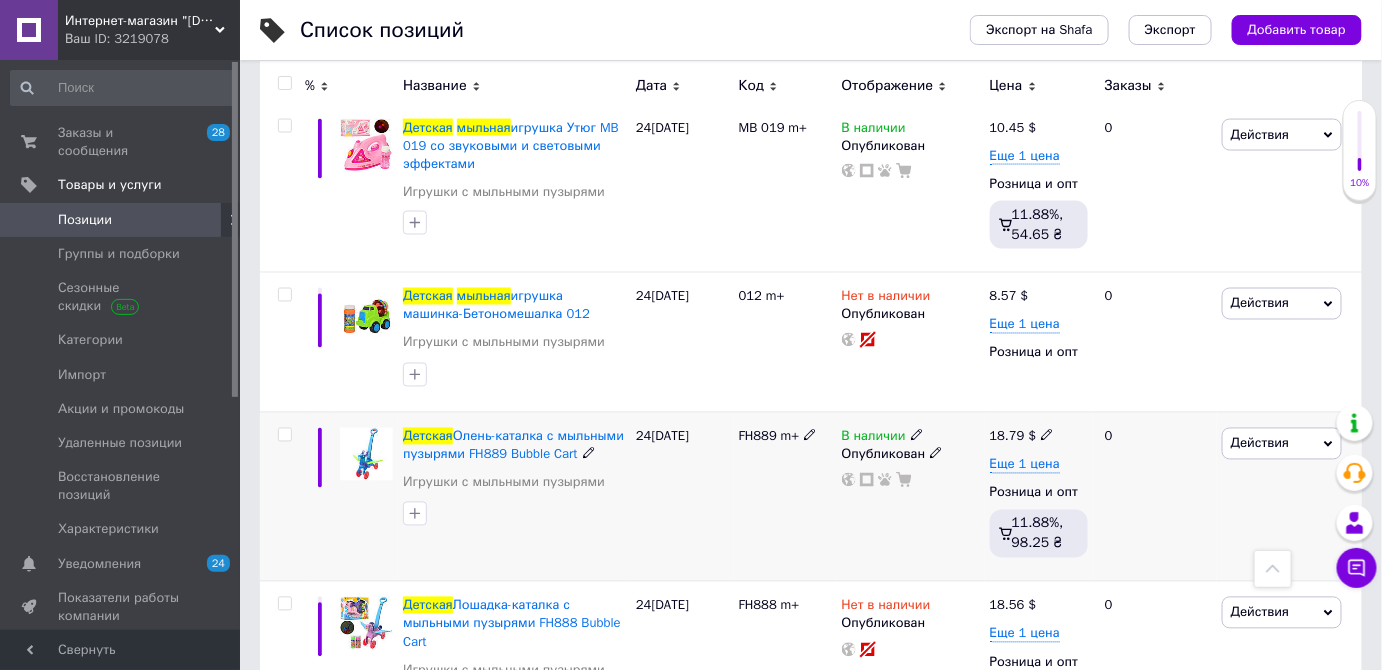 click 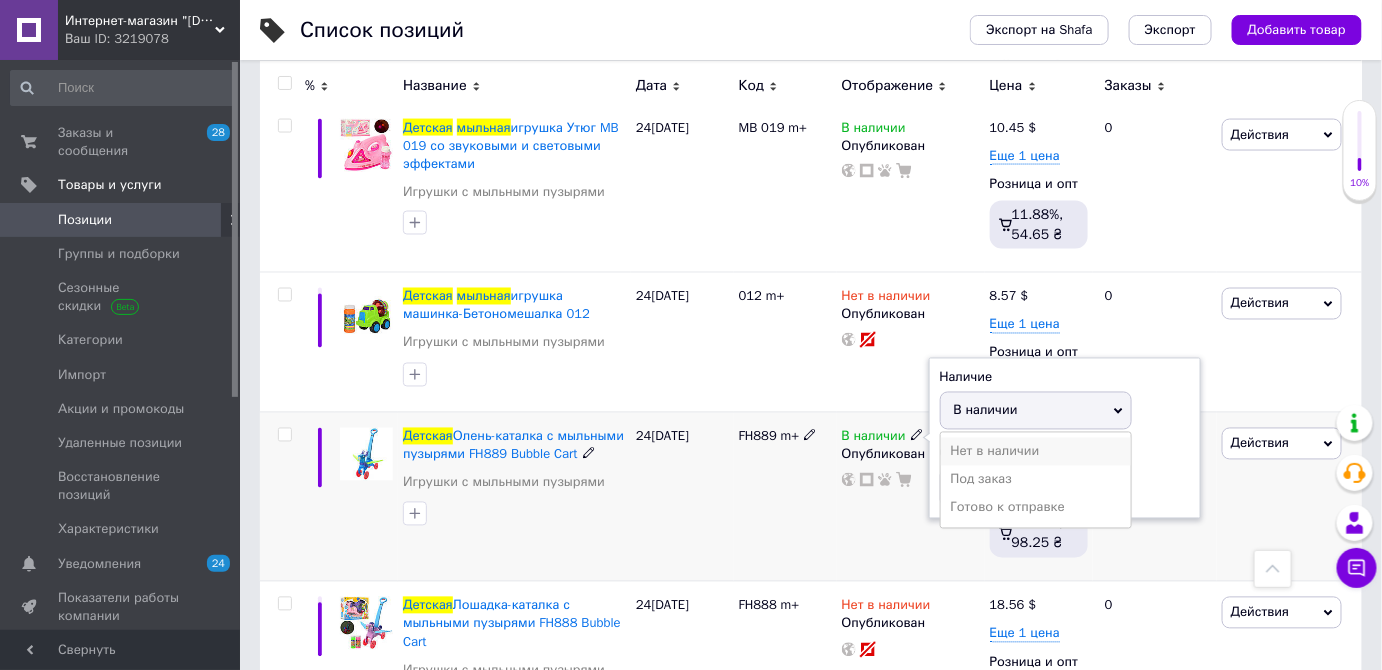 click on "Нет в наличии" at bounding box center (1036, 452) 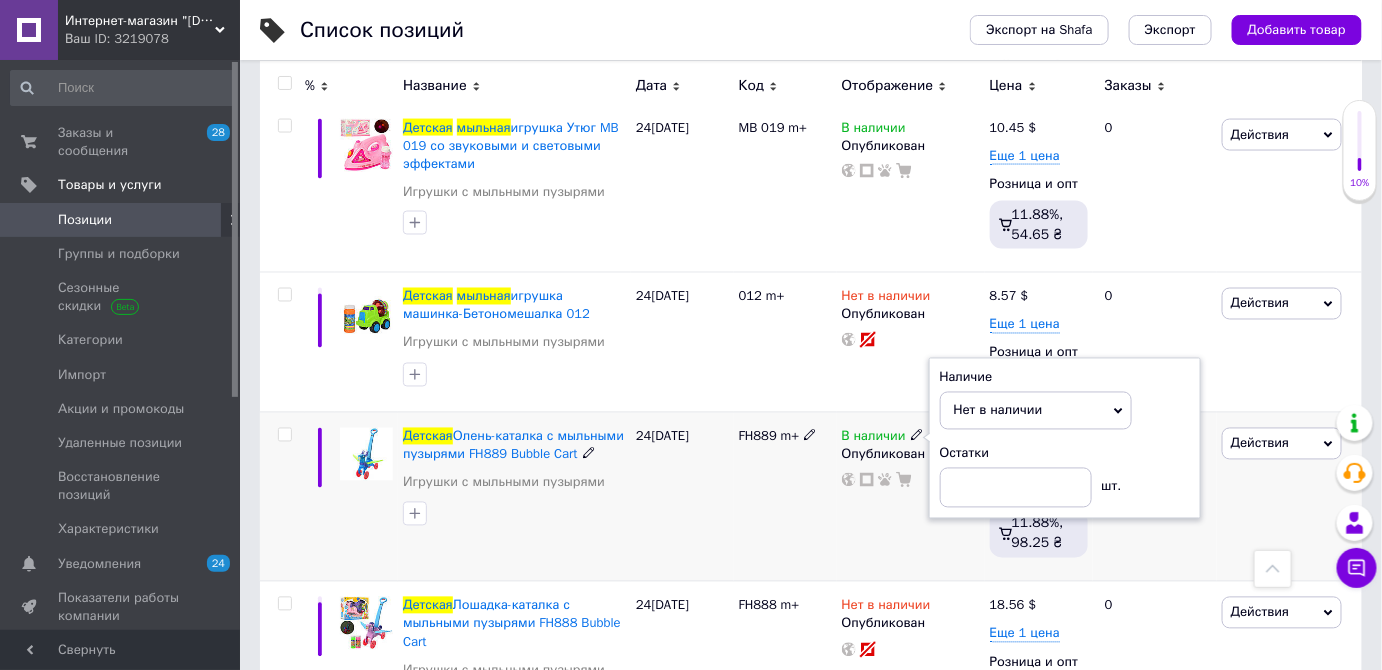 click on "В наличии Наличие Нет в наличии В наличии Под заказ Готово к отправке Остатки шт. Опубликован" at bounding box center (911, 497) 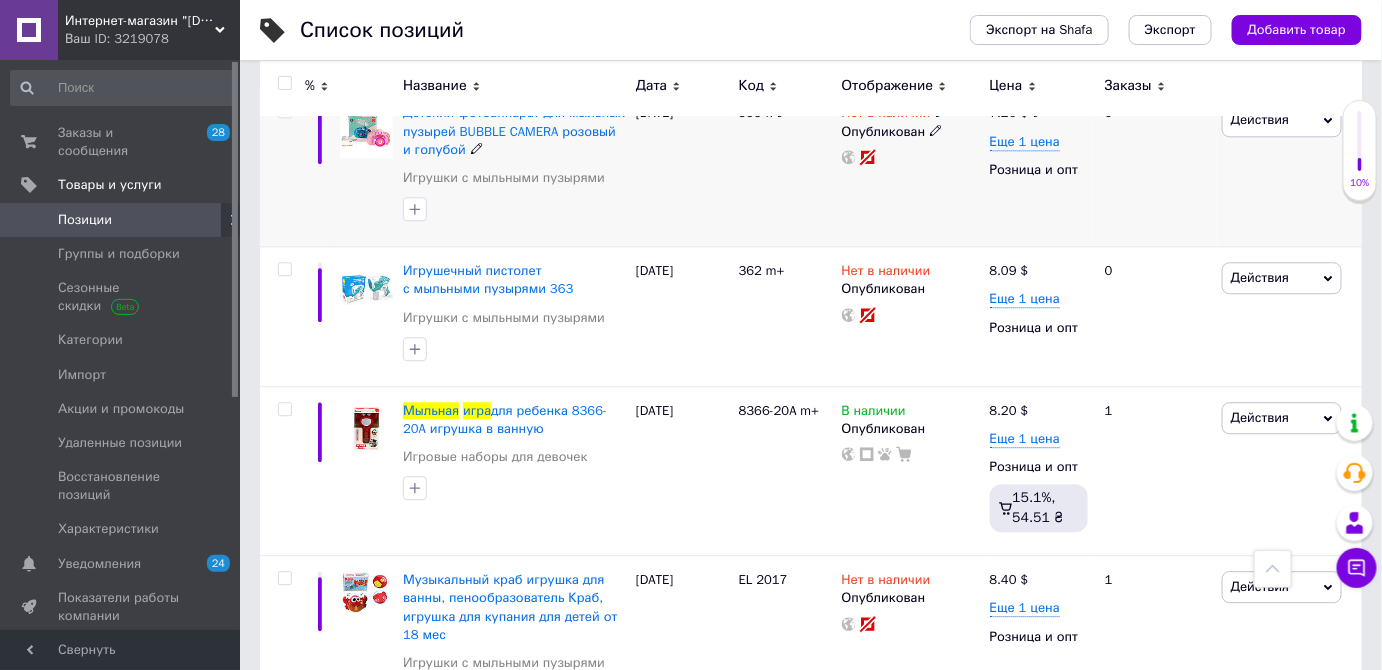 scroll, scrollTop: 6727, scrollLeft: 0, axis: vertical 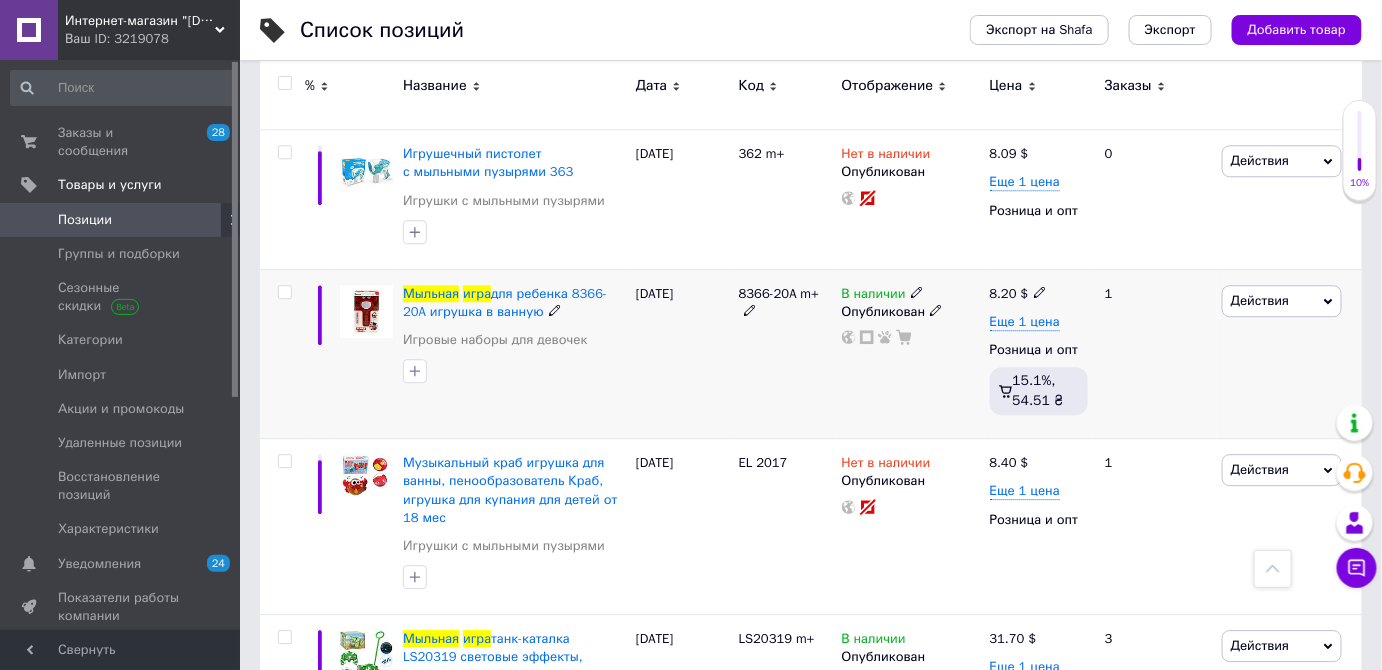 click 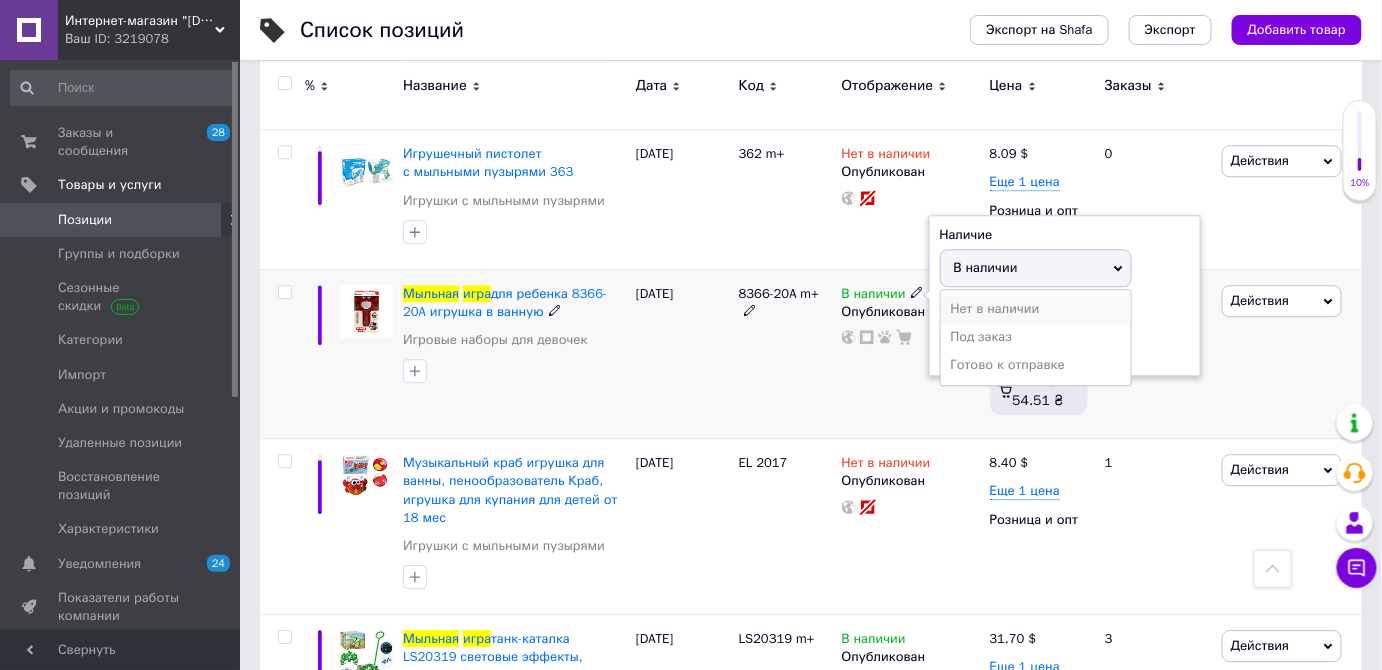 click on "Нет в наличии" at bounding box center [1036, 309] 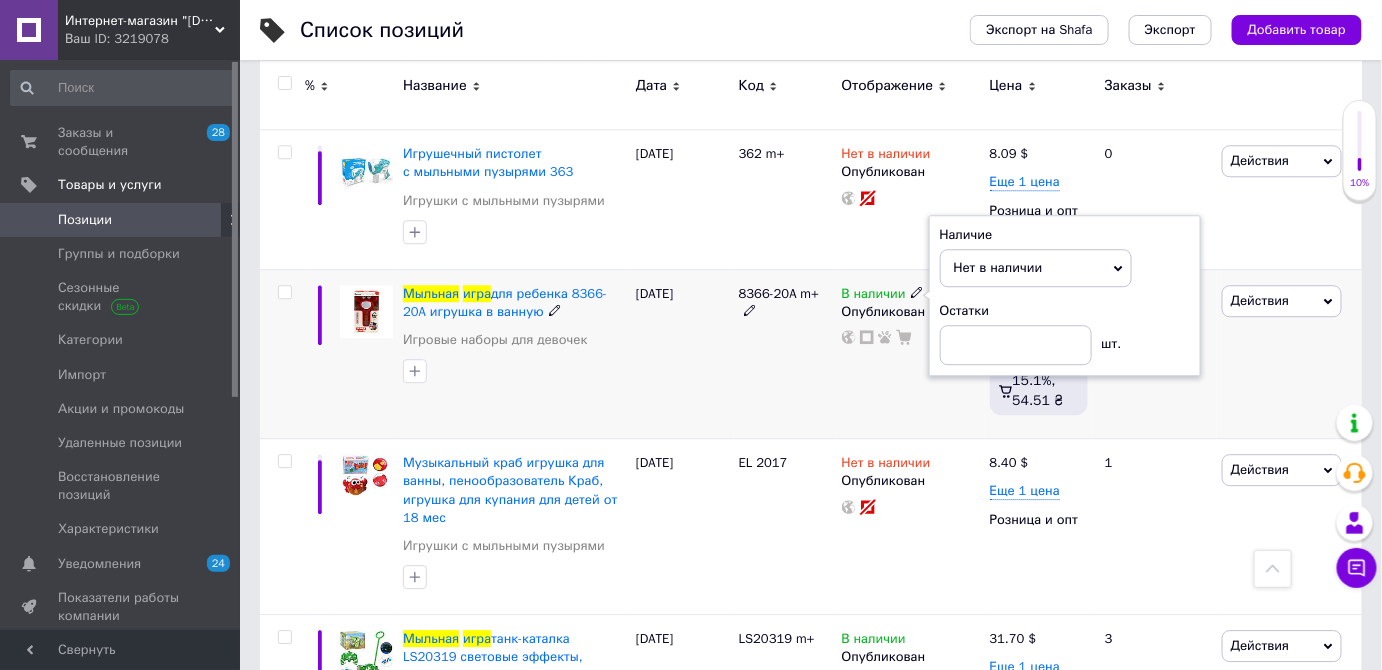 click on "[DATE]" at bounding box center (682, 354) 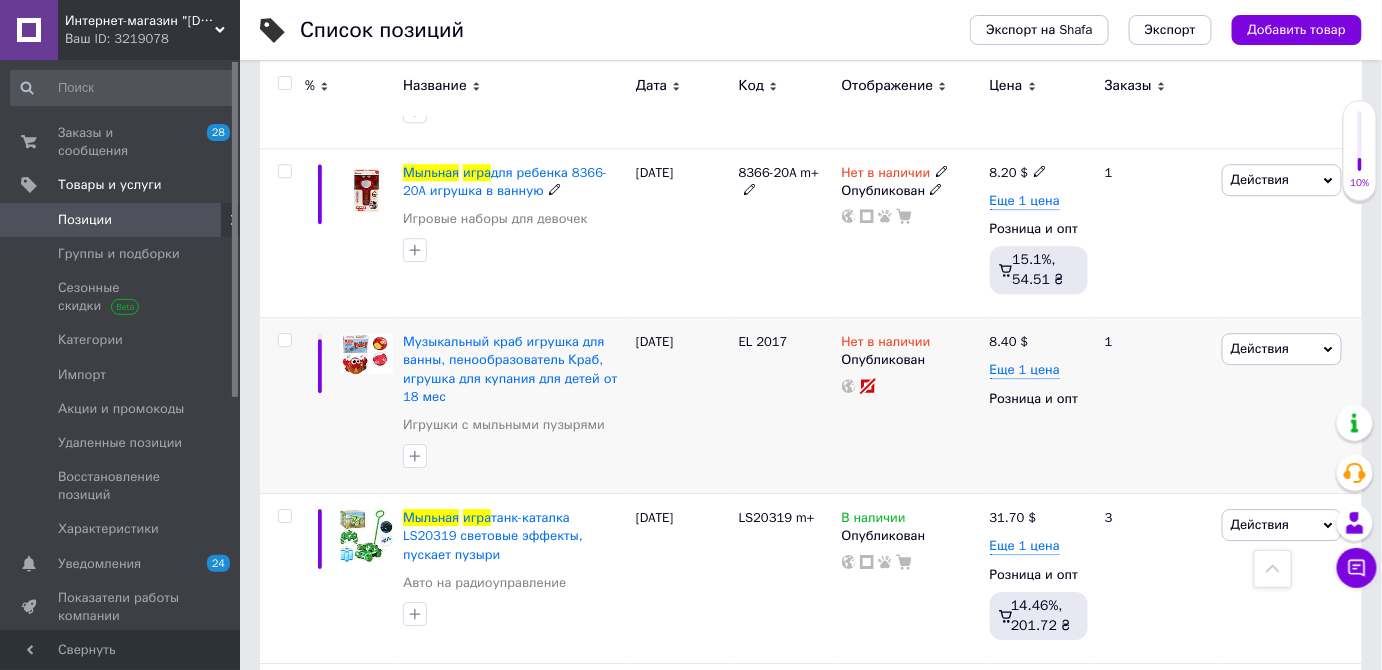 scroll, scrollTop: 6968, scrollLeft: 0, axis: vertical 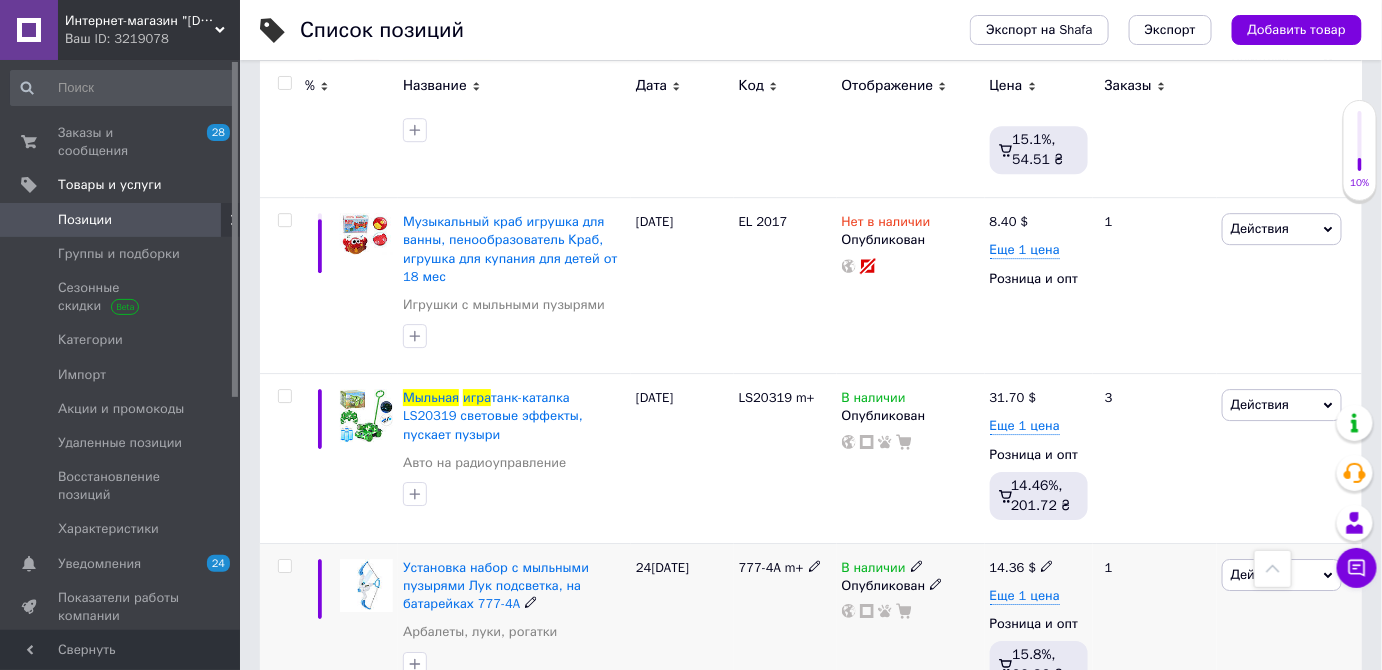 click on "В наличии Опубликован" at bounding box center [911, 627] 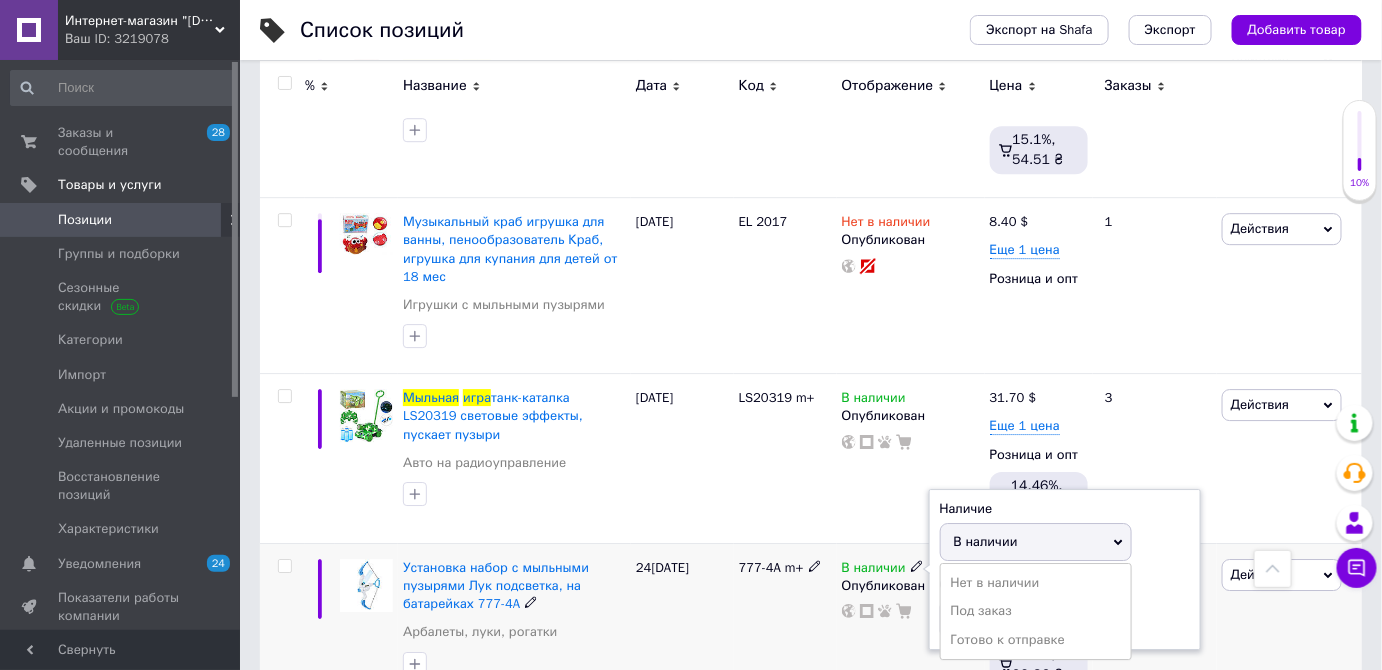 drag, startPoint x: 992, startPoint y: 463, endPoint x: 970, endPoint y: 465, distance: 22.090721 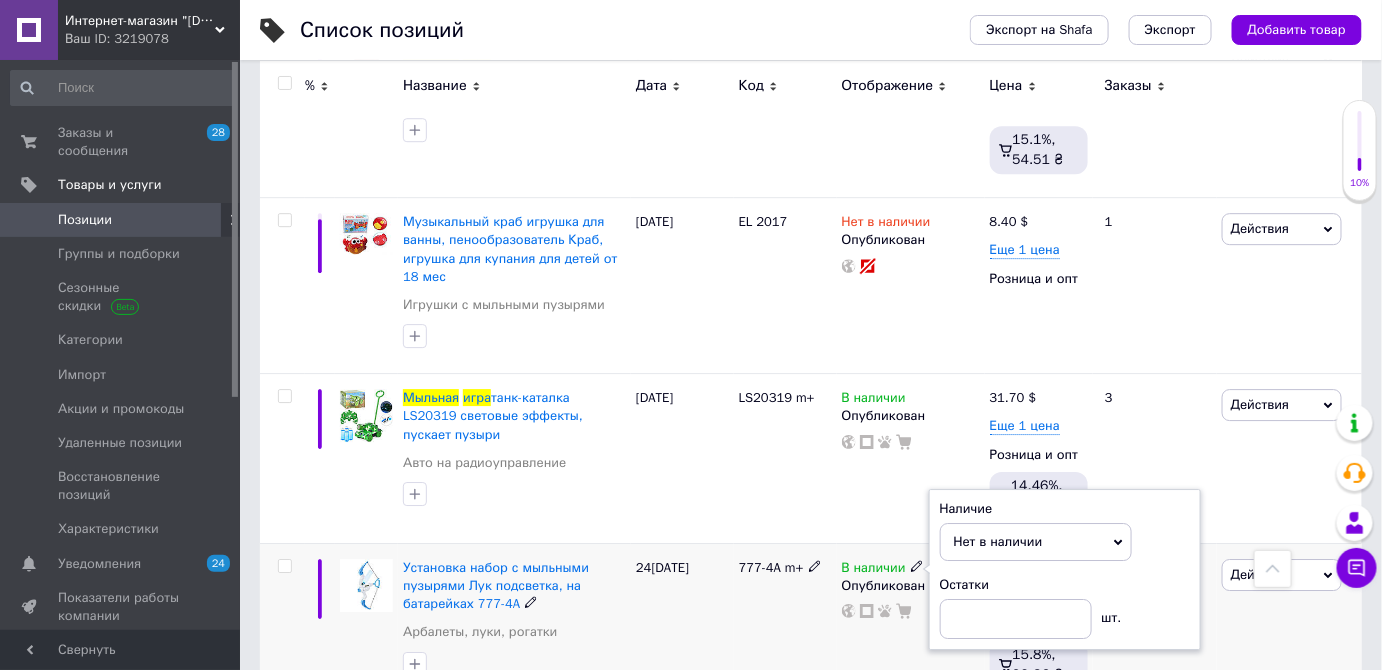click on "777-4A m+" at bounding box center [785, 627] 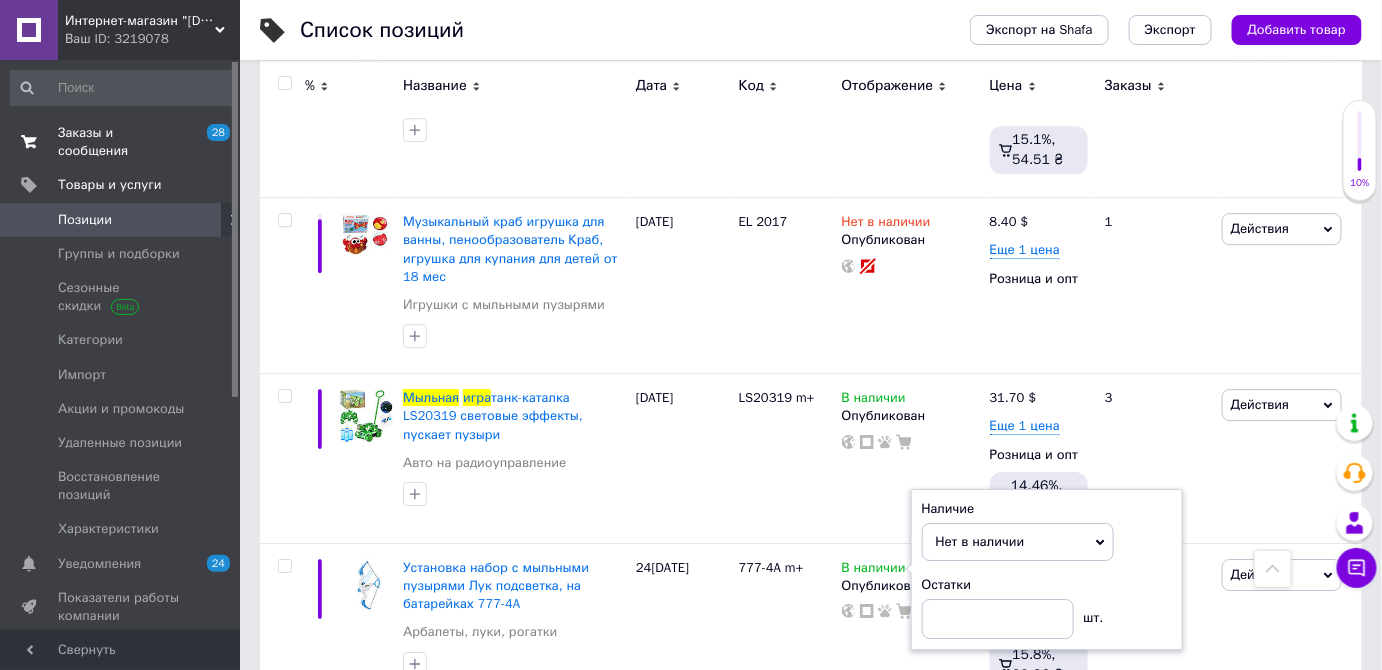 click on "Заказы и сообщения" at bounding box center [121, 142] 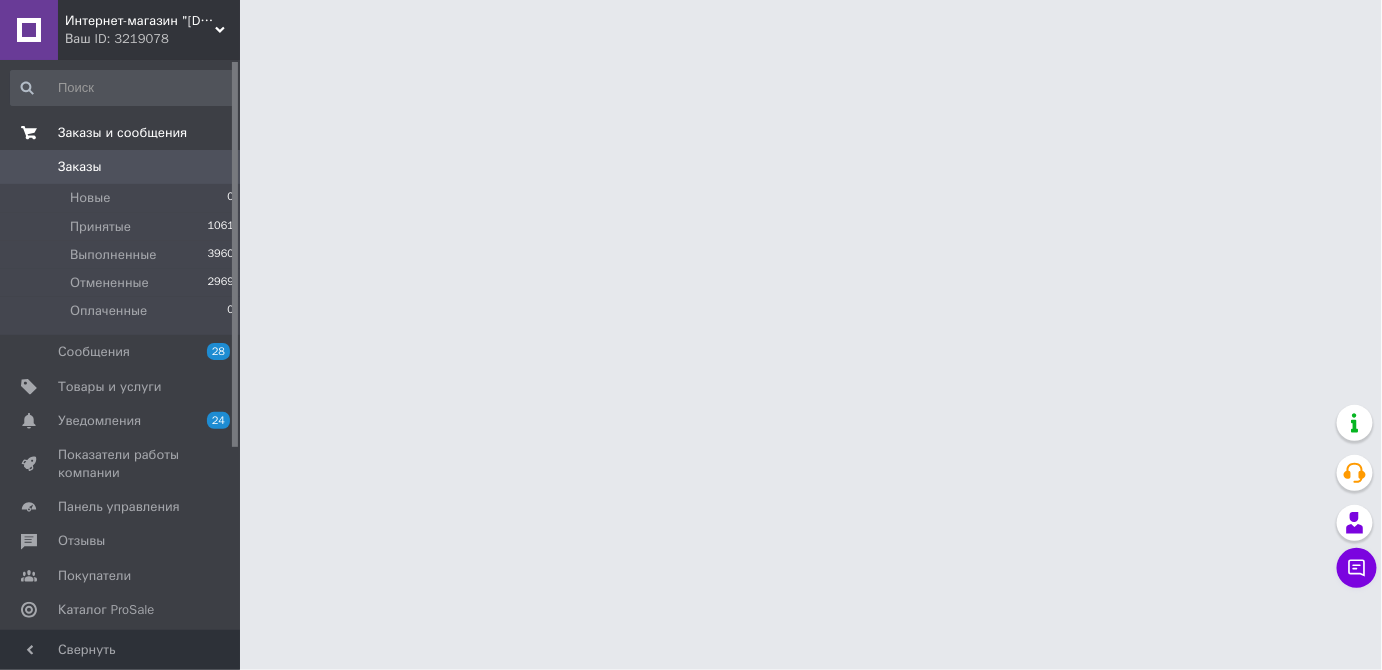 scroll, scrollTop: 0, scrollLeft: 0, axis: both 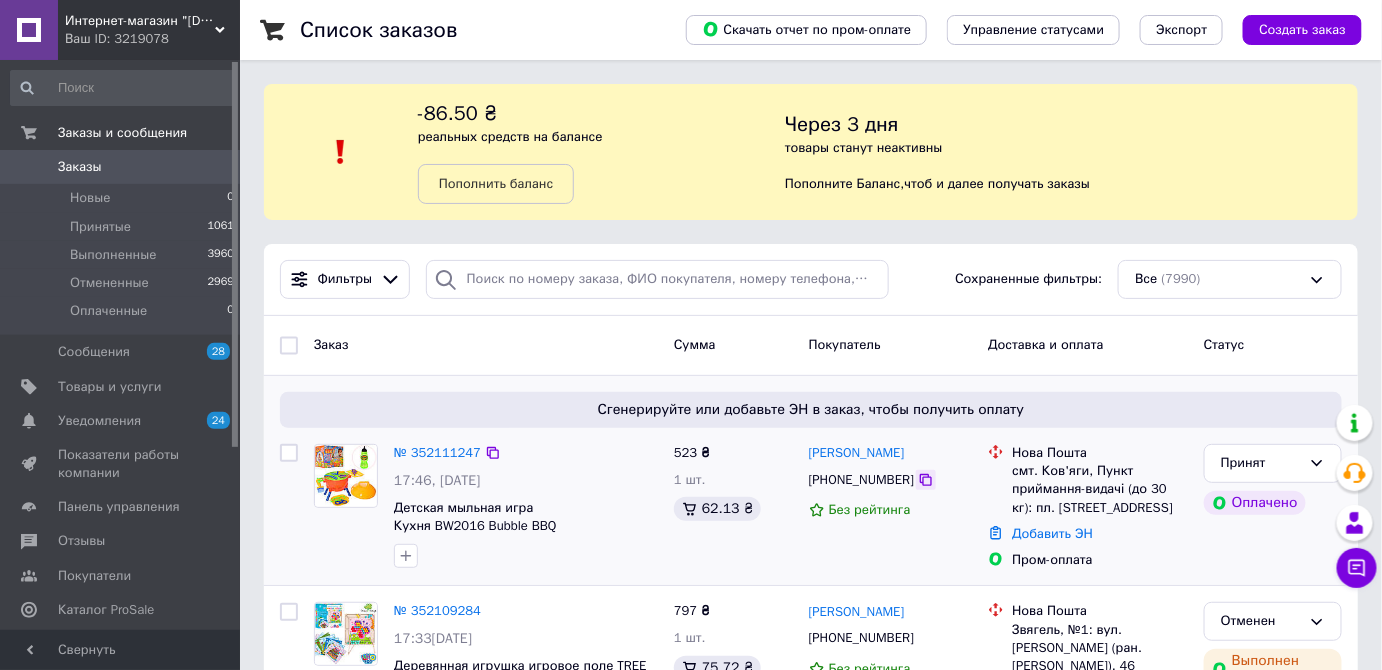 click 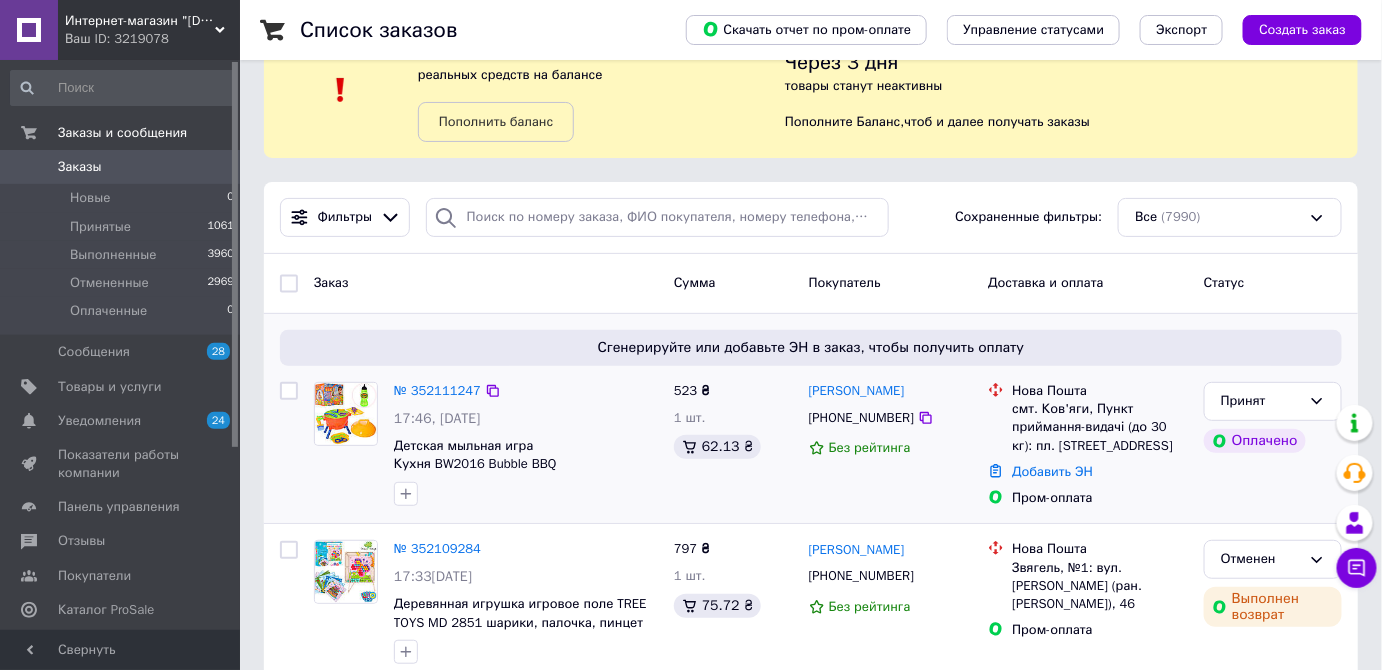 scroll, scrollTop: 90, scrollLeft: 0, axis: vertical 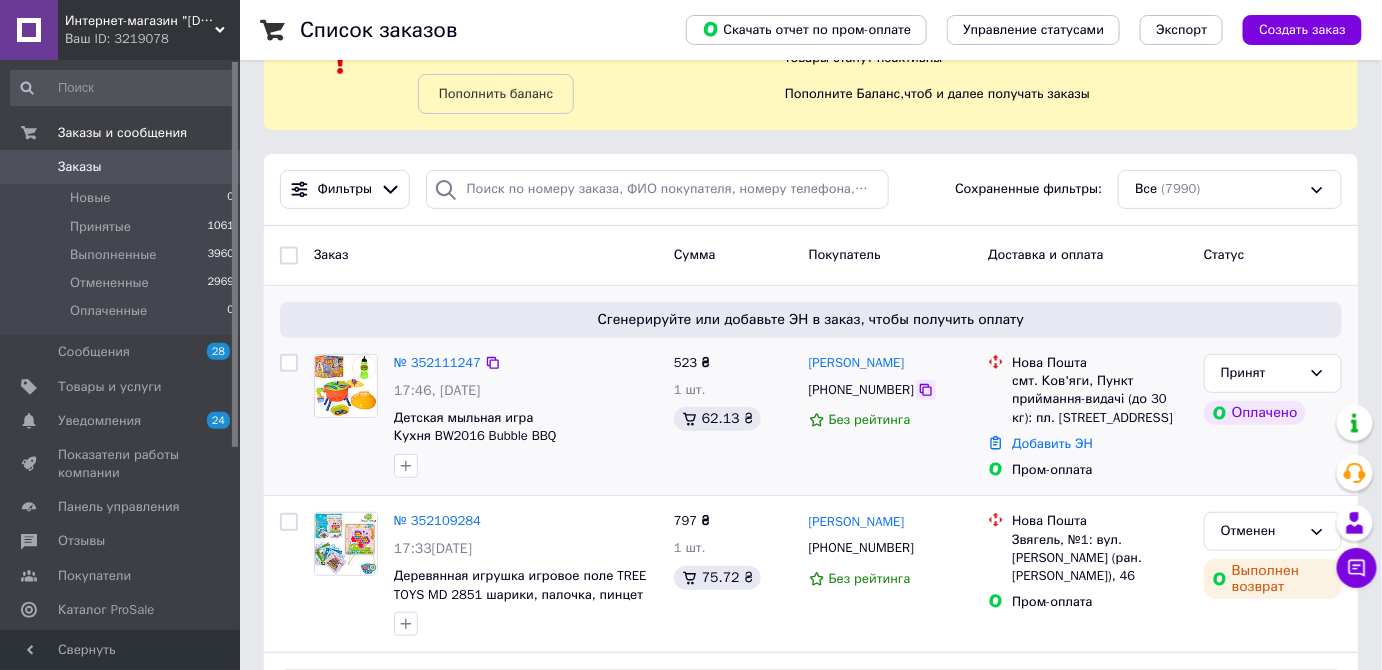 click 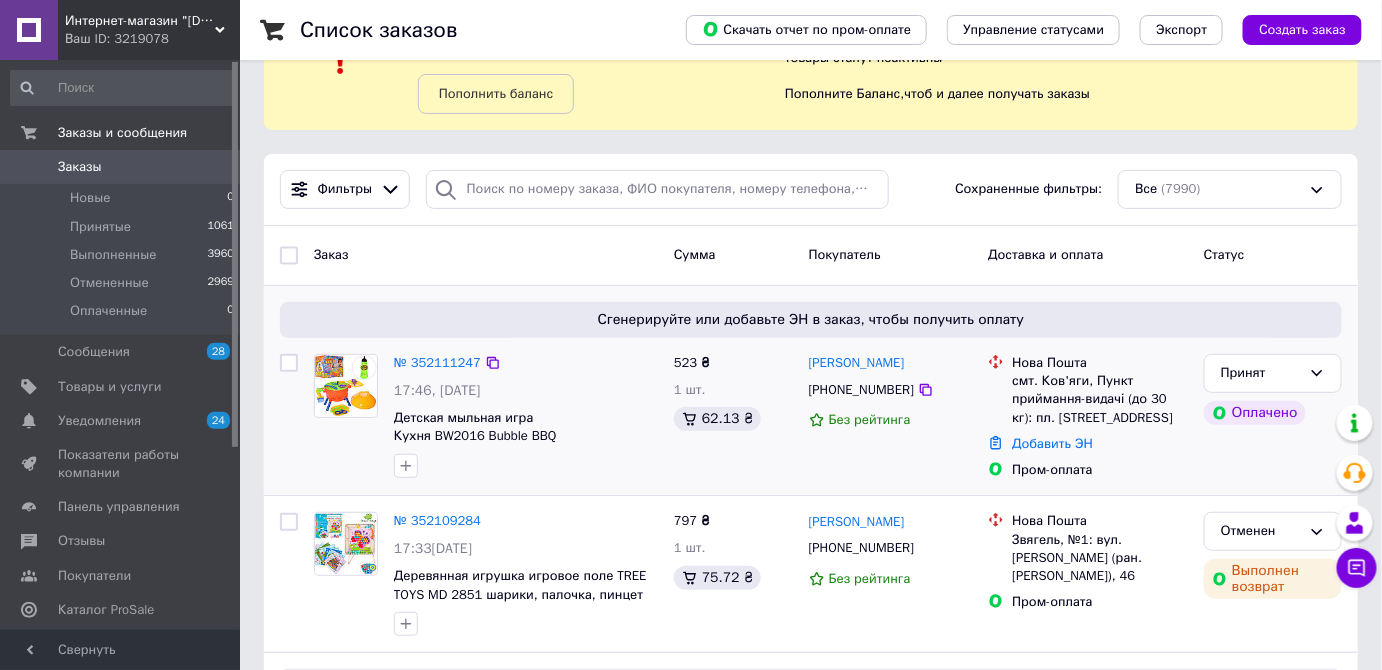 click at bounding box center [346, 416] 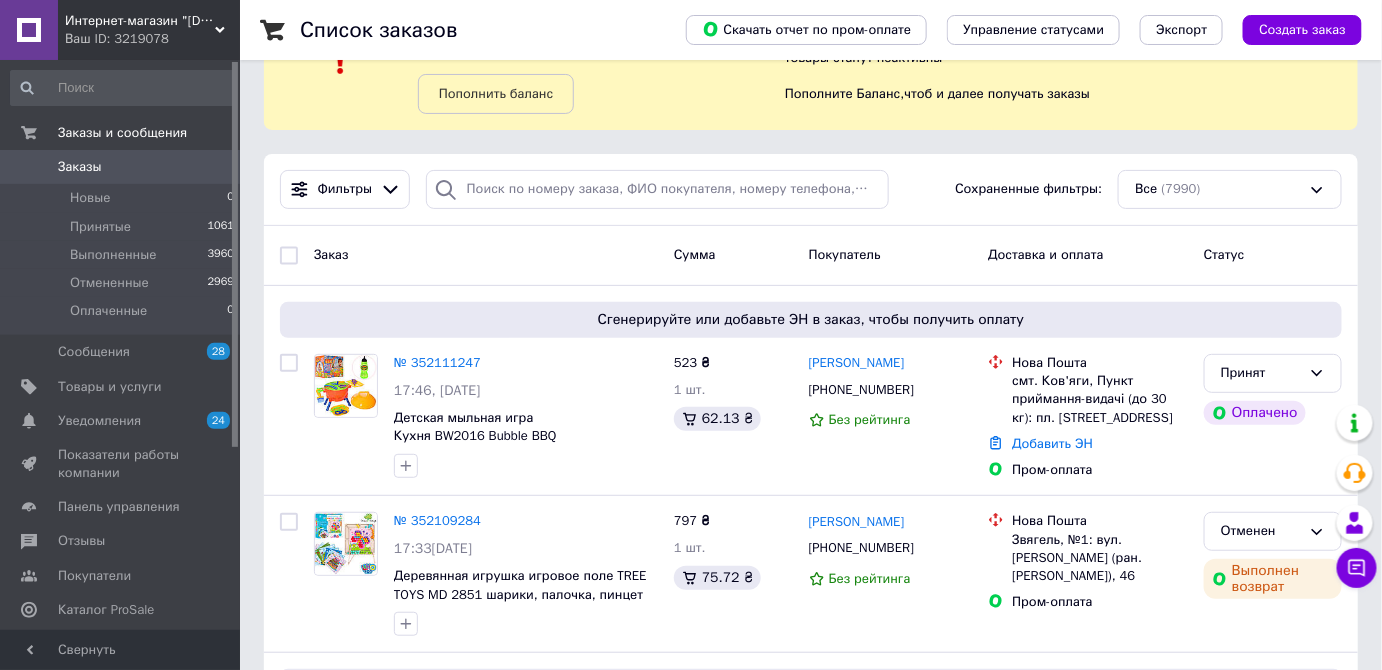 click on "Интернет-магазин "[DOMAIN_NAME]"" at bounding box center [140, 21] 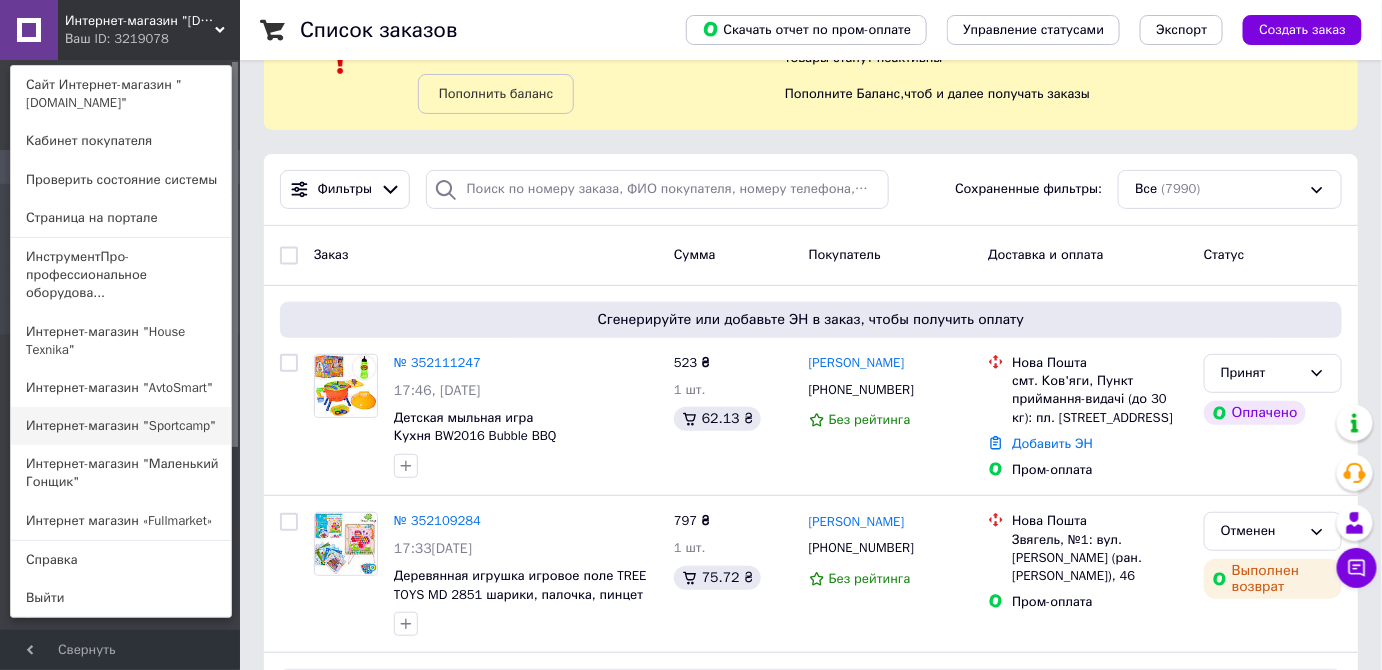 click on "Интернет-магазин "Sportcamp"" at bounding box center [121, 426] 